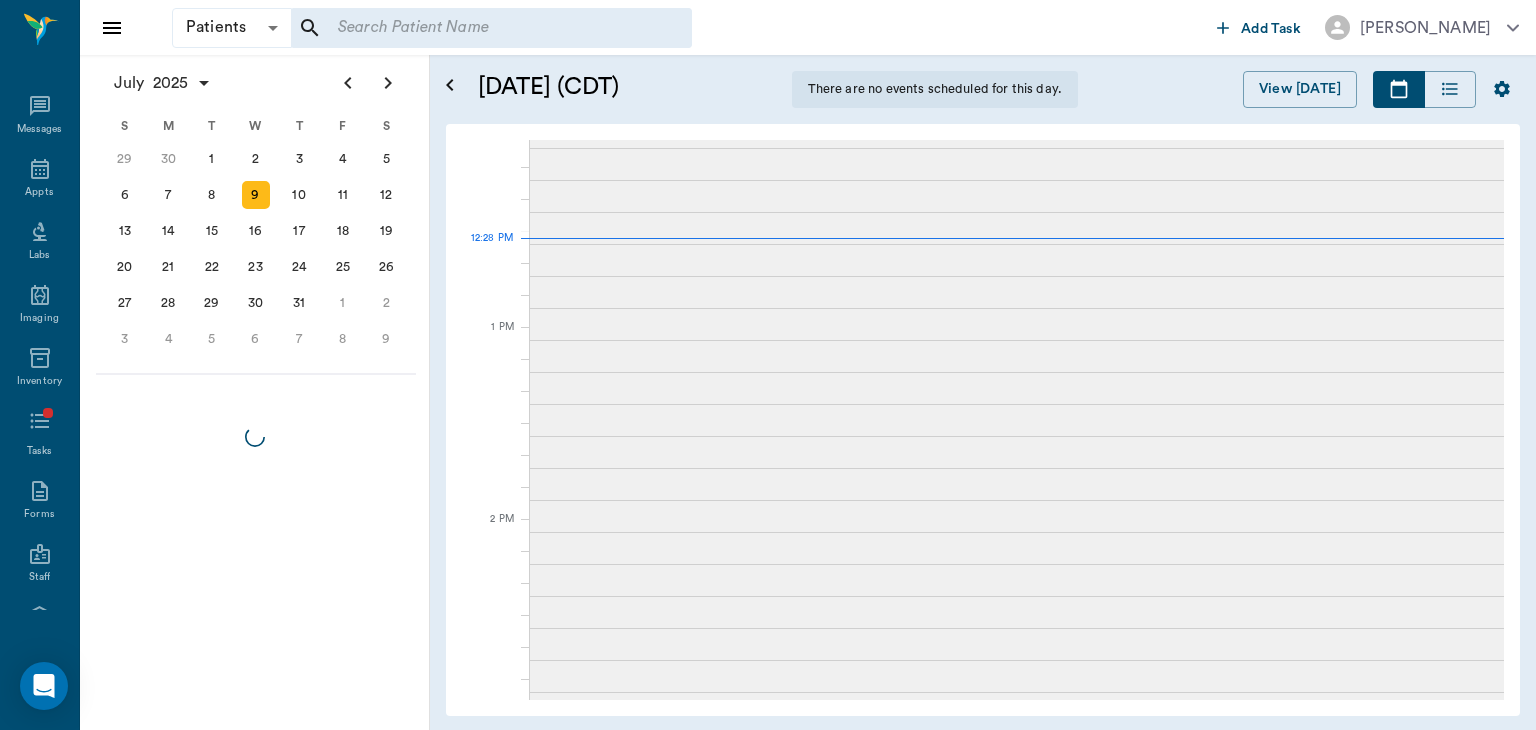 scroll, scrollTop: 0, scrollLeft: 0, axis: both 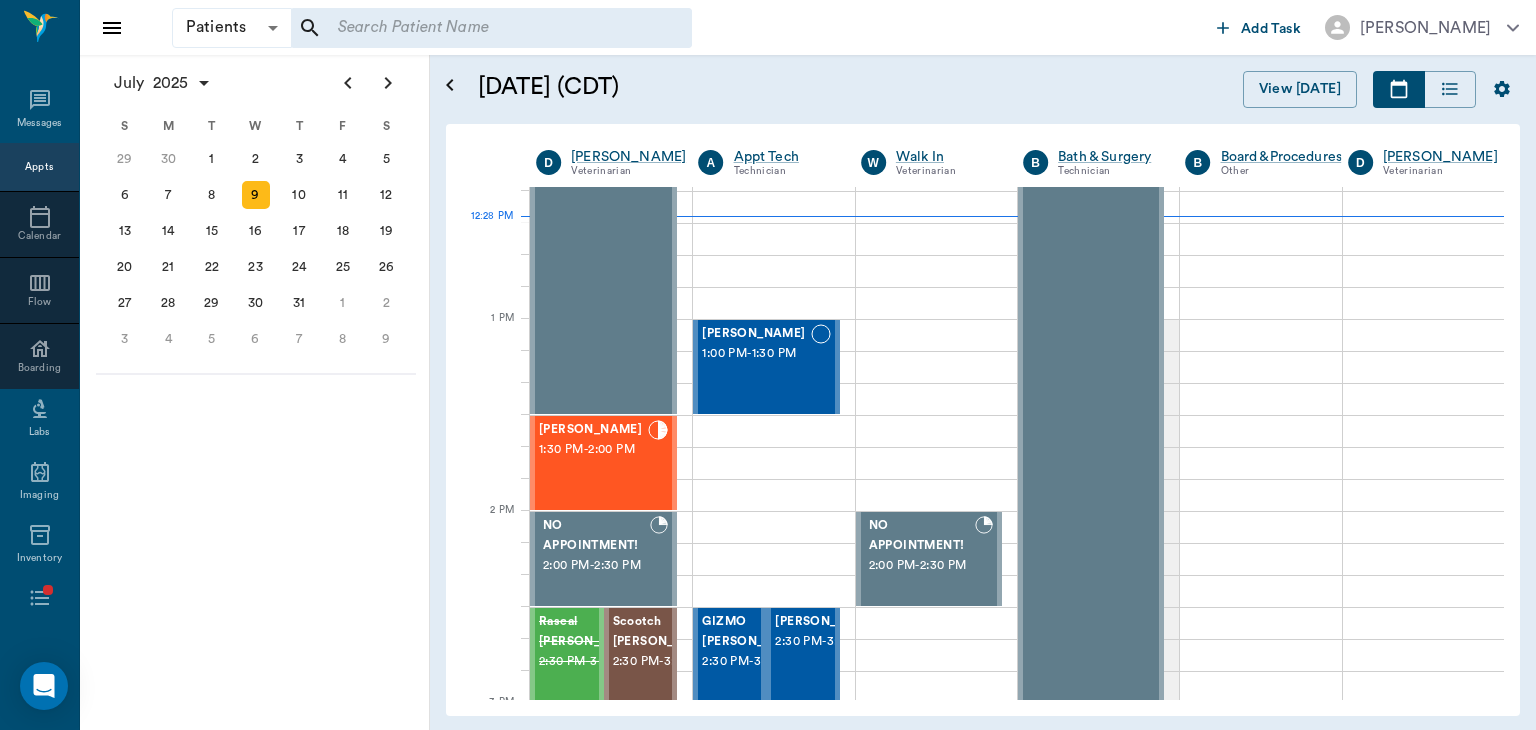 click on "1:30 PM  -  2:00 PM" at bounding box center [593, 450] 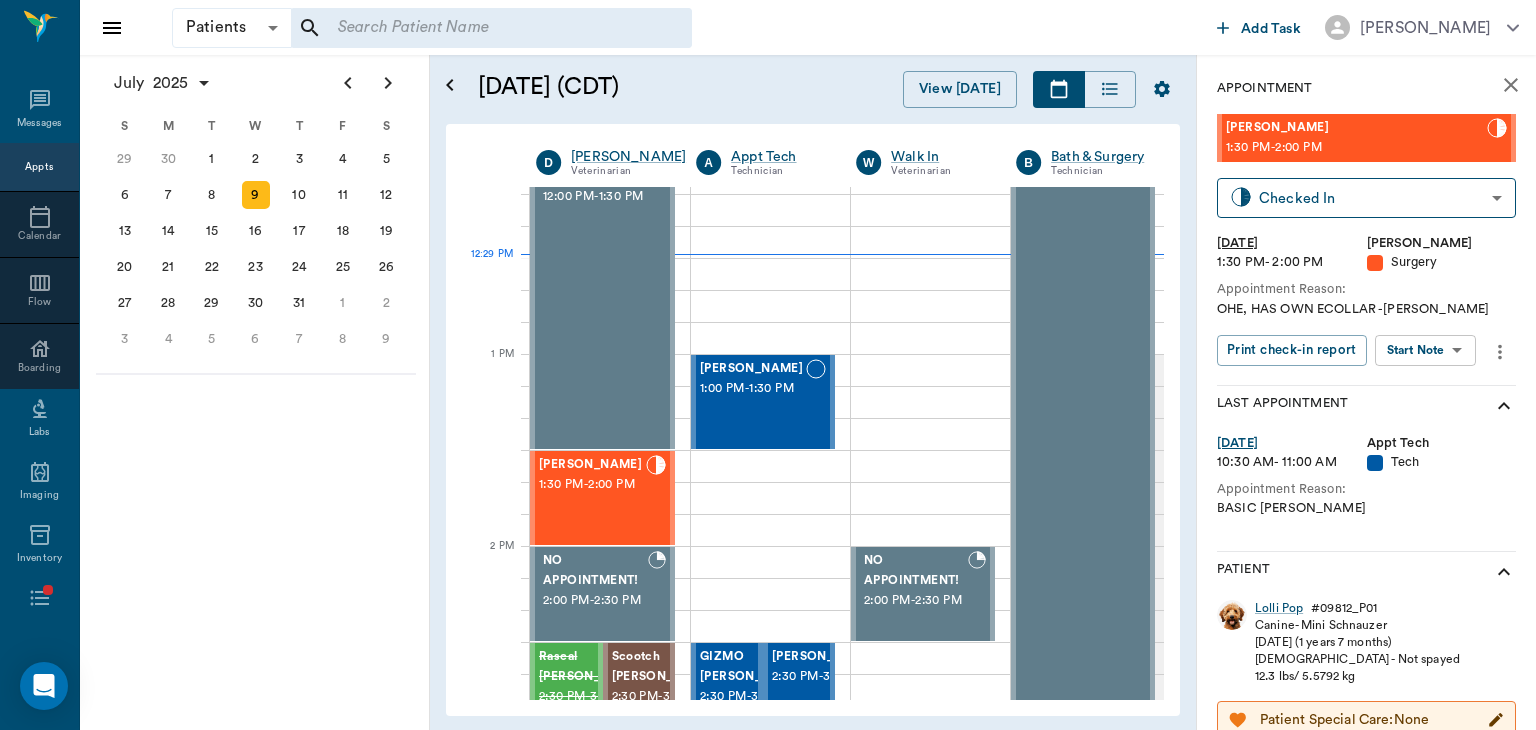 scroll, scrollTop: 811, scrollLeft: 0, axis: vertical 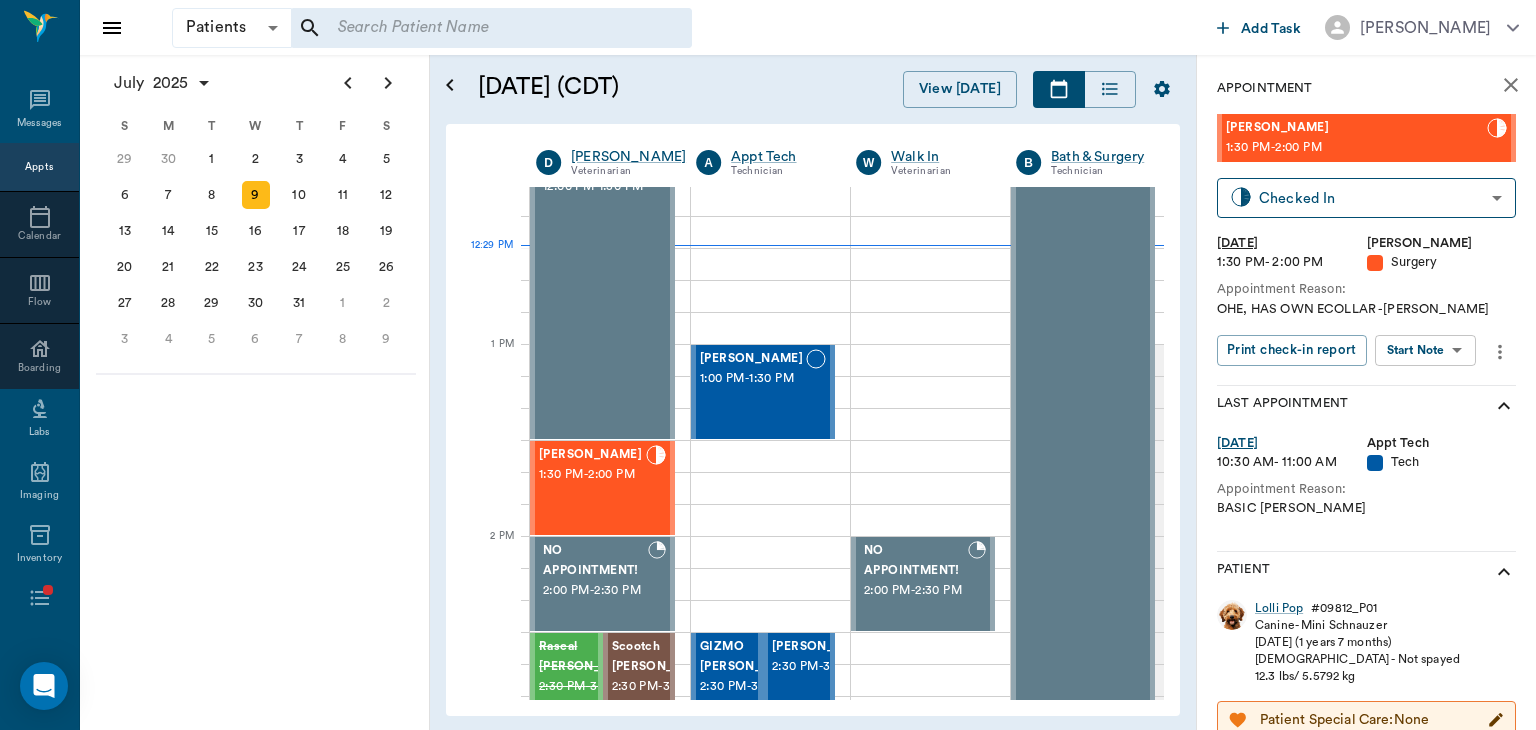 click on "[PERSON_NAME] 1:00 PM  -  1:30 PM" at bounding box center (753, 392) 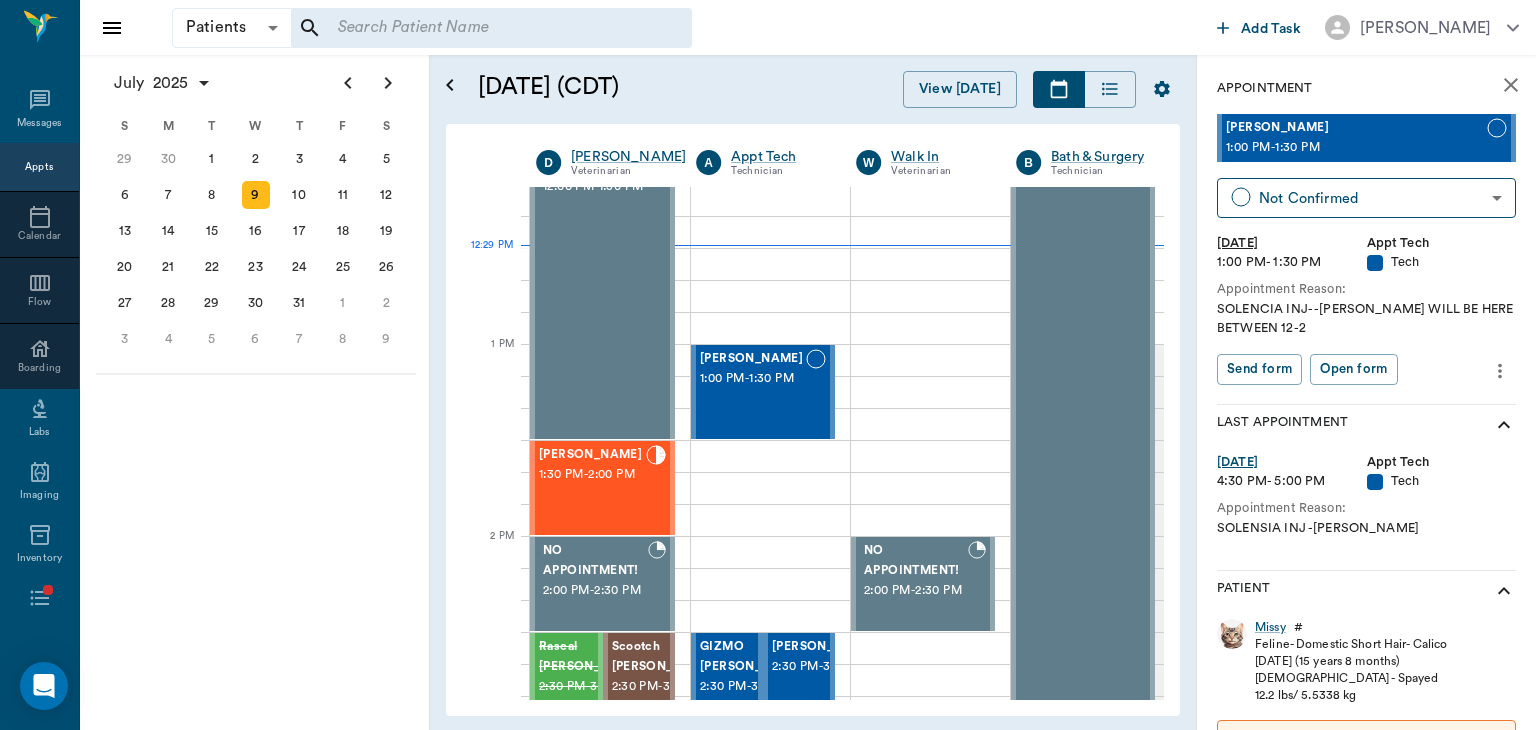 click on "1:30 PM  -  2:00 PM" at bounding box center [592, 475] 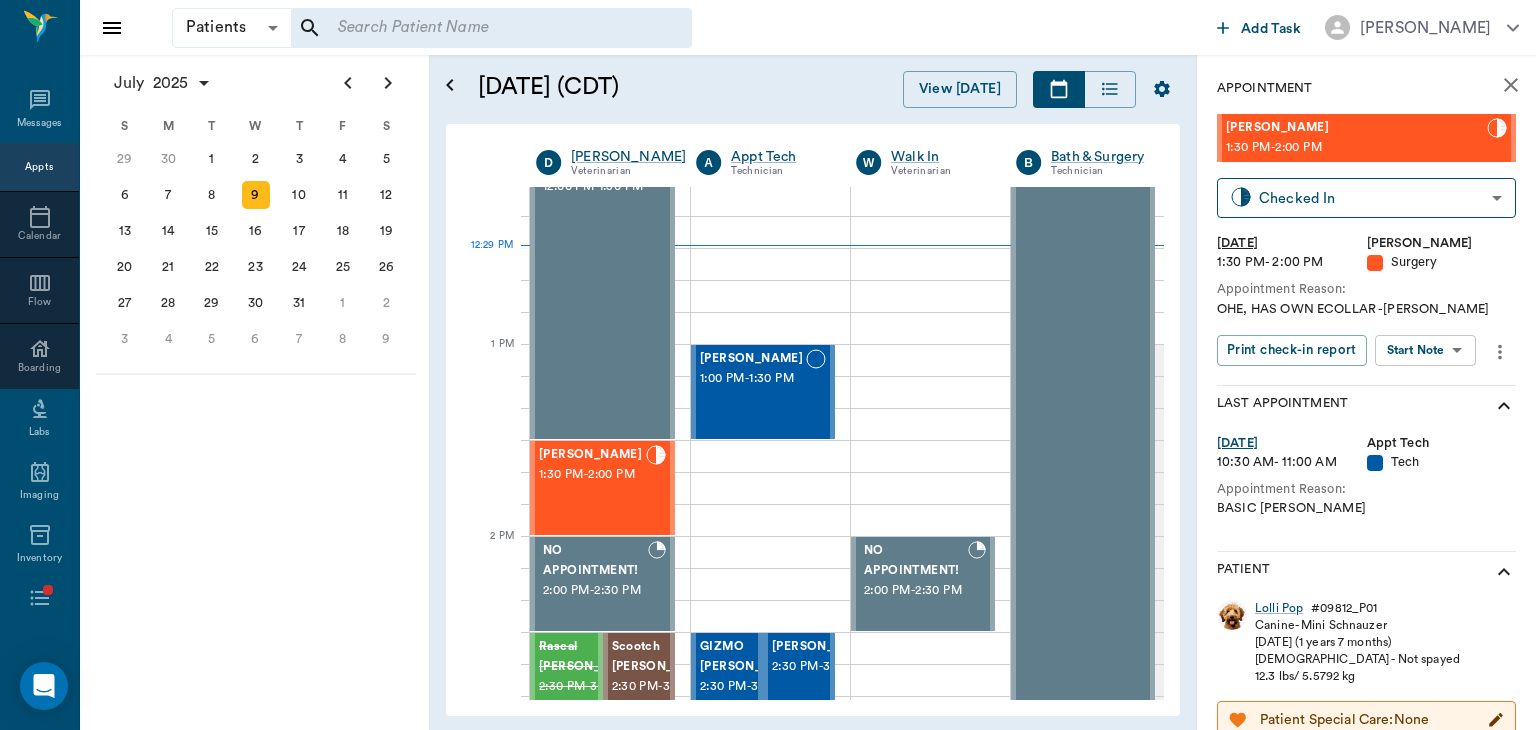 click on "Patients Patients ​ ​ Add Task [PERSON_NAME] Nectar Messages Appts Calendar Flow Boarding Labs Imaging Inventory Tasks Forms Staff Reports Lookup Settings [DATE] S M T W T F S [DATE] 2 3 4 5 6 7 8 9 10 11 12 13 14 15 16 17 18 19 20 21 22 23 24 25 26 27 28 29 [DATE] 1 2 3 4 5 6 7 8 9 10 11 12 S M T W T F S 29 [DATE] 1 2 3 4 5 6 7 8 9 10 11 12 13 14 15 16 17 18 19 20 21 22 23 24 25 26 27 28 29 30 [DATE] 1 2 3 4 5 6 7 8 9 S M T W T F S 27 28 29 30 [DATE] 1 2 3 4 5 6 7 8 9 10 11 12 13 14 15 16 17 18 19 20 21 22 23 24 25 26 27 28 29 30 31 [DATE] 2 3 4 5 6 [DATE] (CDT) View [DATE] [DATE] [DATE] [DATE] D [PERSON_NAME] Veterinarian A Appt Tech Technician W Walk In Veterinarian B Bath & Surgery Technician B Board &Procedures Other D [PERSON_NAME] Veterinarian 8 AM 9 AM 10 AM 11 AM 12 PM 1 PM 2 PM 3 PM 4 PM 5 PM 6 PM 7 PM 8 PM 12:29 PM NO APPOINTMENT! 8:00 AM  -  8:30 AM [PERSON_NAME] 8:30 AM  -  9:30 AM Kash Dial 9:30 AM  -  10:00 AM [PERSON_NAME] 10:00 AM  -  10:30 AM [PERSON_NAME]  -   -" at bounding box center (768, 365) 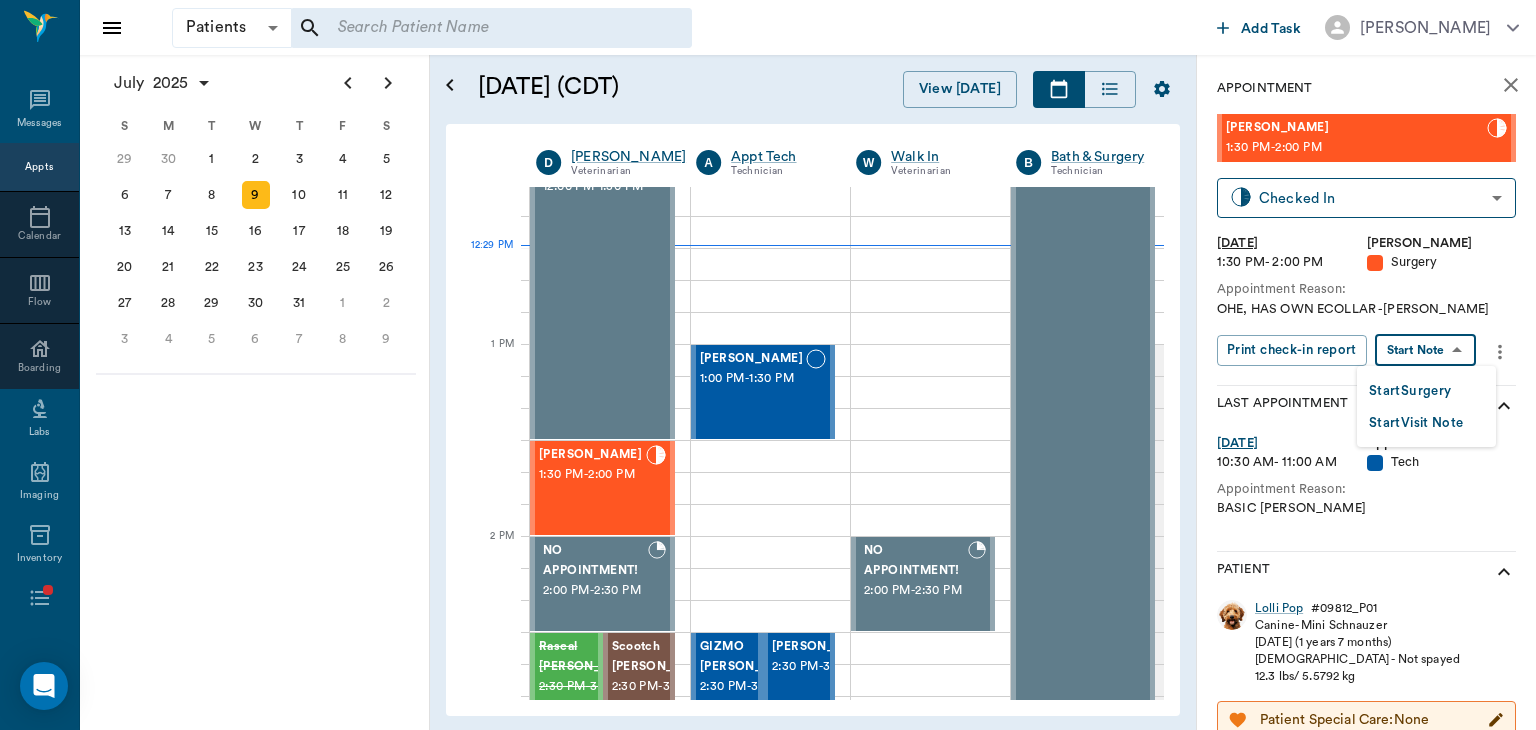 click on "Start  Surgery" at bounding box center (1410, 391) 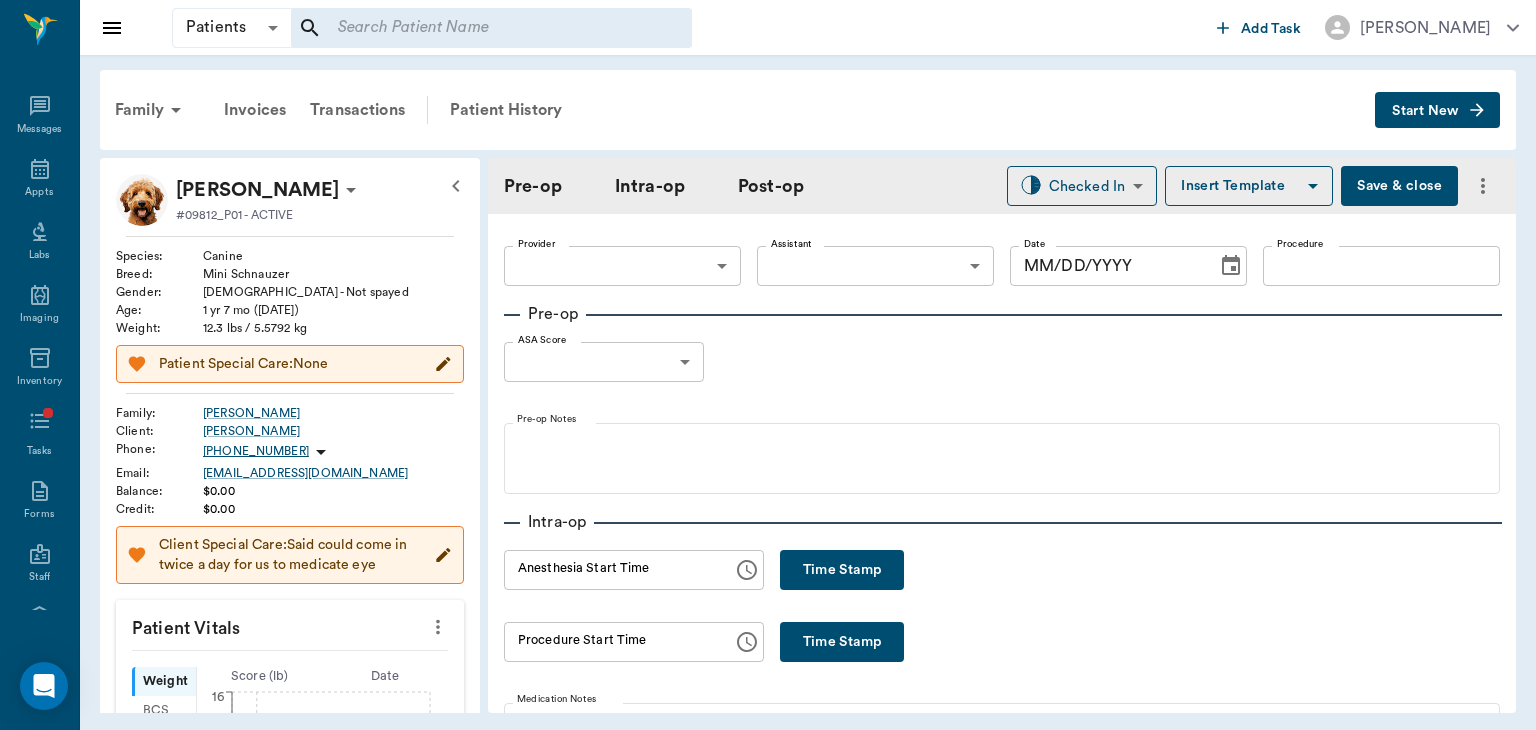 type on "63ec2f075fda476ae8351a4d" 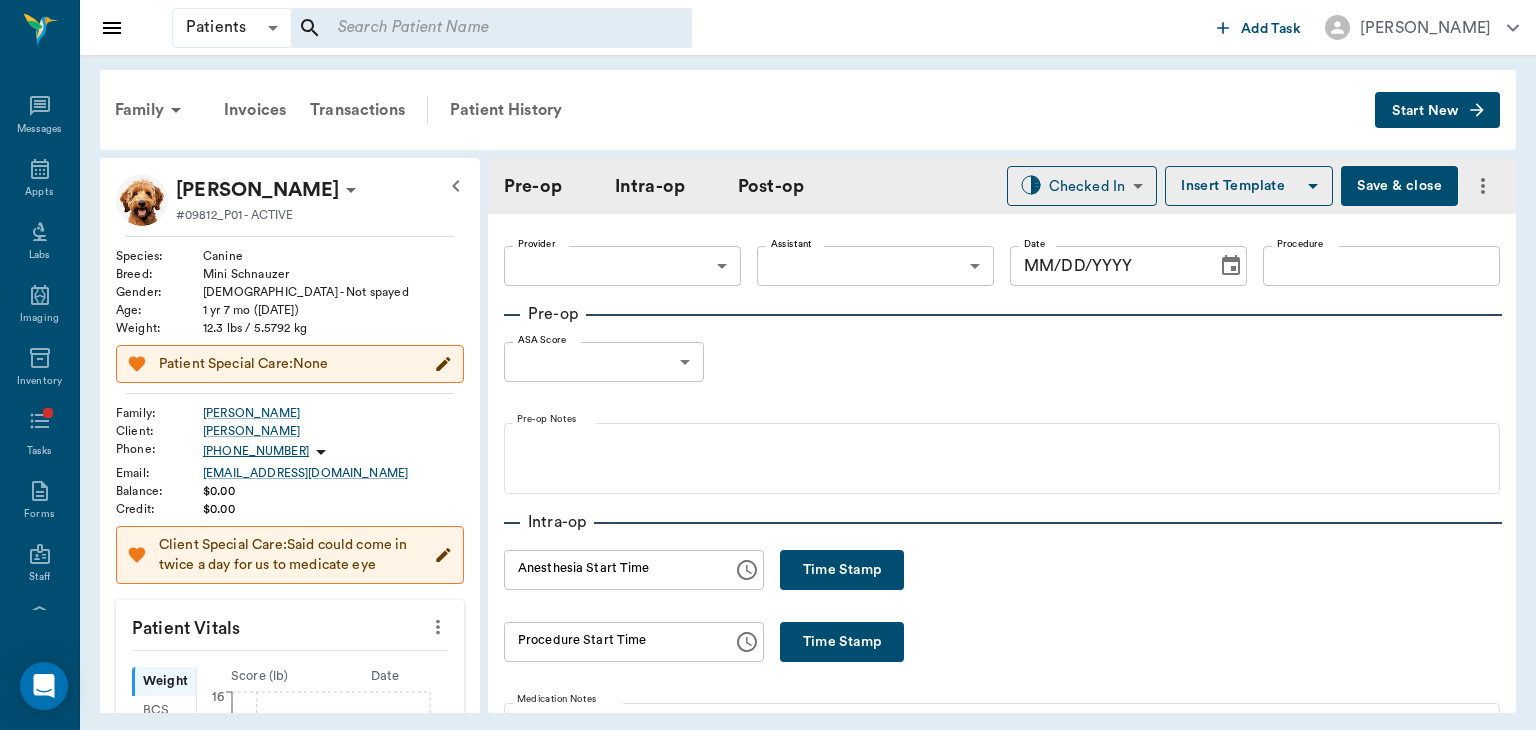 type on "[DATE]" 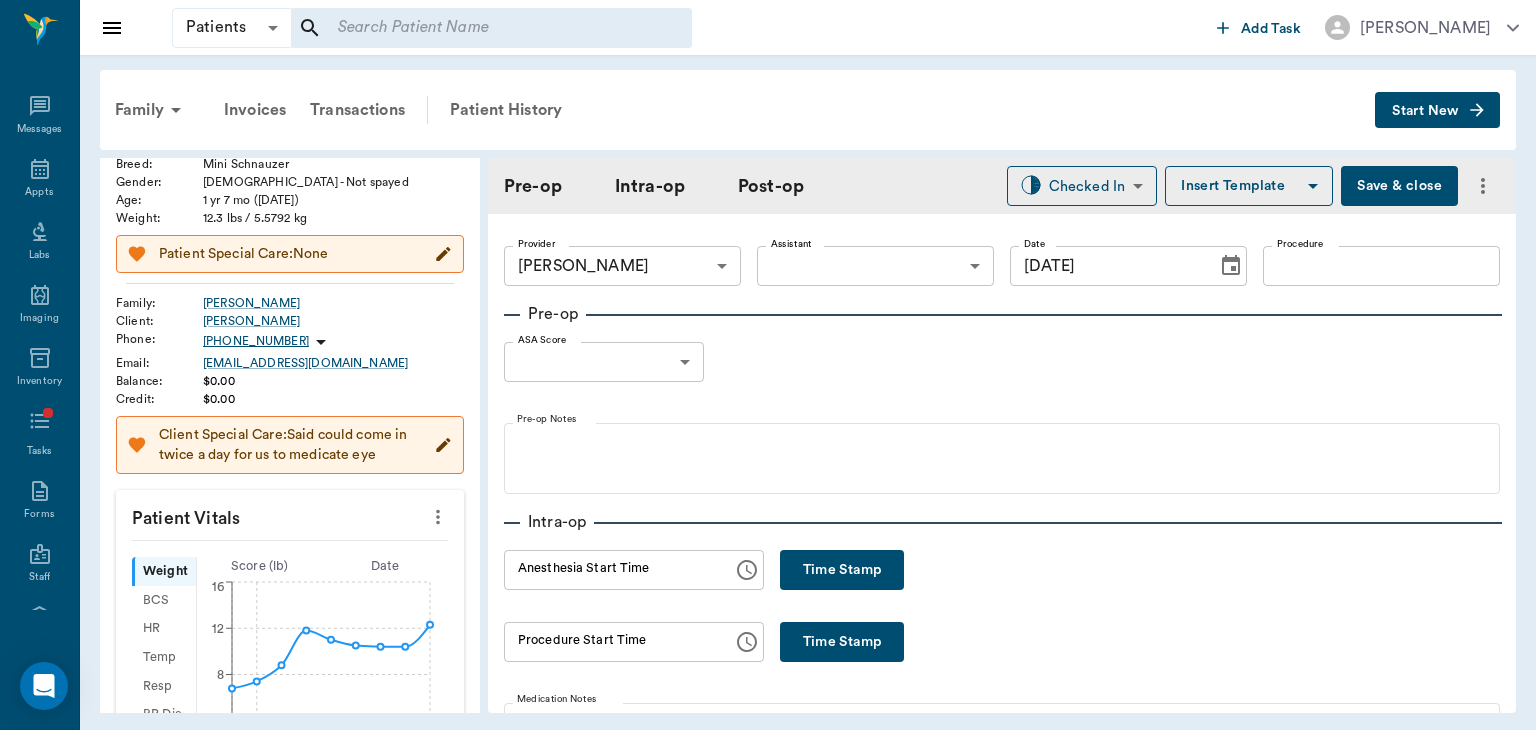 scroll, scrollTop: 140, scrollLeft: 0, axis: vertical 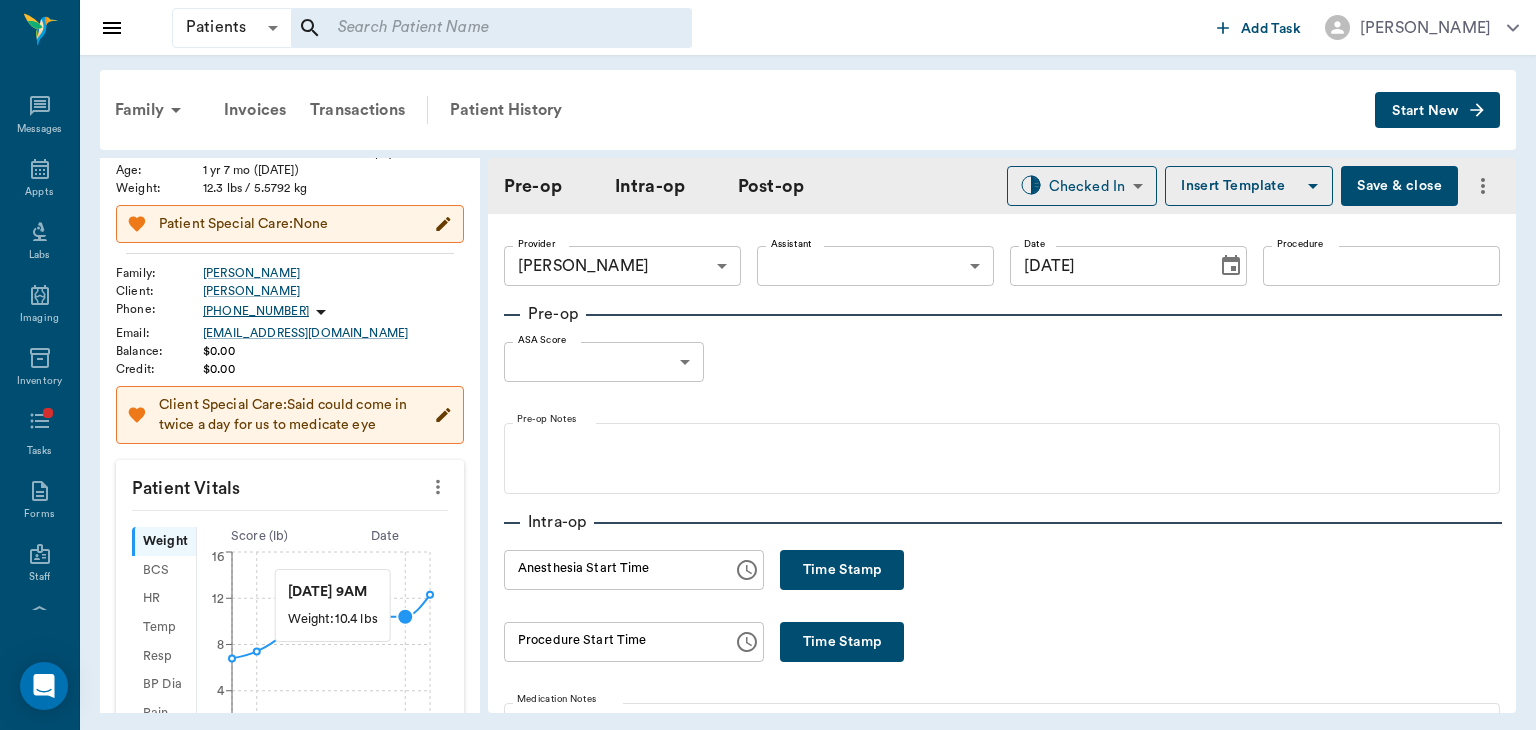 click 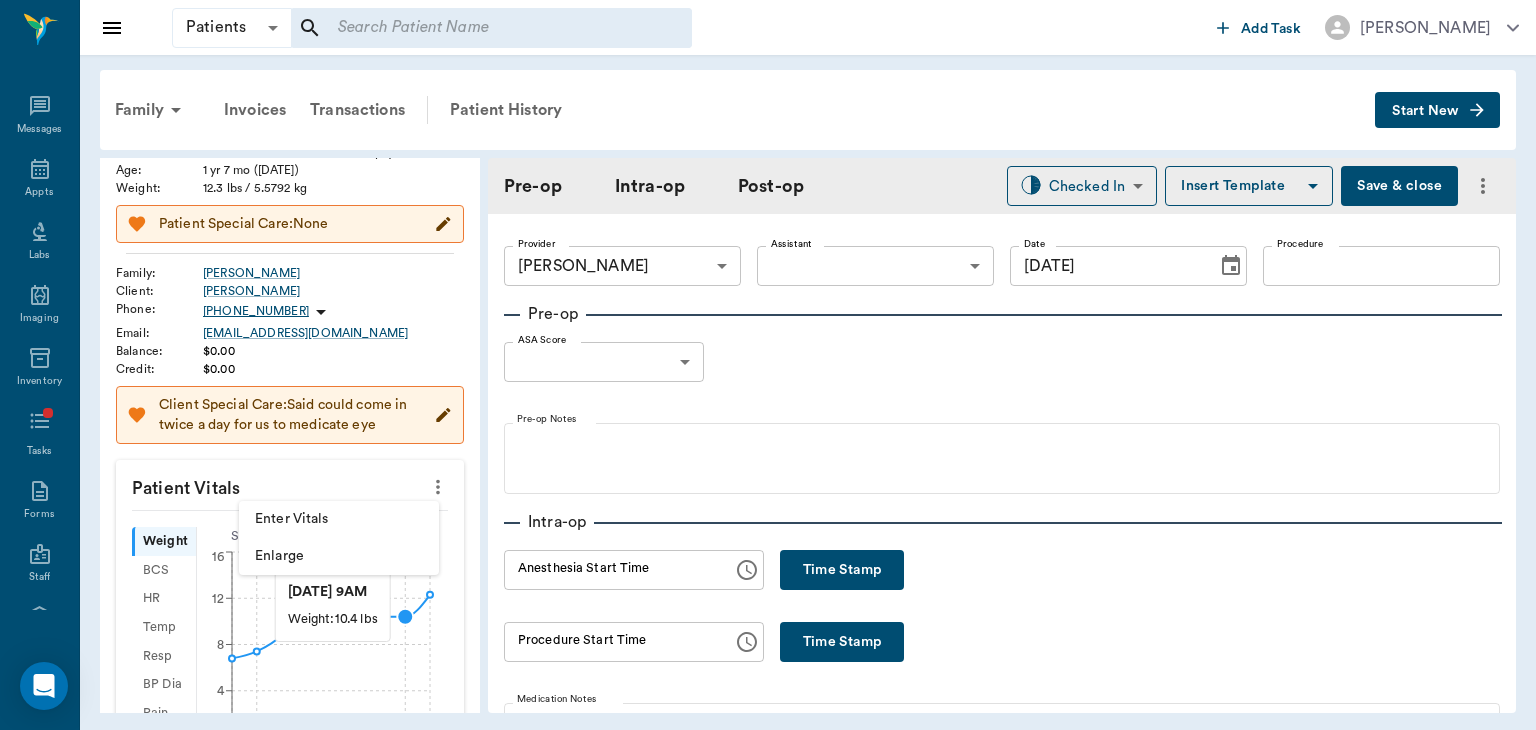 click on "Enter Vitals" at bounding box center [339, 519] 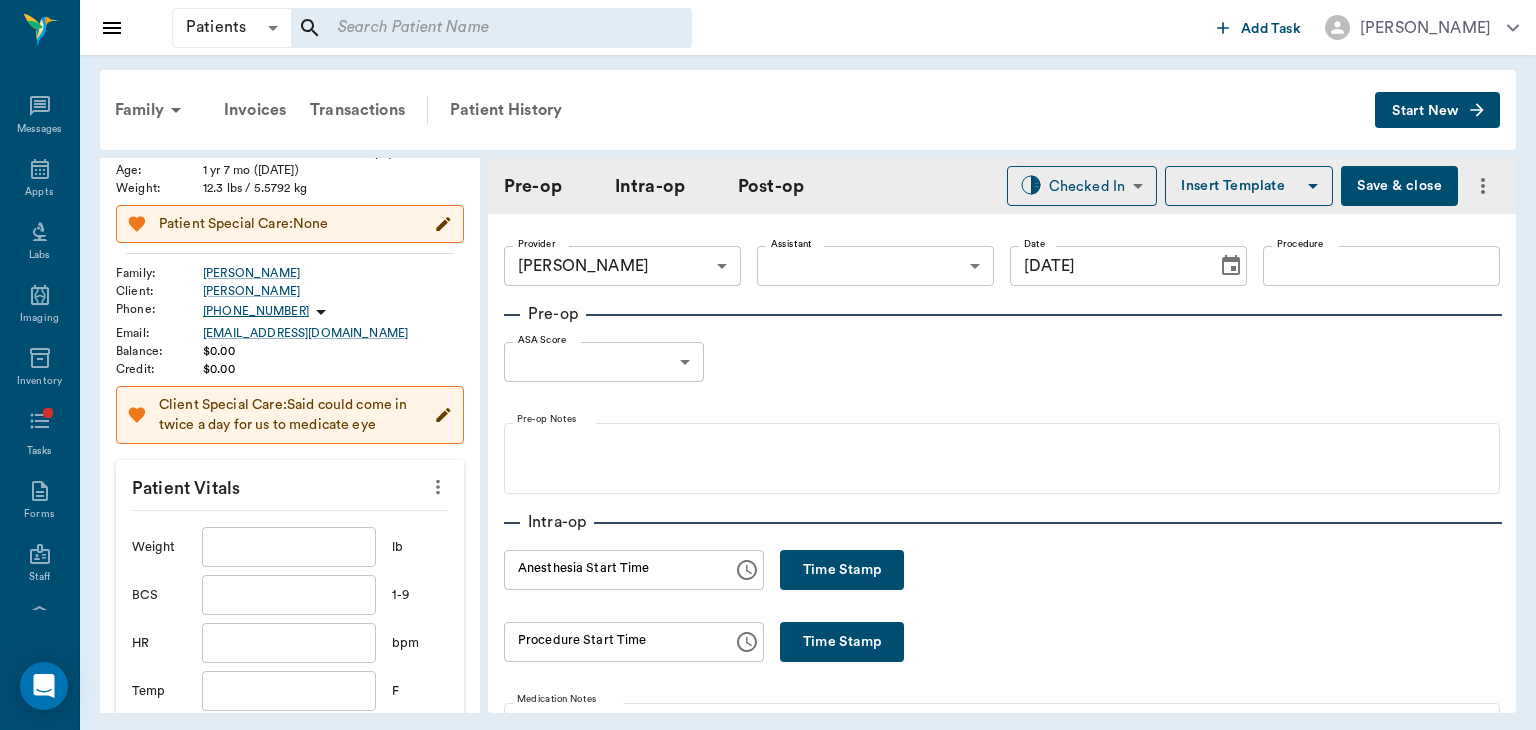 click at bounding box center (289, 547) 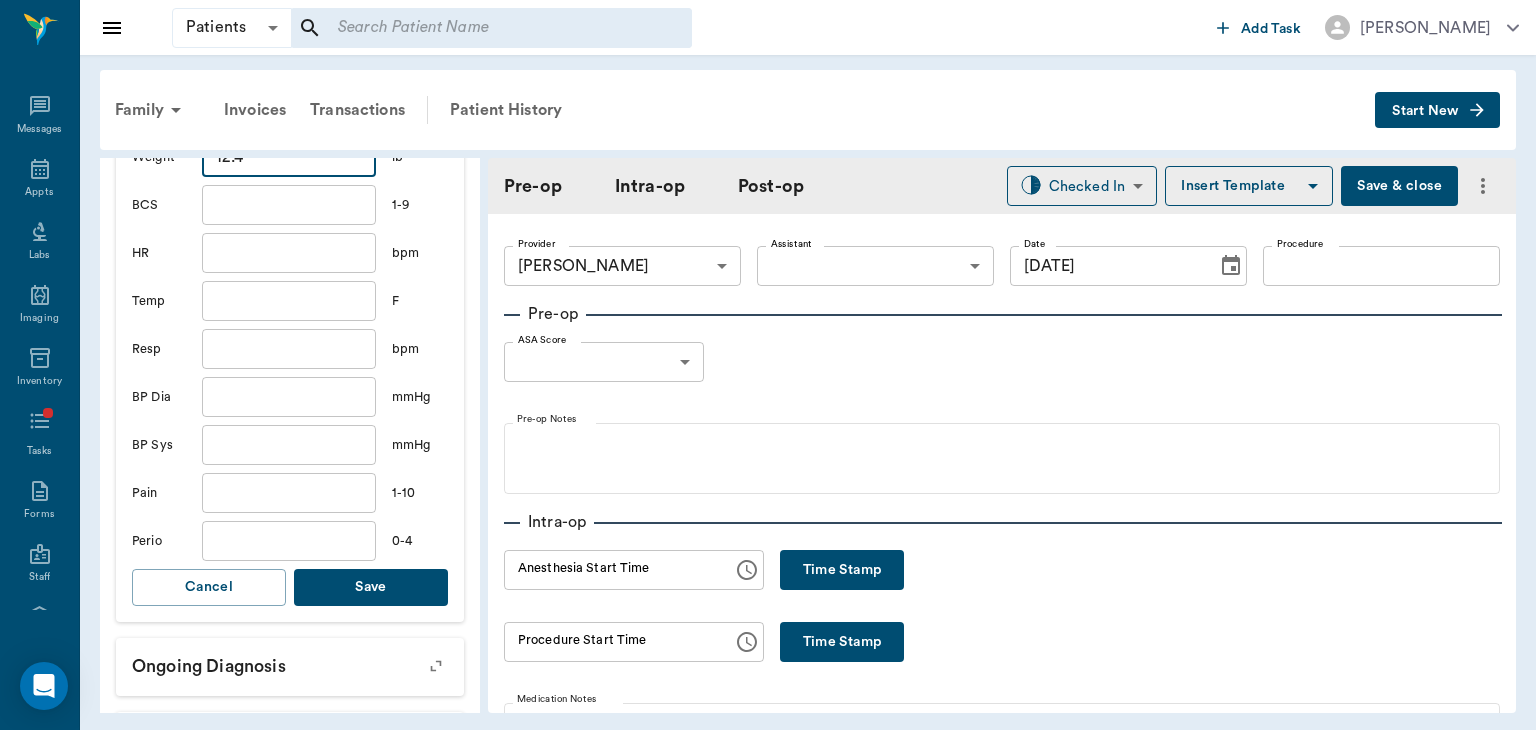 scroll, scrollTop: 542, scrollLeft: 0, axis: vertical 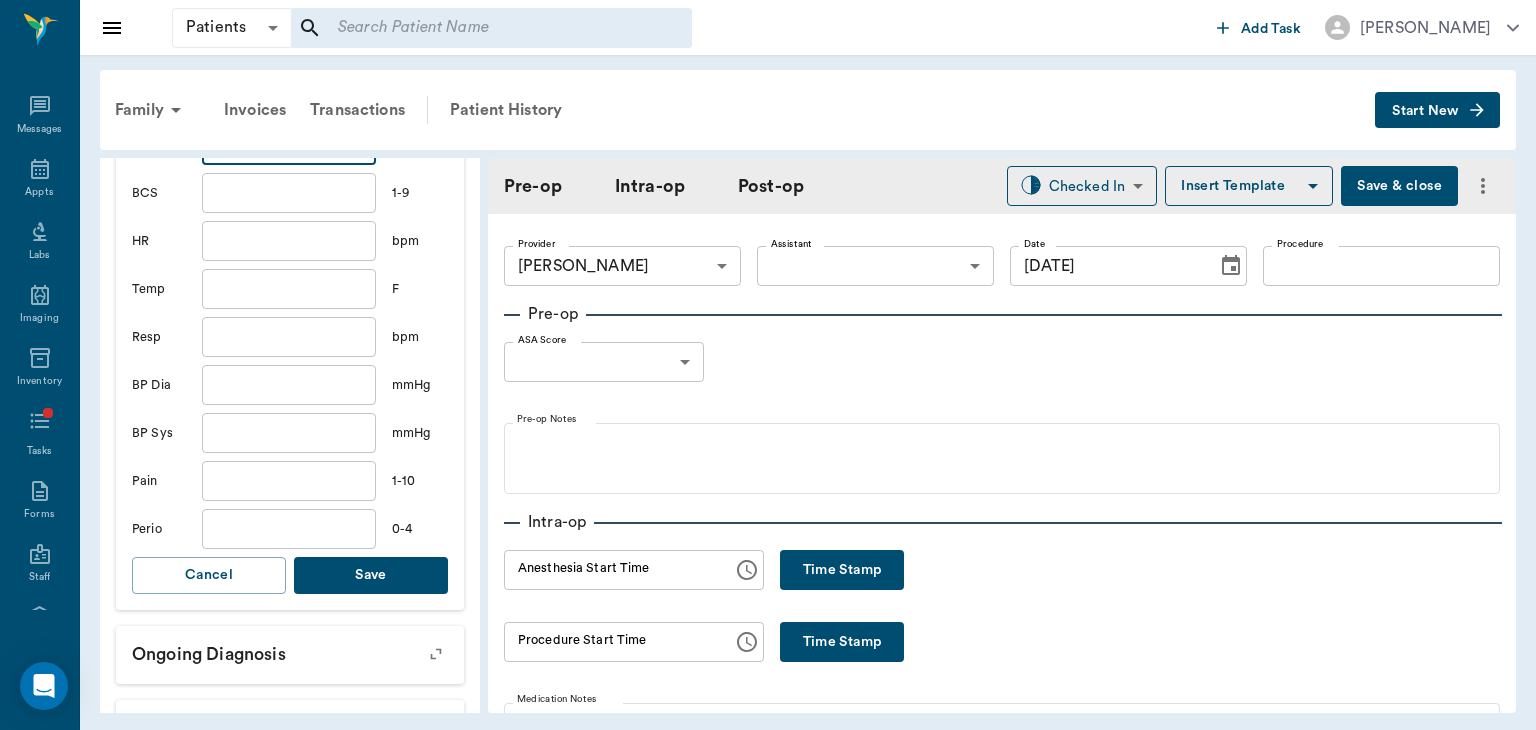 type on "12.4" 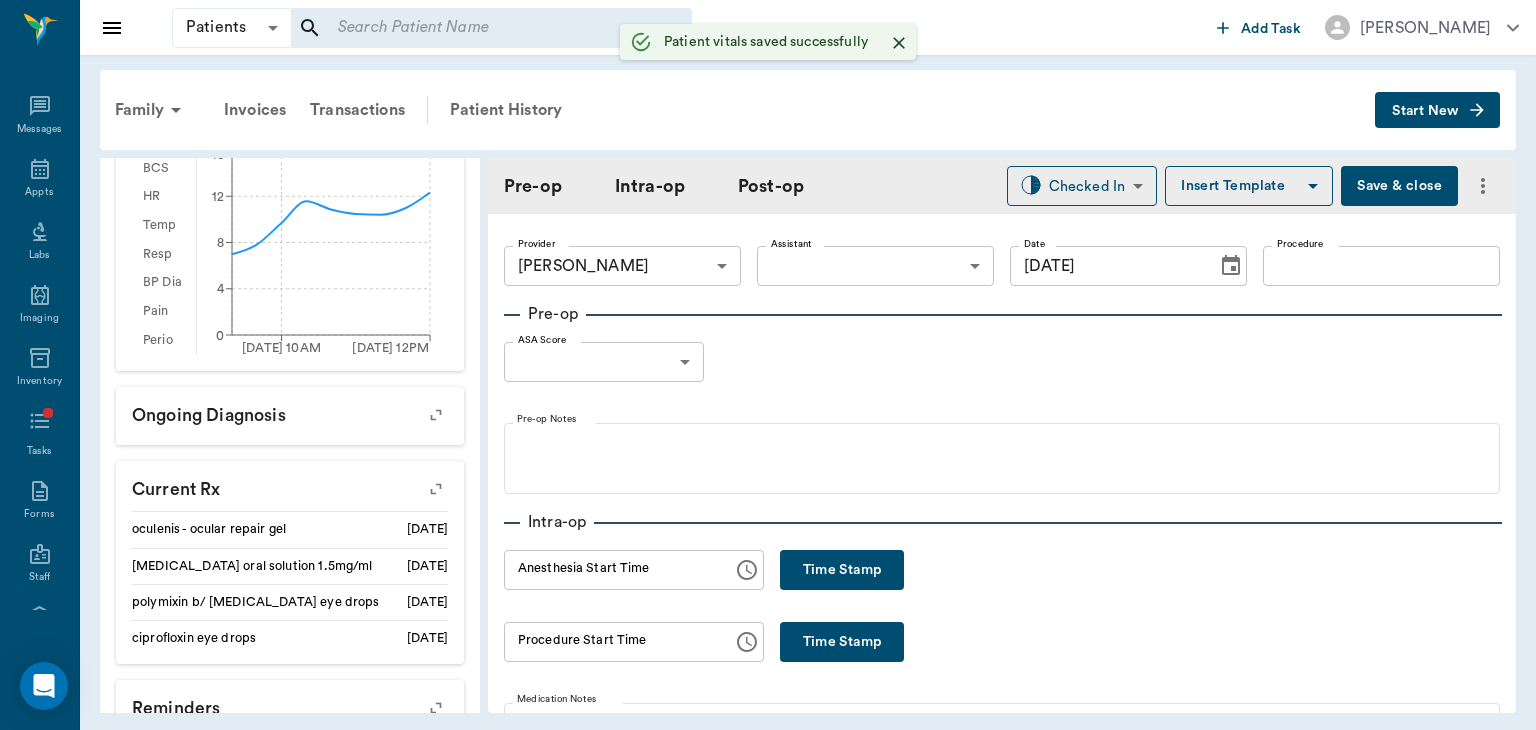 click on "Patients Patients ​ ​ Add Task [PERSON_NAME] Nectar Messages Appts Labs Imaging Inventory Tasks Forms Staff Reports Lookup Settings Family Invoices Transactions Patient History Start New Lolli Pop [PERSON_NAME] #09812_P01    -    ACTIVE   Species : Canine Breed : Mini Schnauzer Gender : [DEMOGRAPHIC_DATA] - Not spayed Age : [DEMOGRAPHIC_DATA] yr 7 mo ([DATE]) Weight : 12.4 lbs / 5.6245 kg Patient Special Care:  None Family : [PERSON_NAME] Client : [PERSON_NAME] Phone : [PHONE_NUMBER] Email : [EMAIL_ADDRESS][DOMAIN_NAME] Balance : $0.00 Credit : $0.00 Client Special Care:  Said could come in twice a day for us to medicate eye Patient Vitals Weight BCS HR Temp Resp BP Dia Pain Perio Score ( lb ) Date [DATE] 10AM [DATE] 12PM 0 4 8 12 16 Ongoing diagnosis Current Rx oculenis - ocular repair gel [DATE] [MEDICAL_DATA] oral solution 1.5mg/ml [DATE] polymixin b/ [MEDICAL_DATA] eye drops [DATE] ciprofloxin eye drops [DATE] Reminders Canine Complete Adult Annual [DATE] Distemper/Parvo Vaccination Annual [DATE] Corona Vaccination Annual Pre-op" at bounding box center [768, 365] 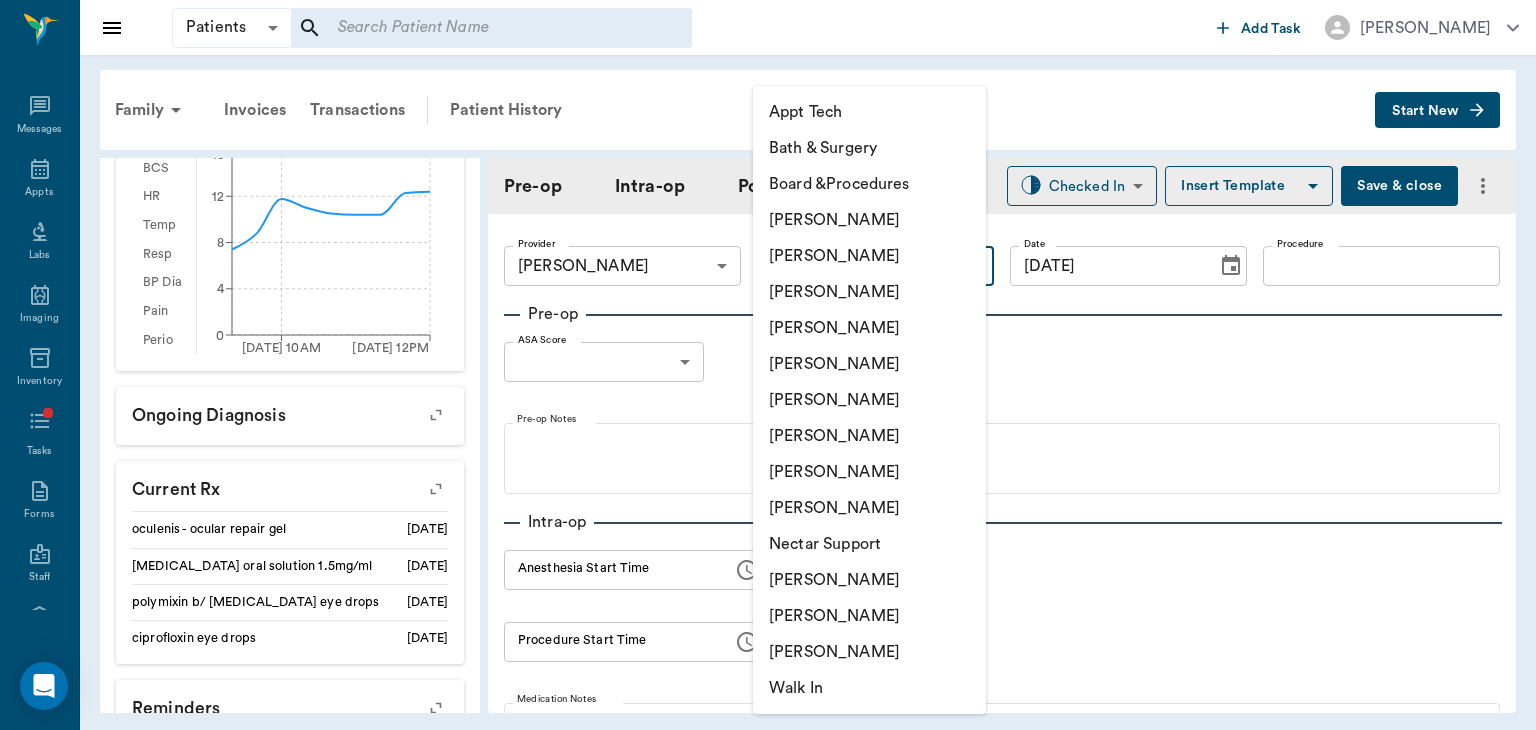 click on "[PERSON_NAME]" at bounding box center [869, 436] 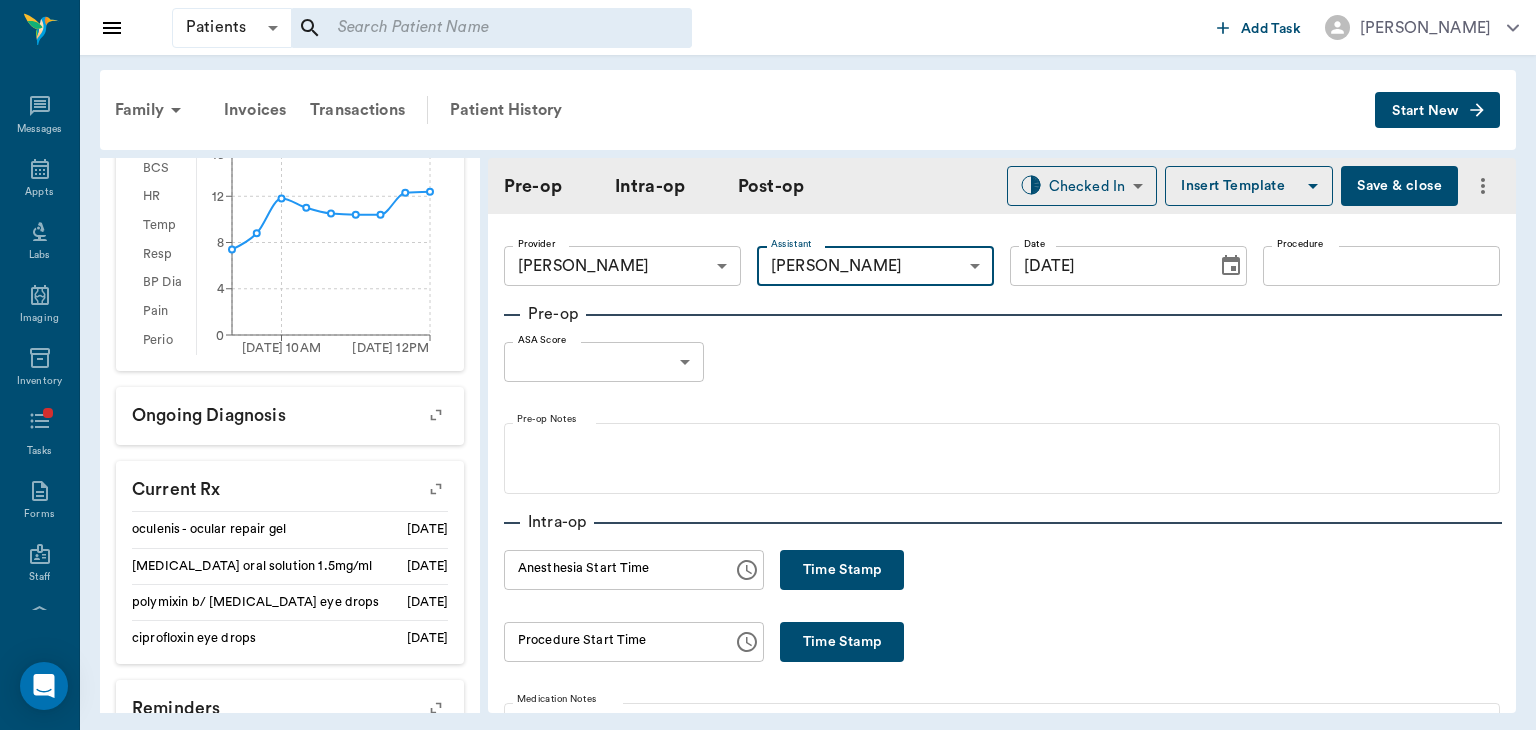 click on "Procedure" at bounding box center [1381, 266] 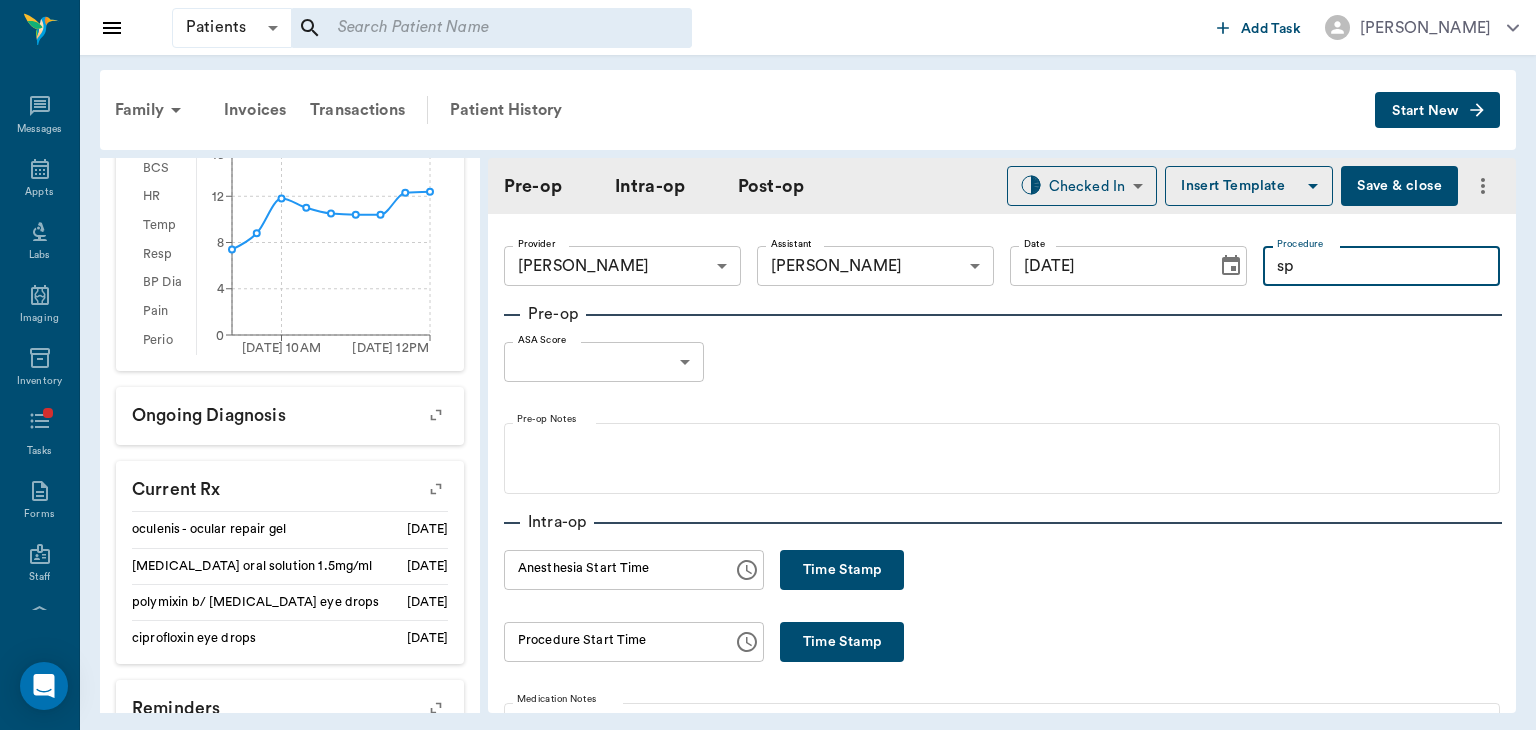 type on "s" 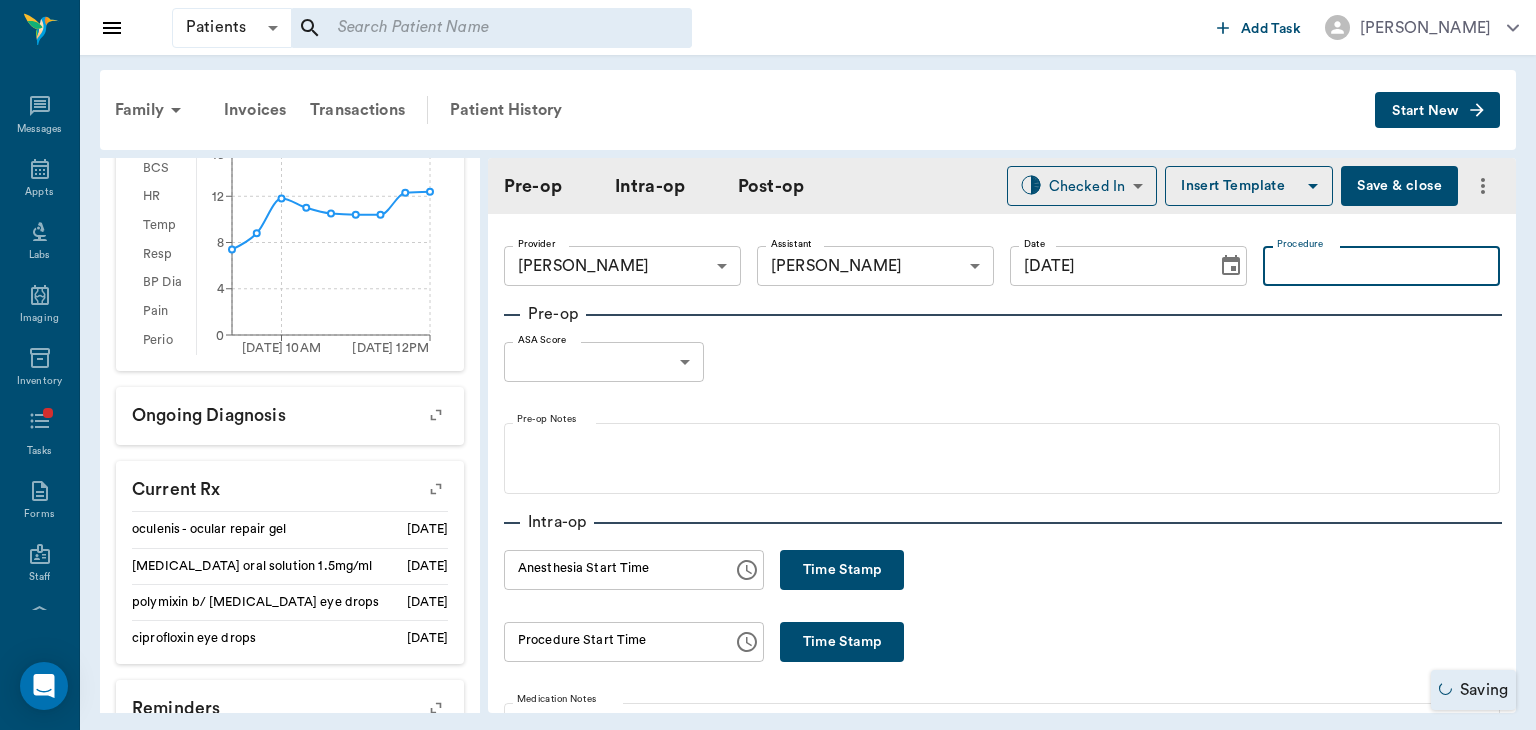 click on "Procedure" at bounding box center [1381, 266] 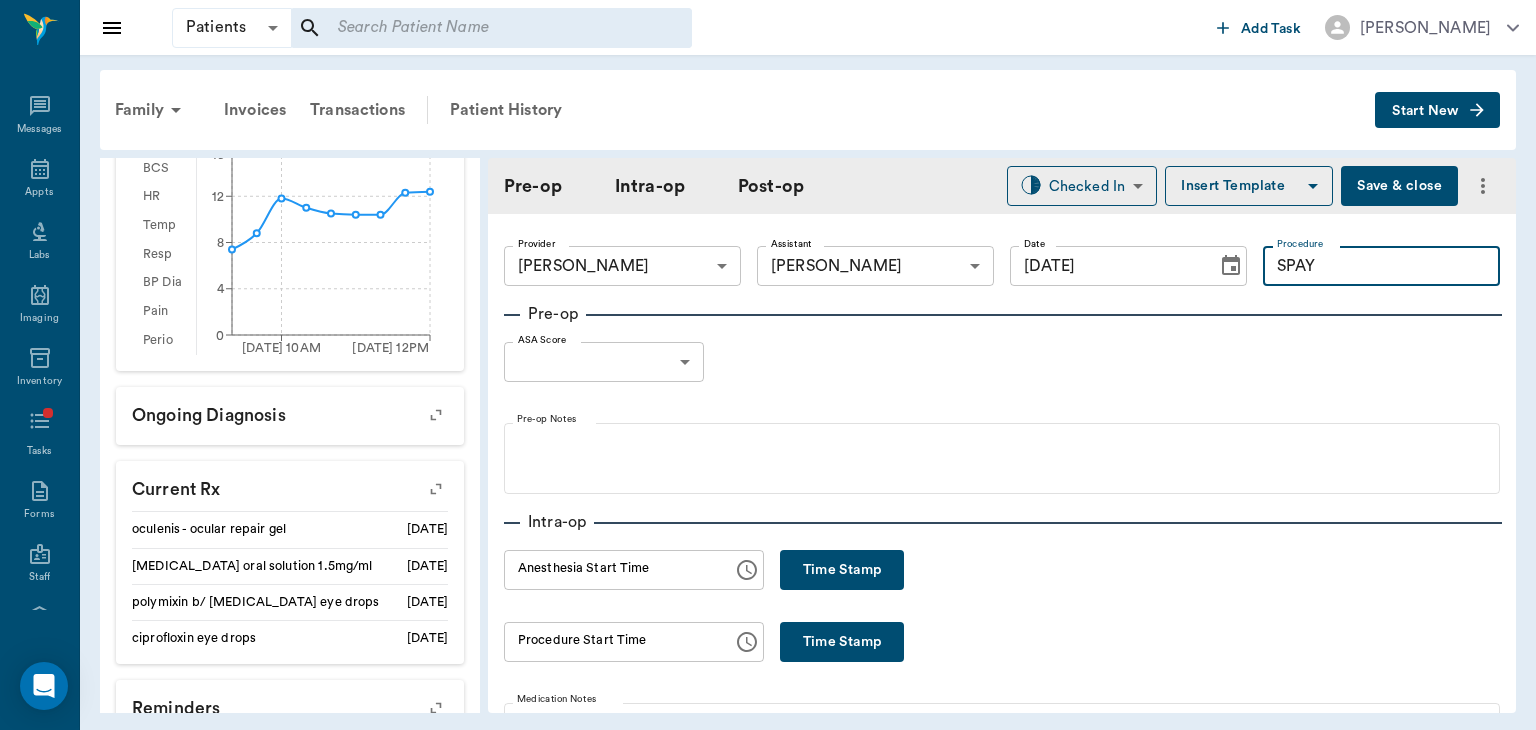 type on "SPAY" 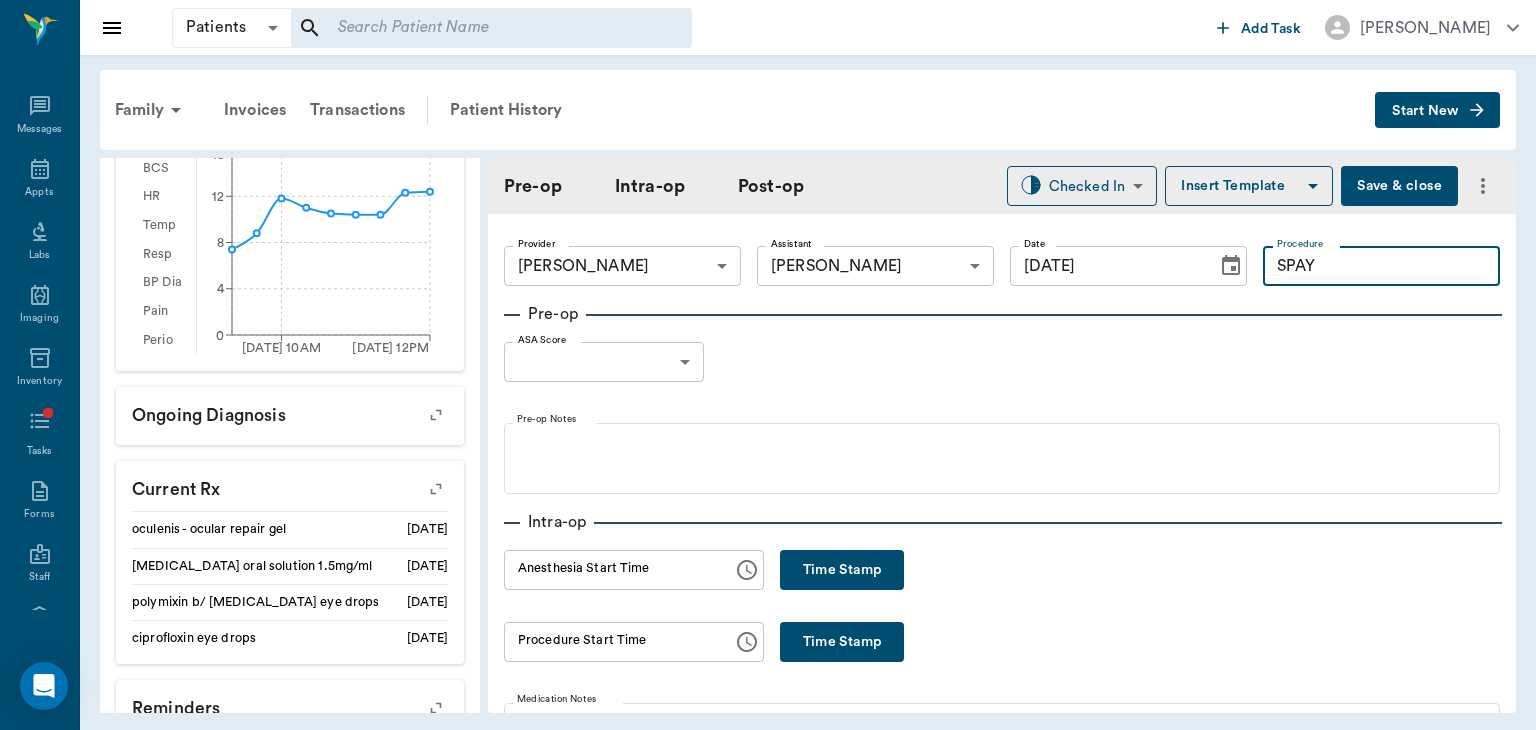 click on "Insert Template" at bounding box center (1249, 186) 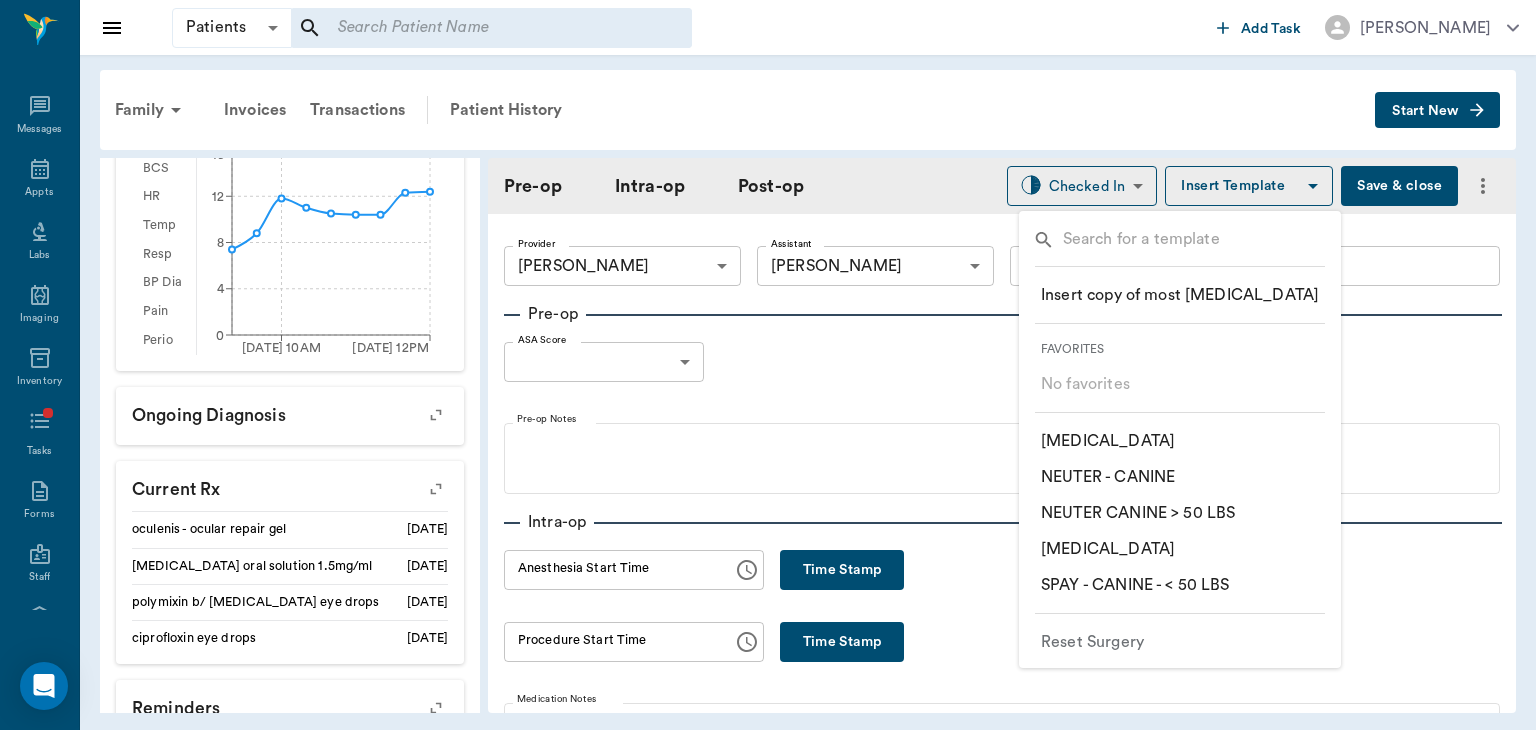 click on "​ SPAY - CANINE - < 50 LBS" at bounding box center (1135, 585) 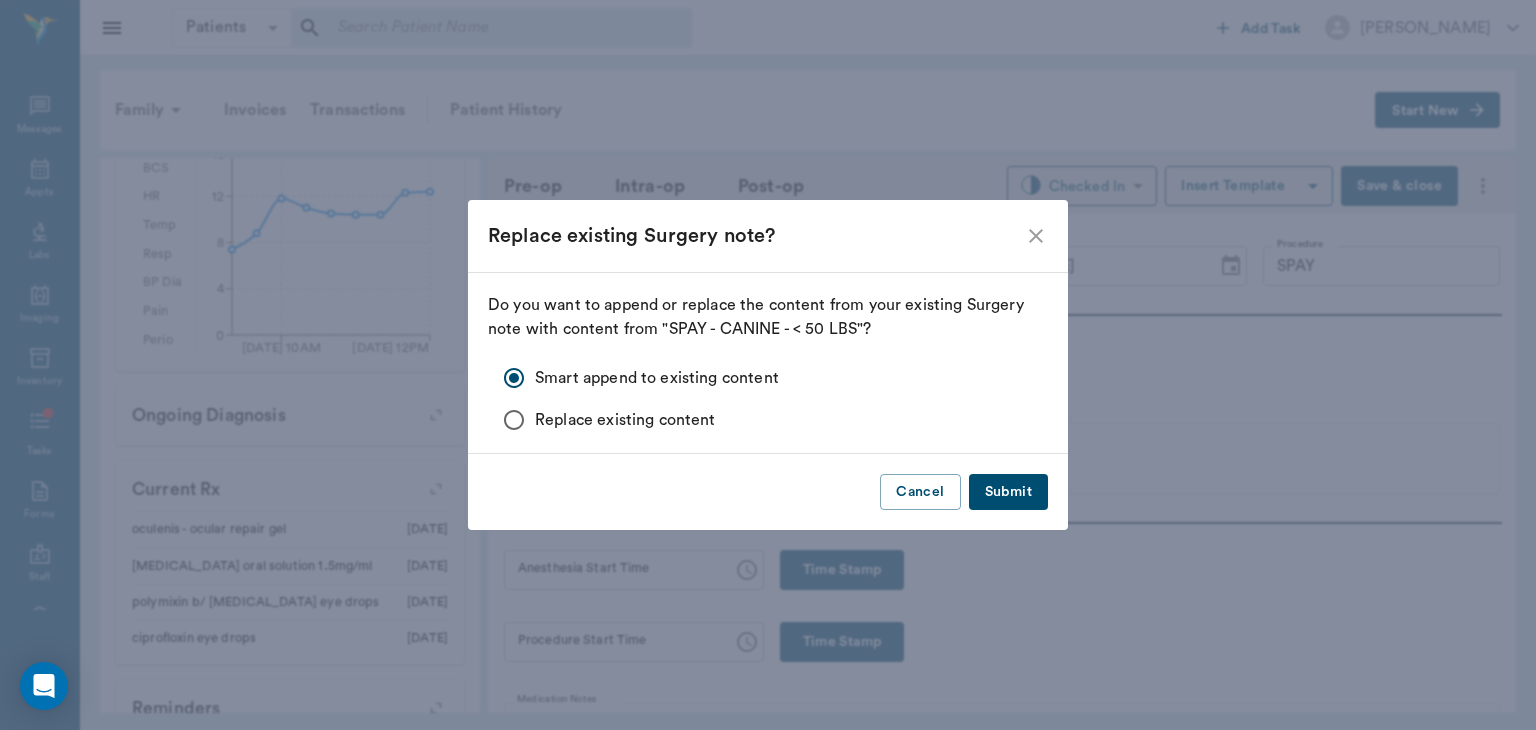 click on "Submit" at bounding box center (1008, 492) 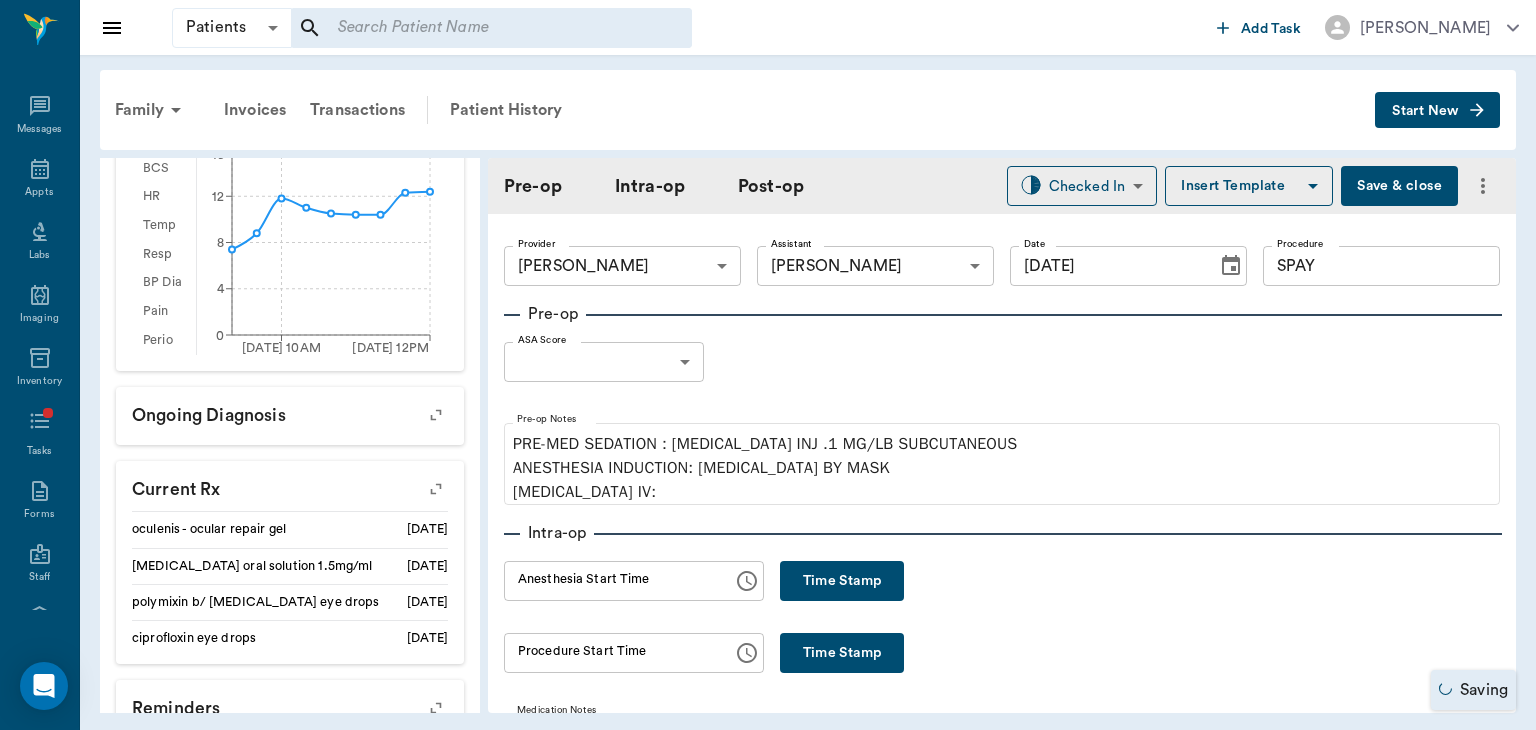 click on "Patients Patients ​ ​ Add Task [PERSON_NAME] Nectar Messages Appts Labs Imaging Inventory Tasks Forms Staff Reports Lookup Settings Family Invoices Transactions Patient History Start New Lolli Pop [PERSON_NAME] #09812_P01    -    ACTIVE   Species : Canine Breed : Mini Schnauzer Gender : [DEMOGRAPHIC_DATA] - Not spayed Age : [DEMOGRAPHIC_DATA] yr 7 mo ([DATE]) Weight : 12.4 lbs / 5.6245 kg Patient Special Care:  None Family : [PERSON_NAME] Client : [PERSON_NAME] Phone : [PHONE_NUMBER] Email : [EMAIL_ADDRESS][DOMAIN_NAME] Balance : $0.00 Credit : $0.00 Client Special Care:  Said could come in twice a day for us to medicate eye Patient Vitals Weight BCS HR Temp Resp BP Dia Pain Perio Score ( lb ) Date [DATE] 10AM [DATE] 12PM 0 4 8 12 16 Ongoing diagnosis Current Rx oculenis - ocular repair gel [DATE] [MEDICAL_DATA] oral solution 1.5mg/ml [DATE] polymixin b/ [MEDICAL_DATA] eye drops [DATE] ciprofloxin eye drops [DATE] Reminders Canine Complete Adult Annual [DATE] Distemper/Parvo Vaccination Annual [DATE] Corona Vaccination Annual Pre-op" at bounding box center [768, 365] 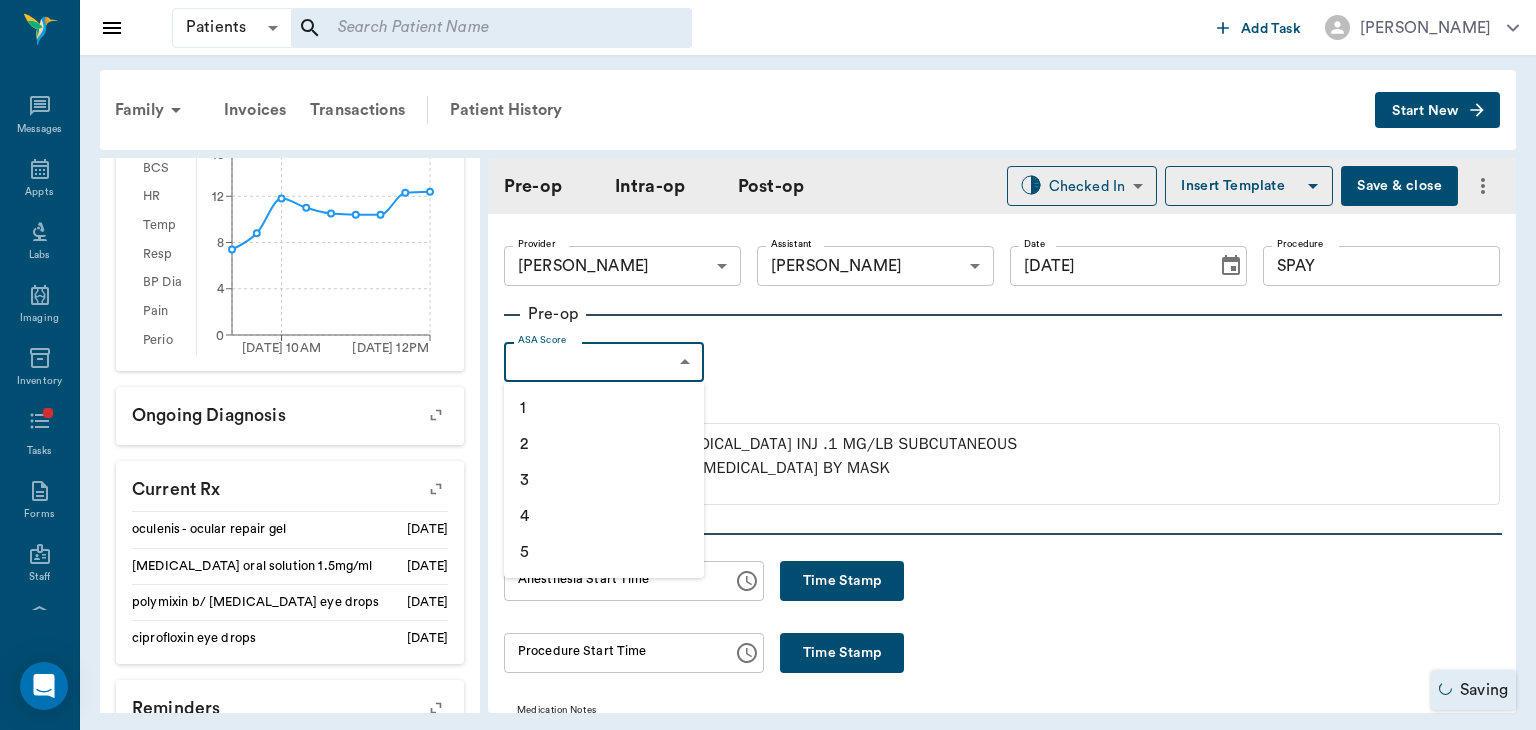 click on "1" at bounding box center [604, 408] 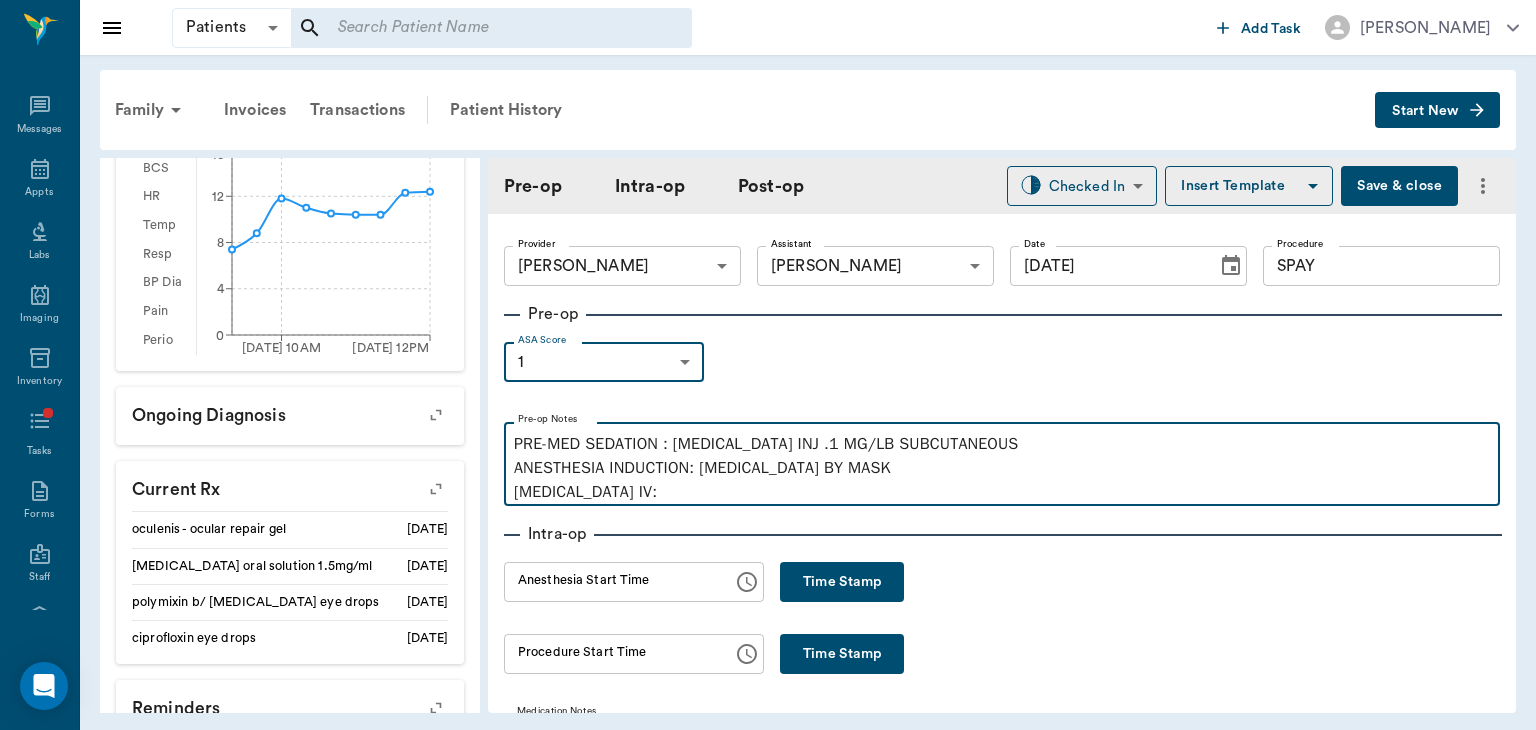 click on "PRE-MED SEDATION : [MEDICAL_DATA] INJ .1 MG/LB SUBCUTANEOUS ANESTHESIA INDUCTION: [MEDICAL_DATA] BY MASK [MEDICAL_DATA] IV:" at bounding box center [1002, 468] 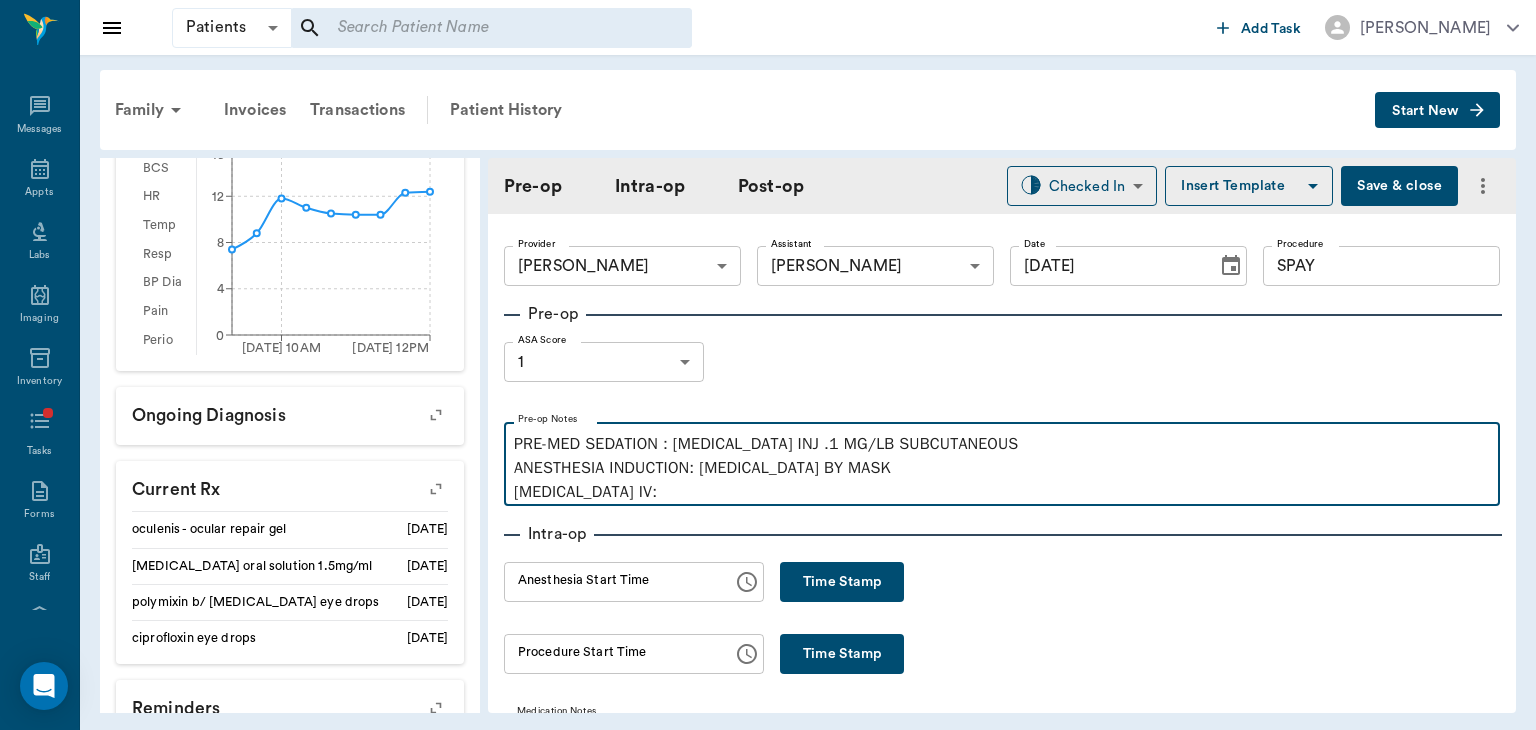 type 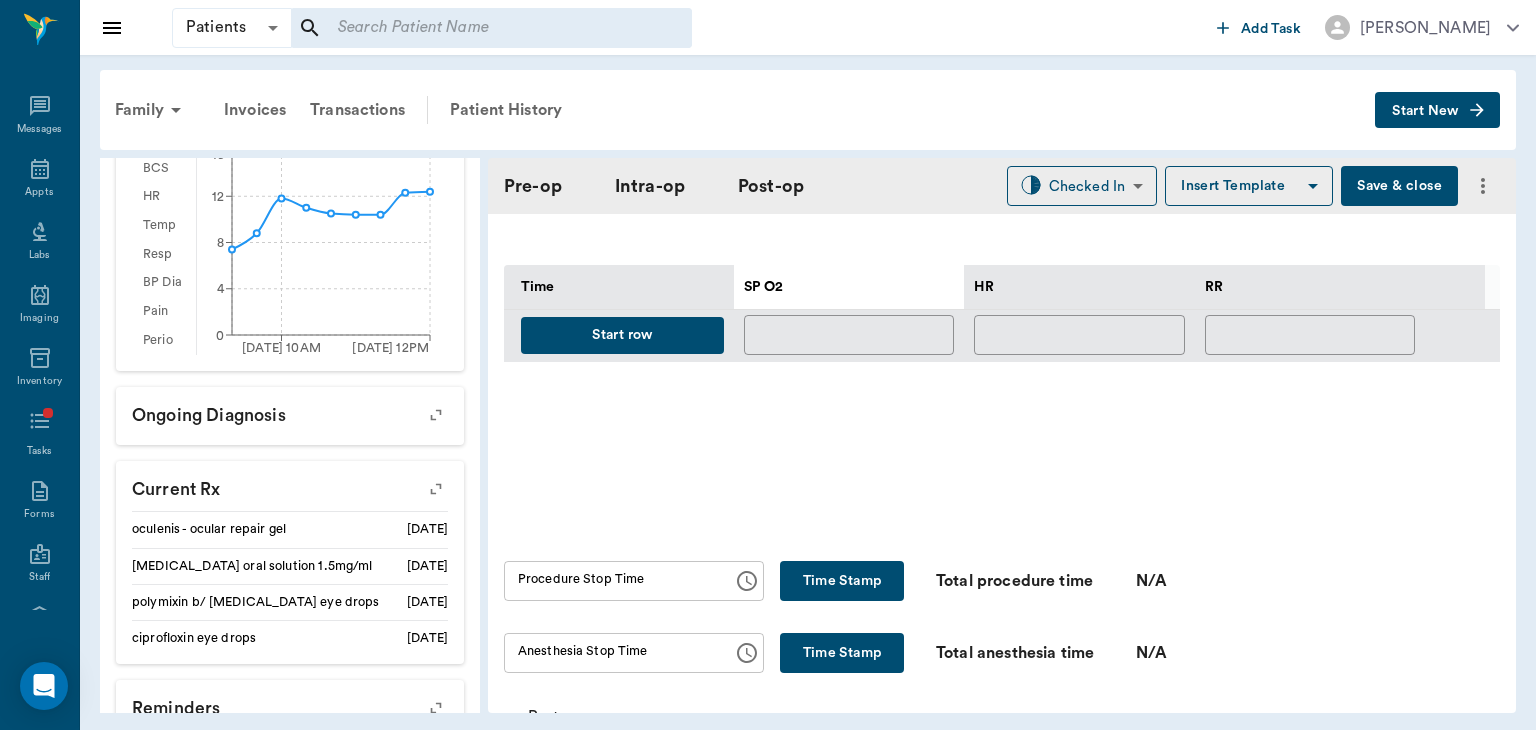 scroll, scrollTop: 940, scrollLeft: 0, axis: vertical 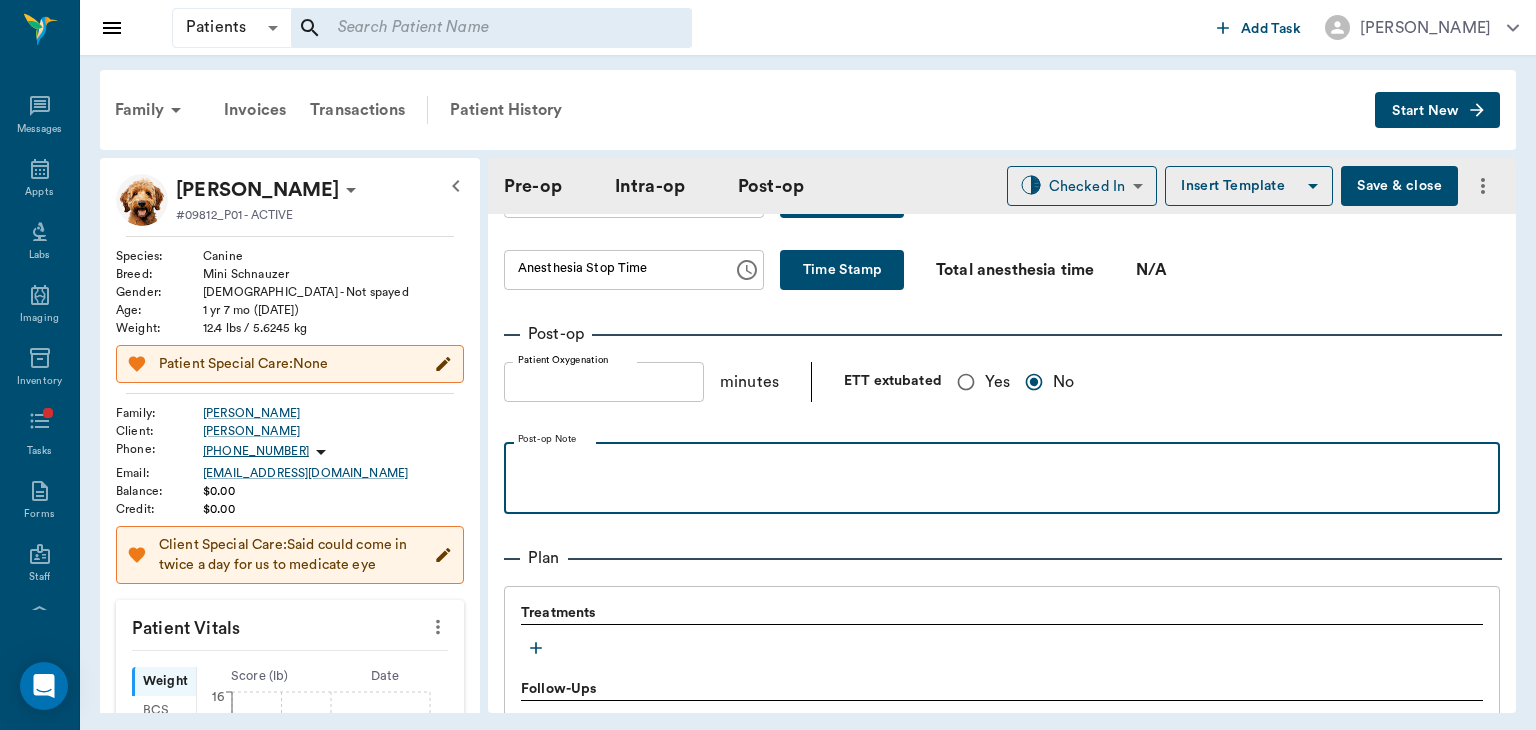 click at bounding box center [1002, 477] 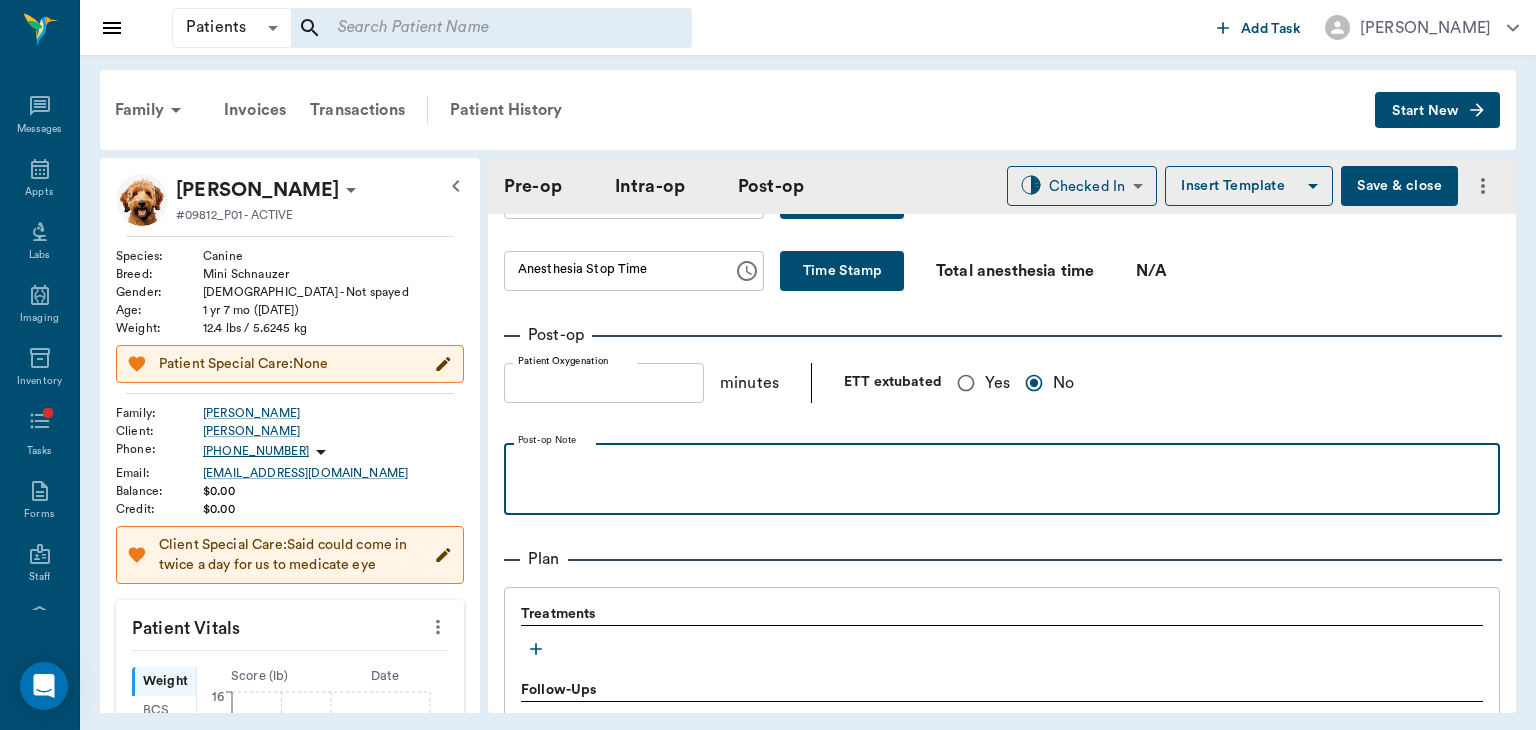 scroll, scrollTop: 1362, scrollLeft: 0, axis: vertical 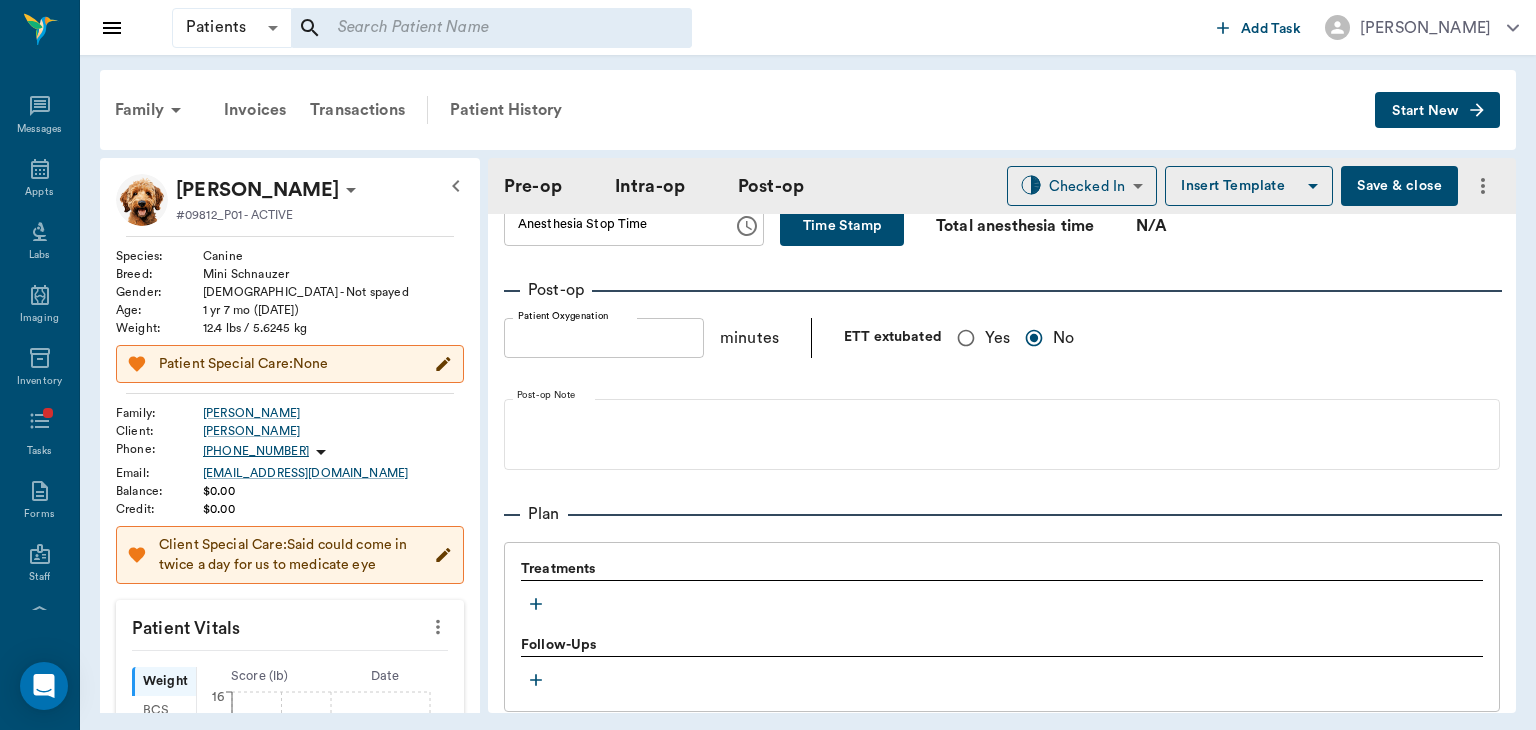 click on "Yes" at bounding box center [966, 338] 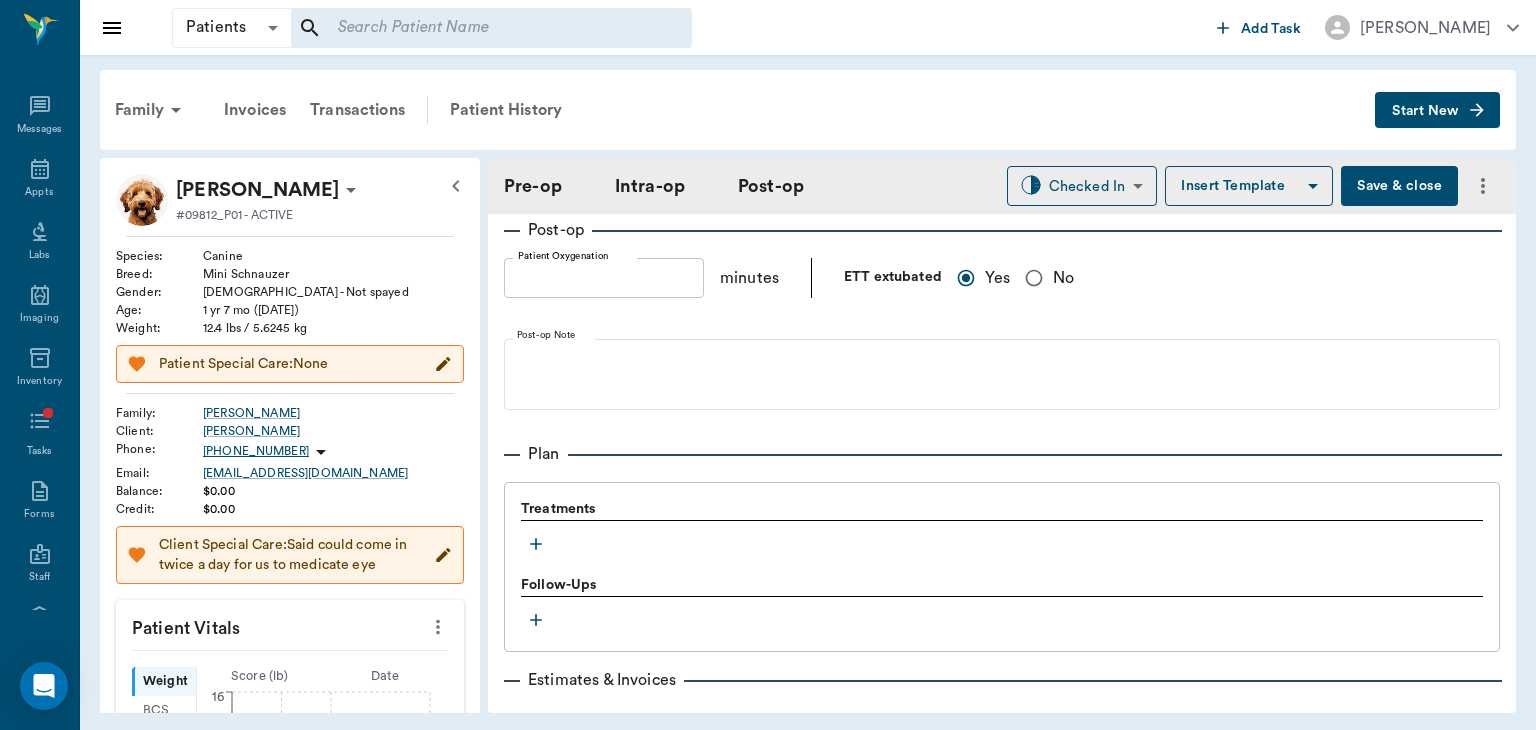 scroll, scrollTop: 1462, scrollLeft: 0, axis: vertical 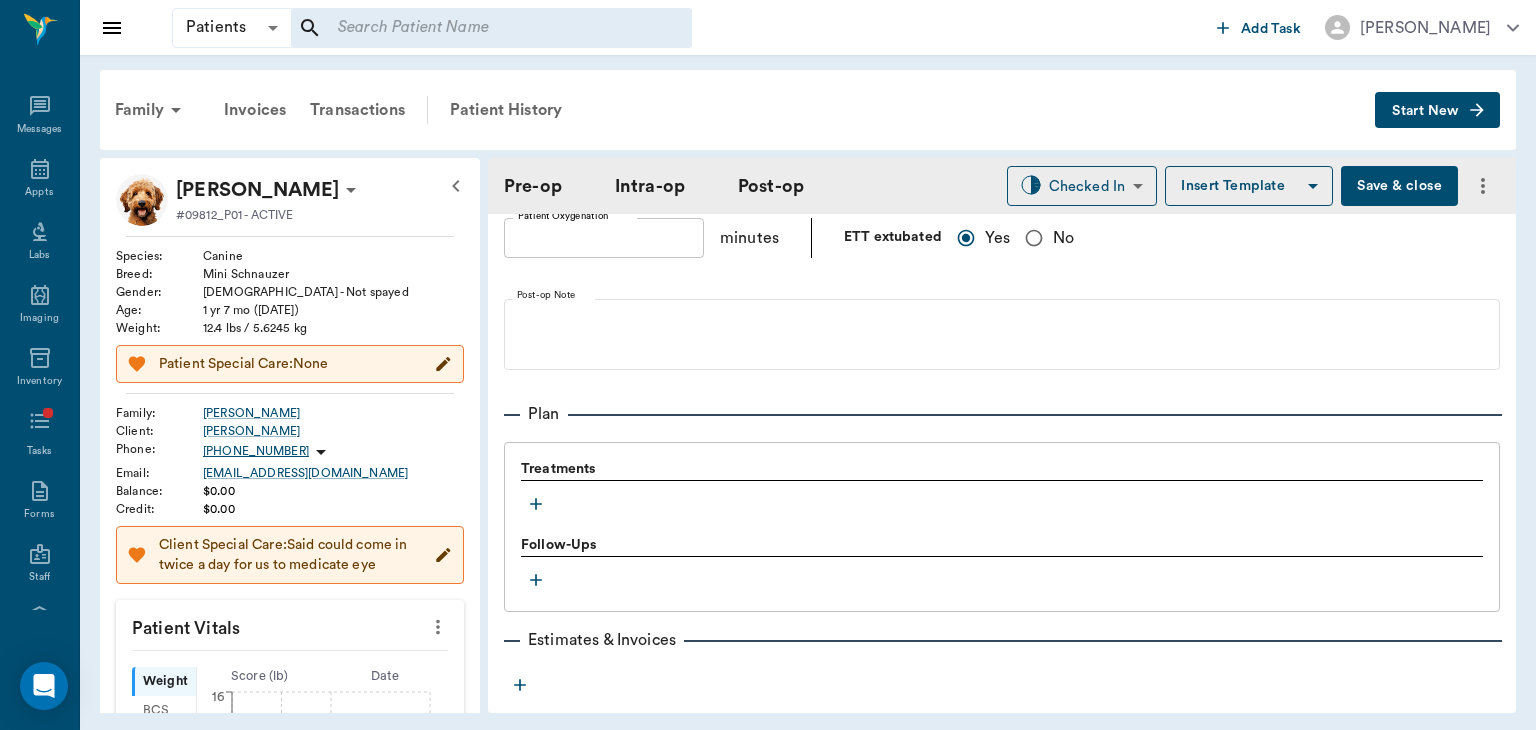 click 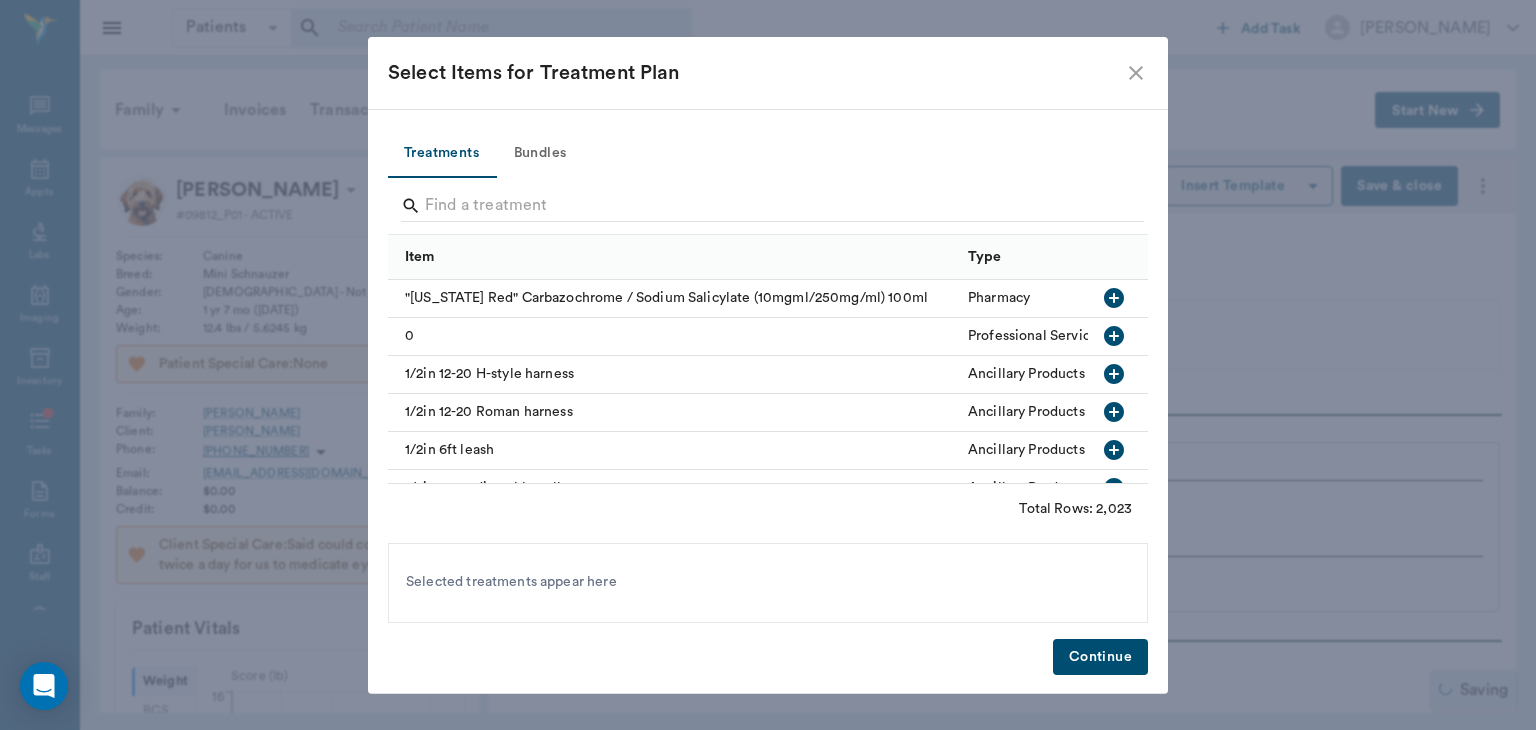 click on "Bundles" at bounding box center [540, 154] 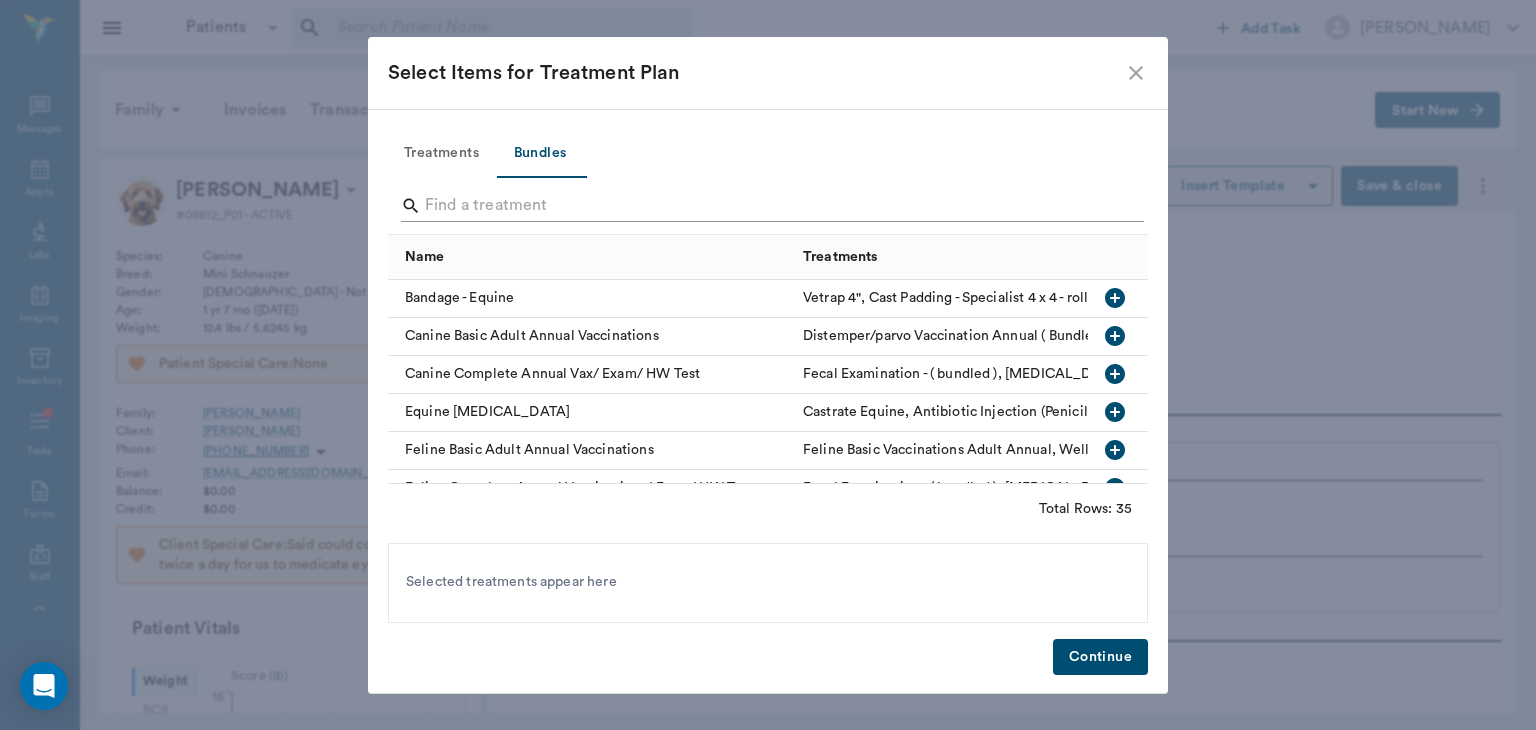 click at bounding box center (769, 206) 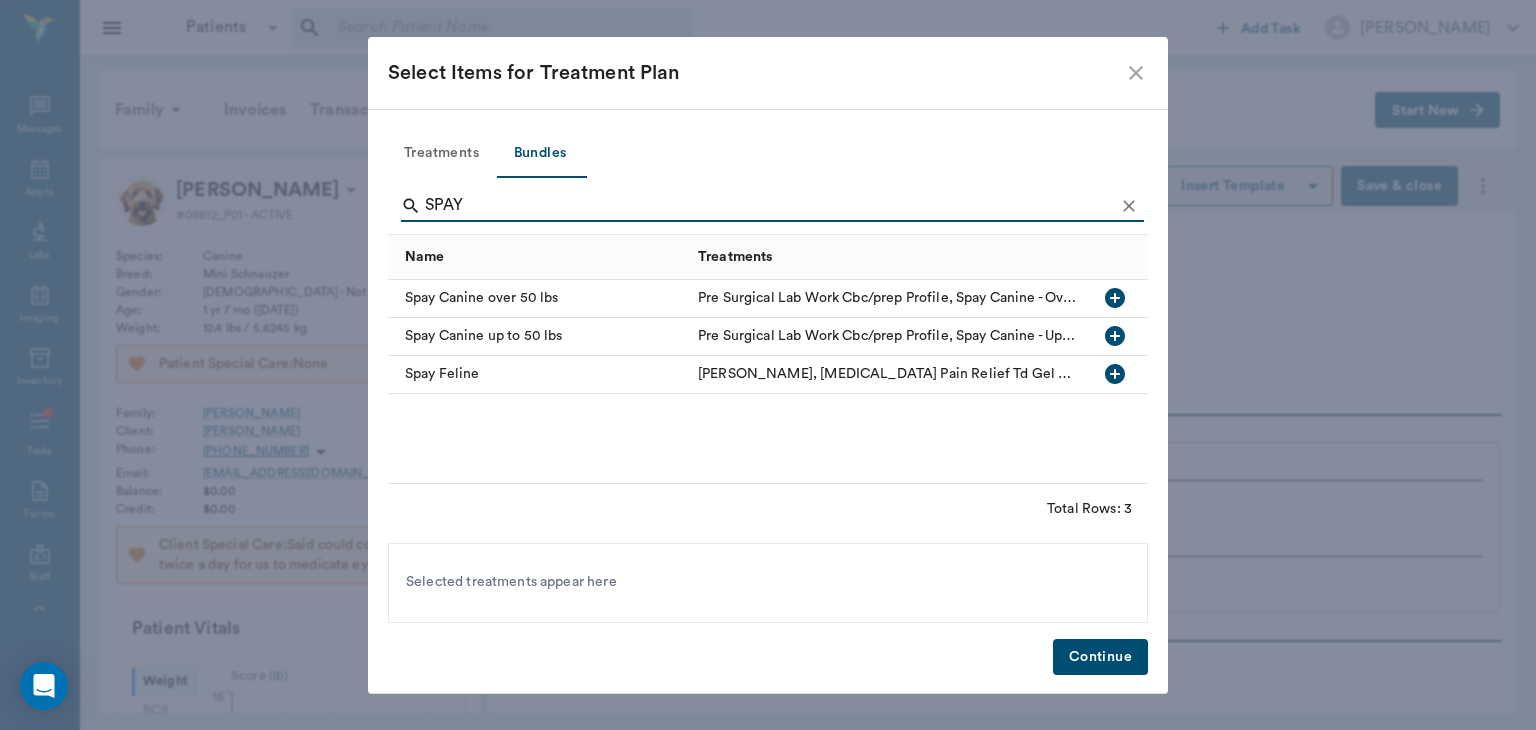 type on "SPAY" 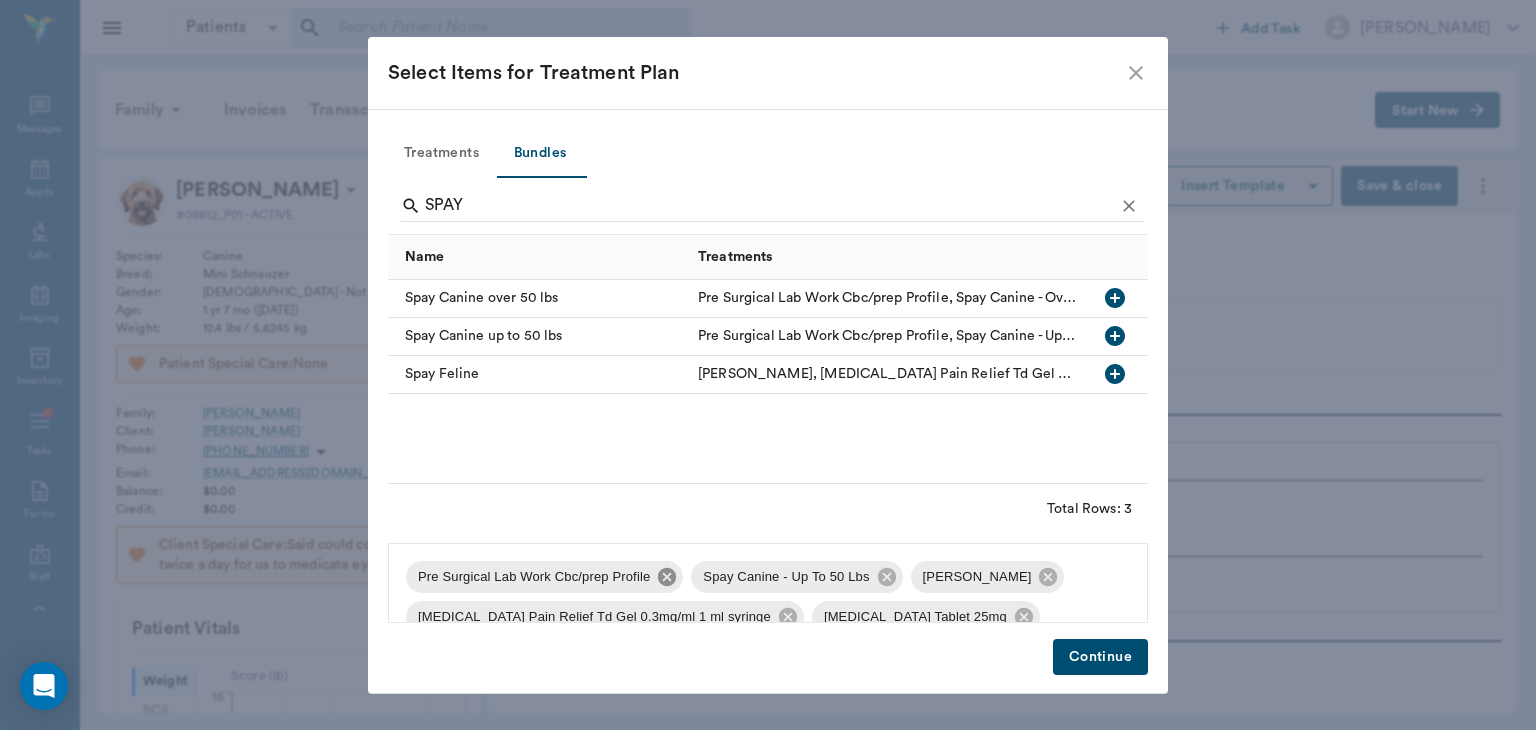 click 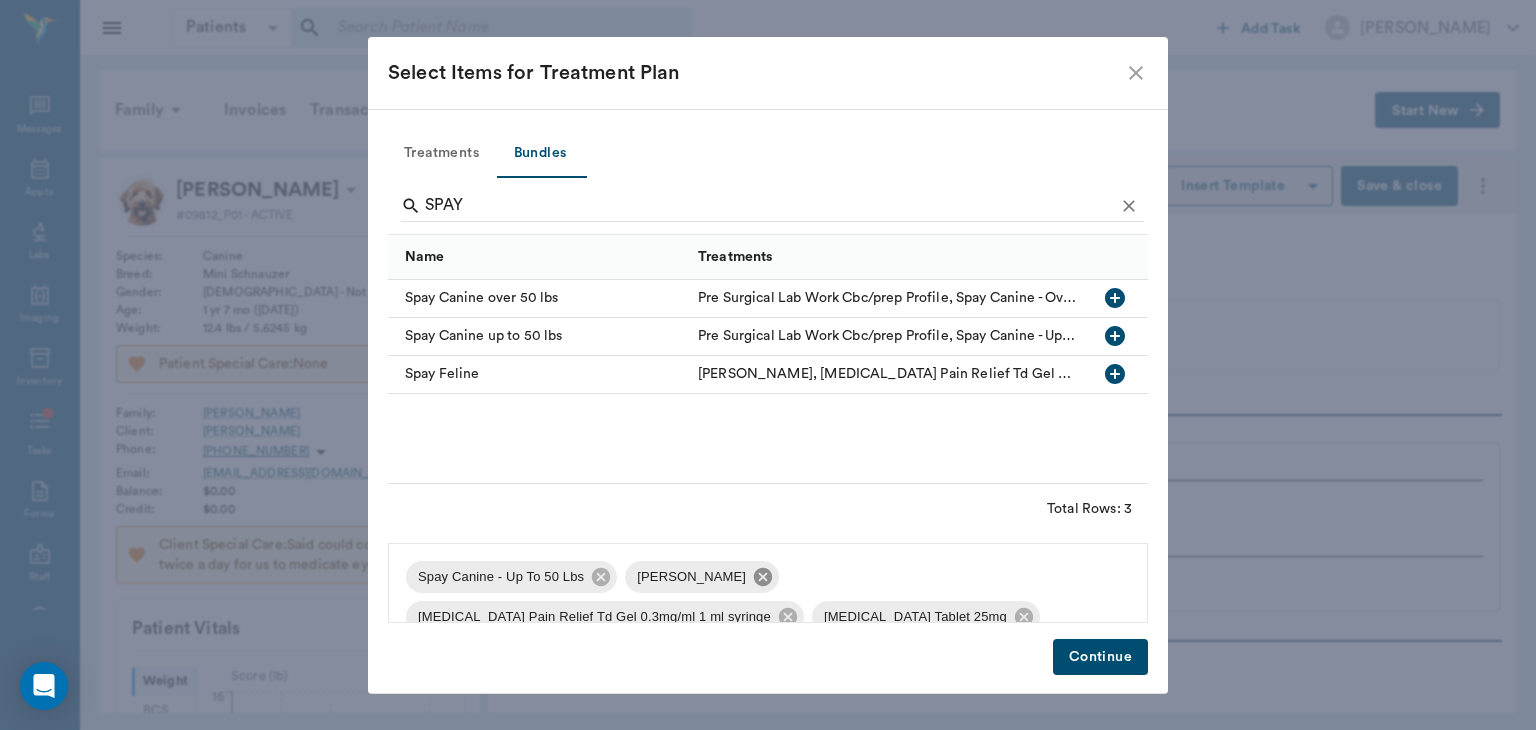 click 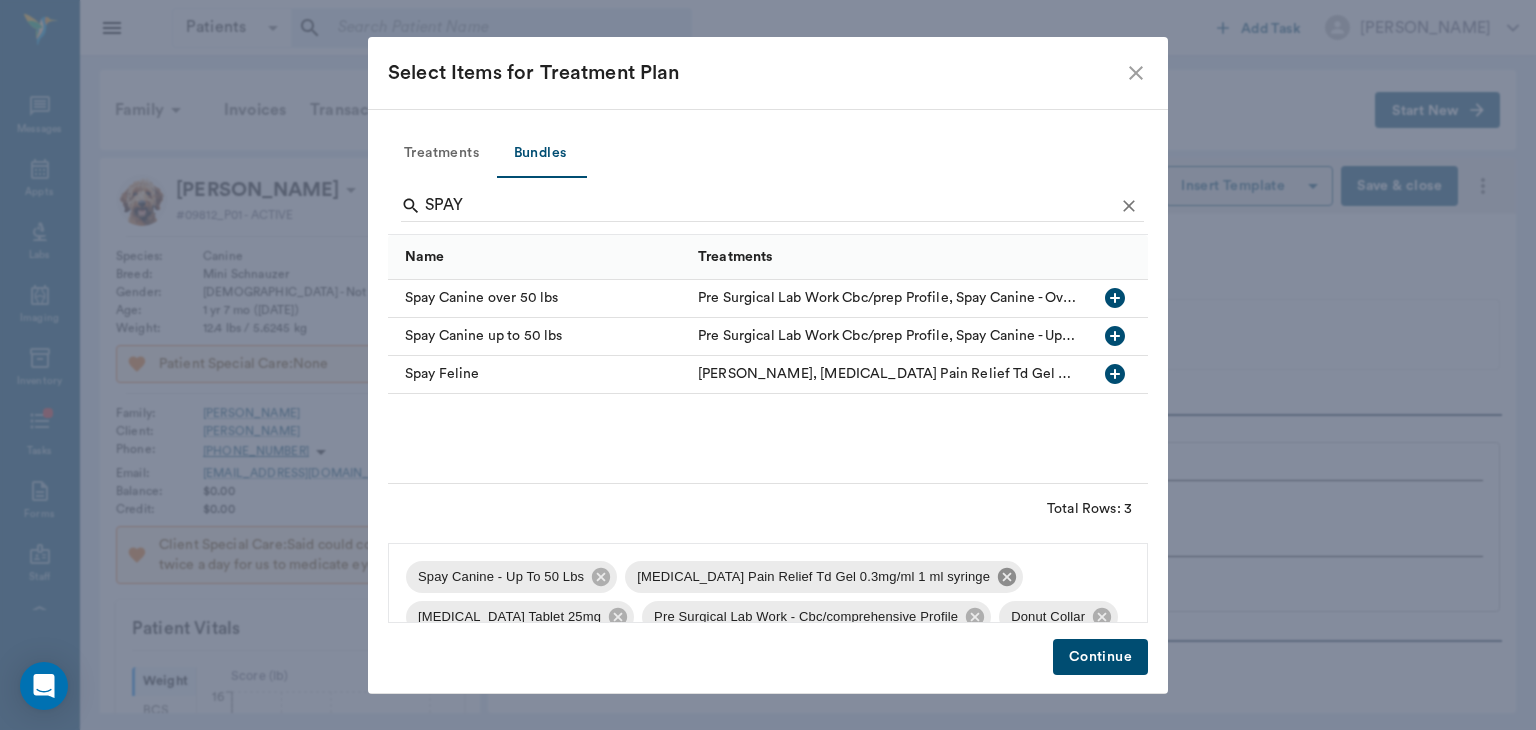 click 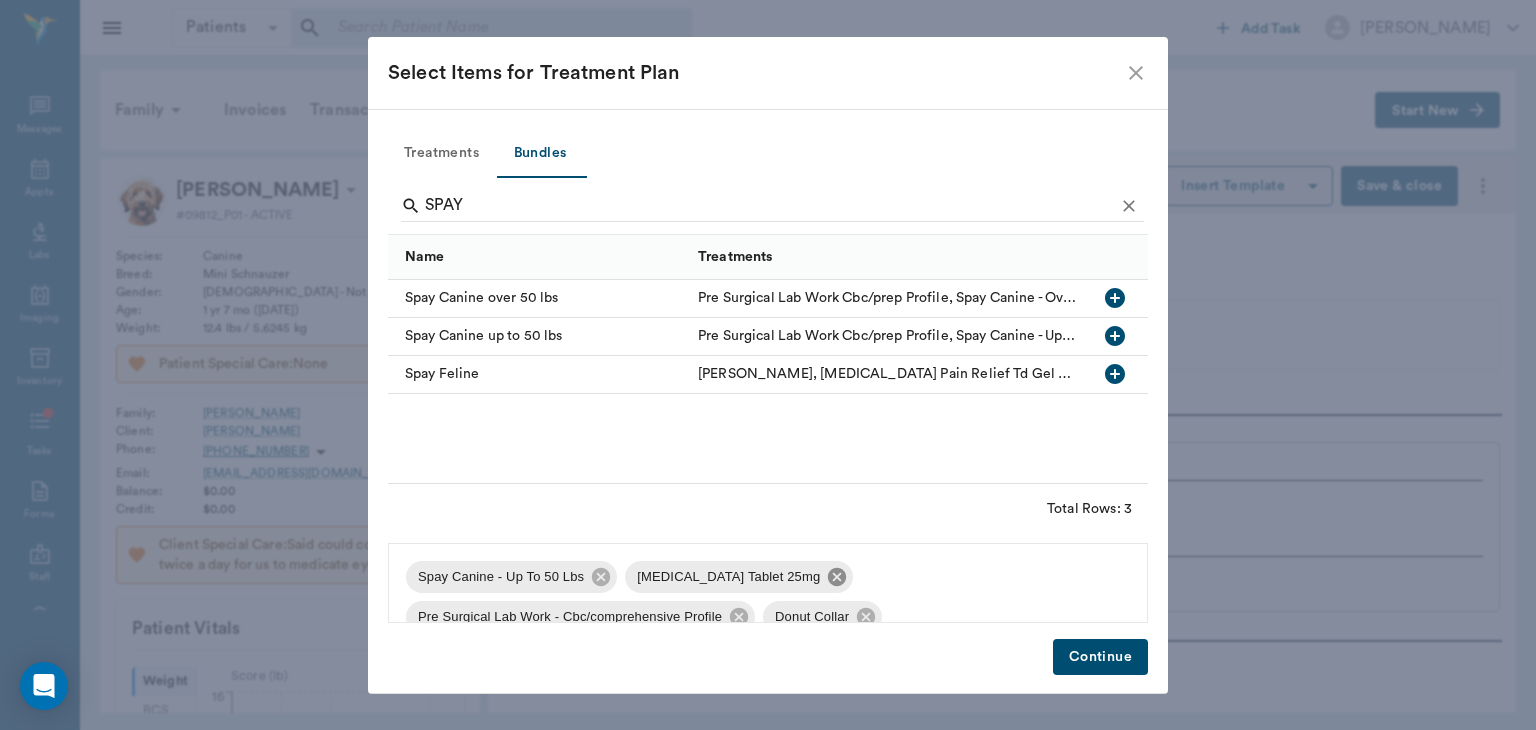 click 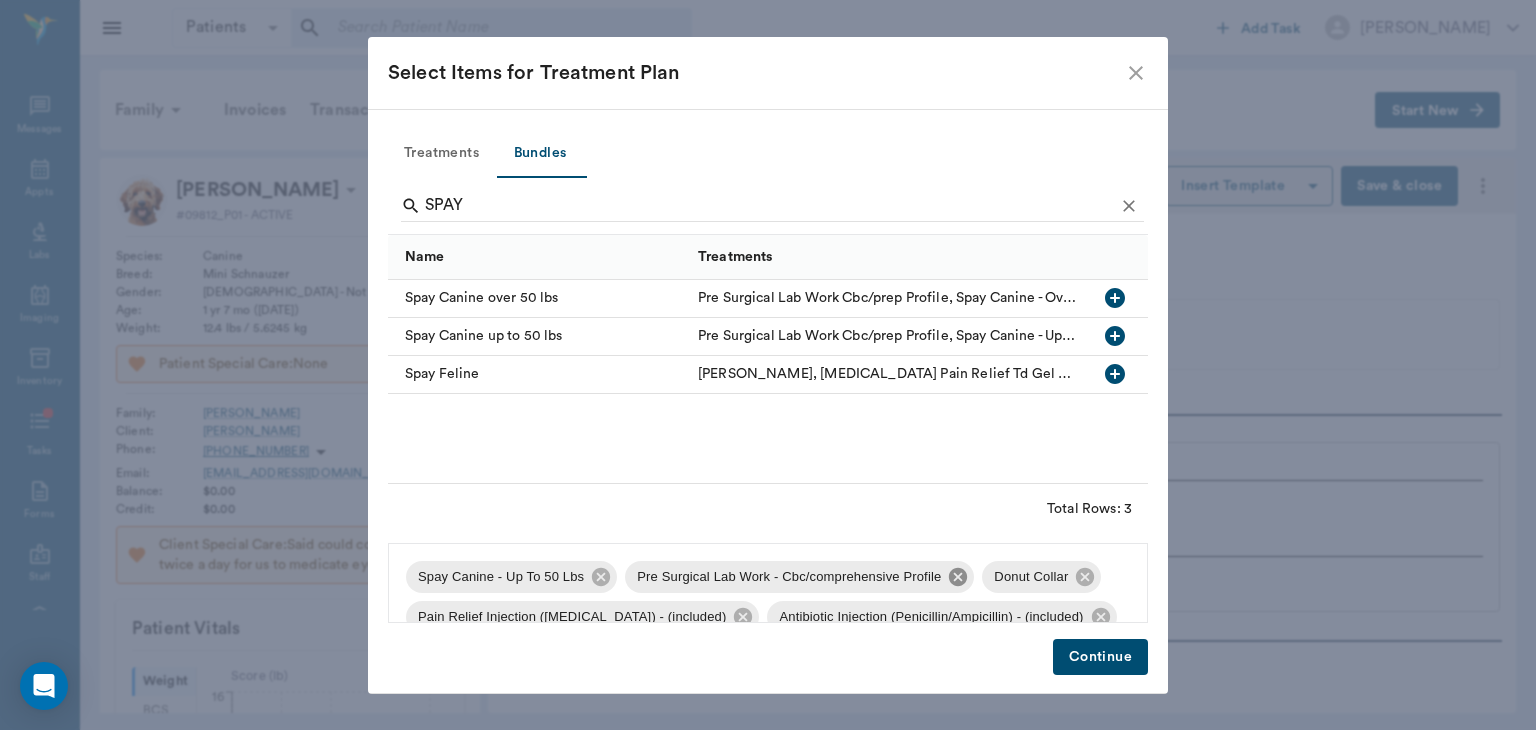click 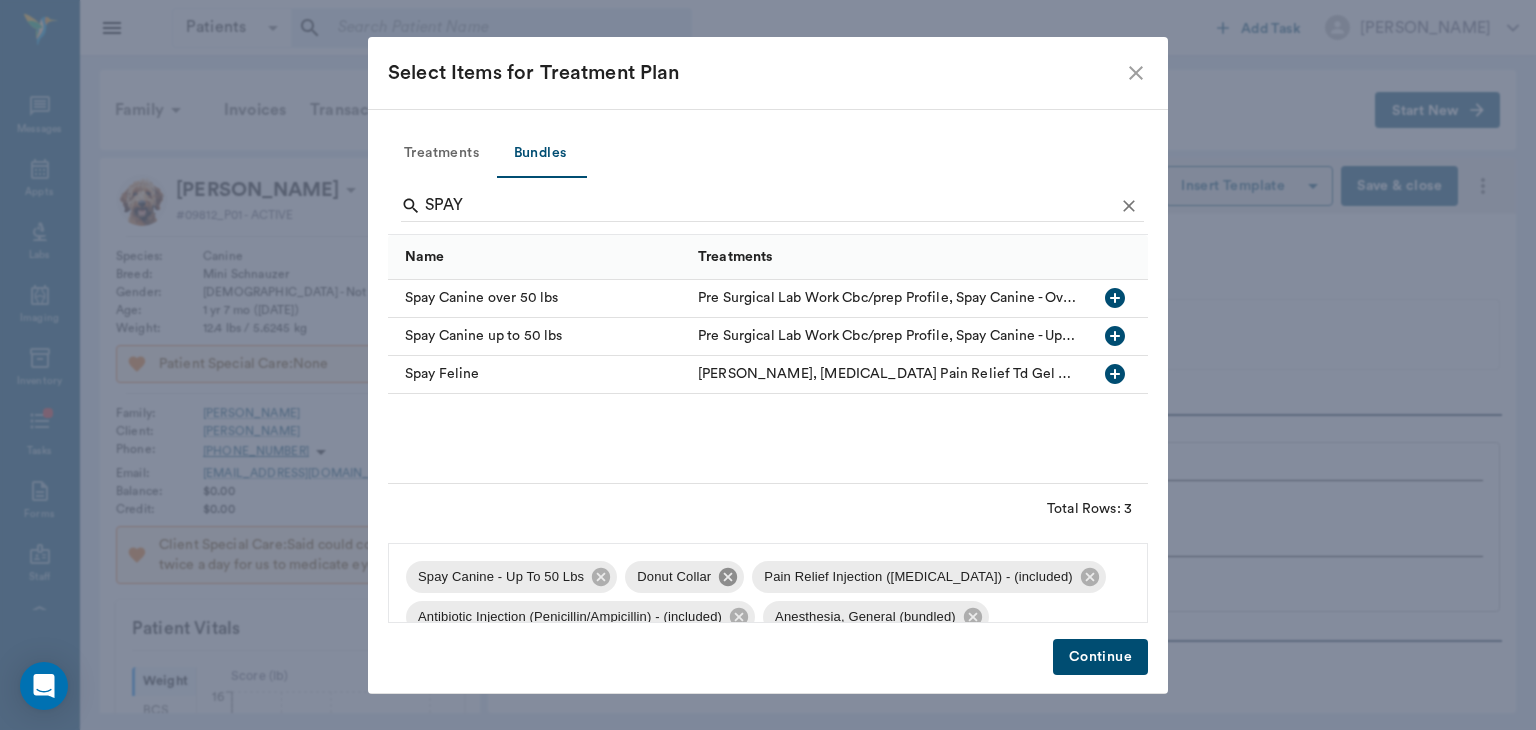 click 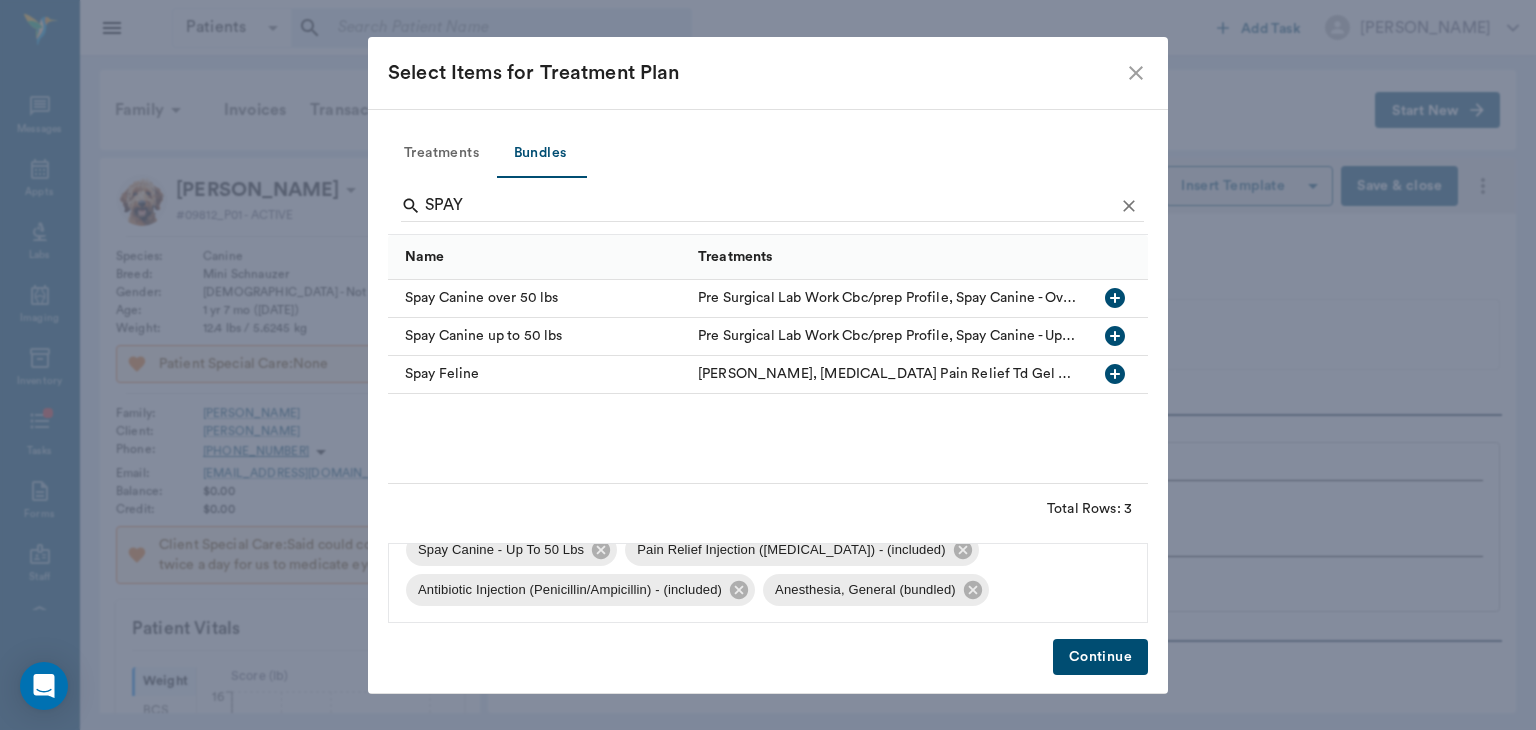 scroll, scrollTop: 4, scrollLeft: 0, axis: vertical 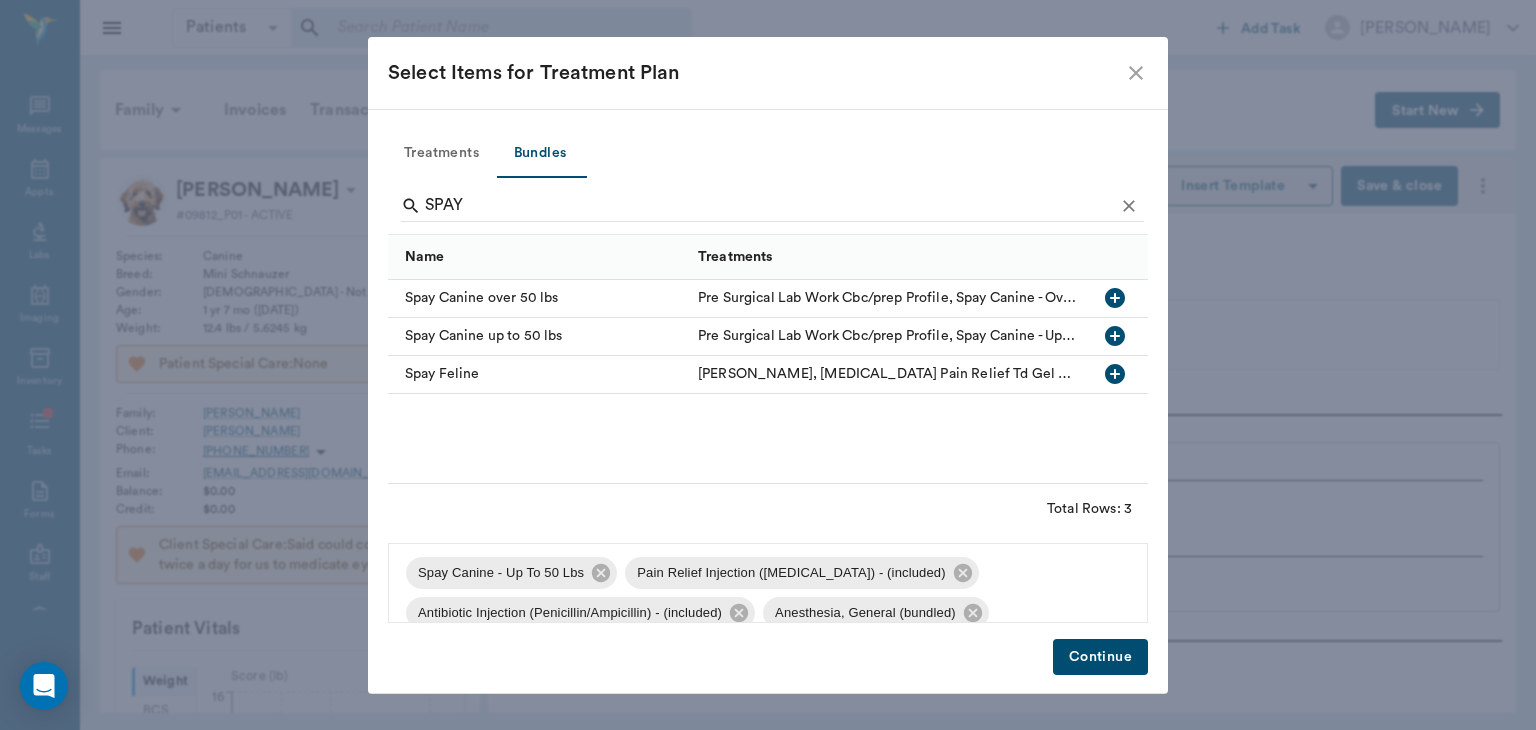 click on "Continue" at bounding box center (1100, 657) 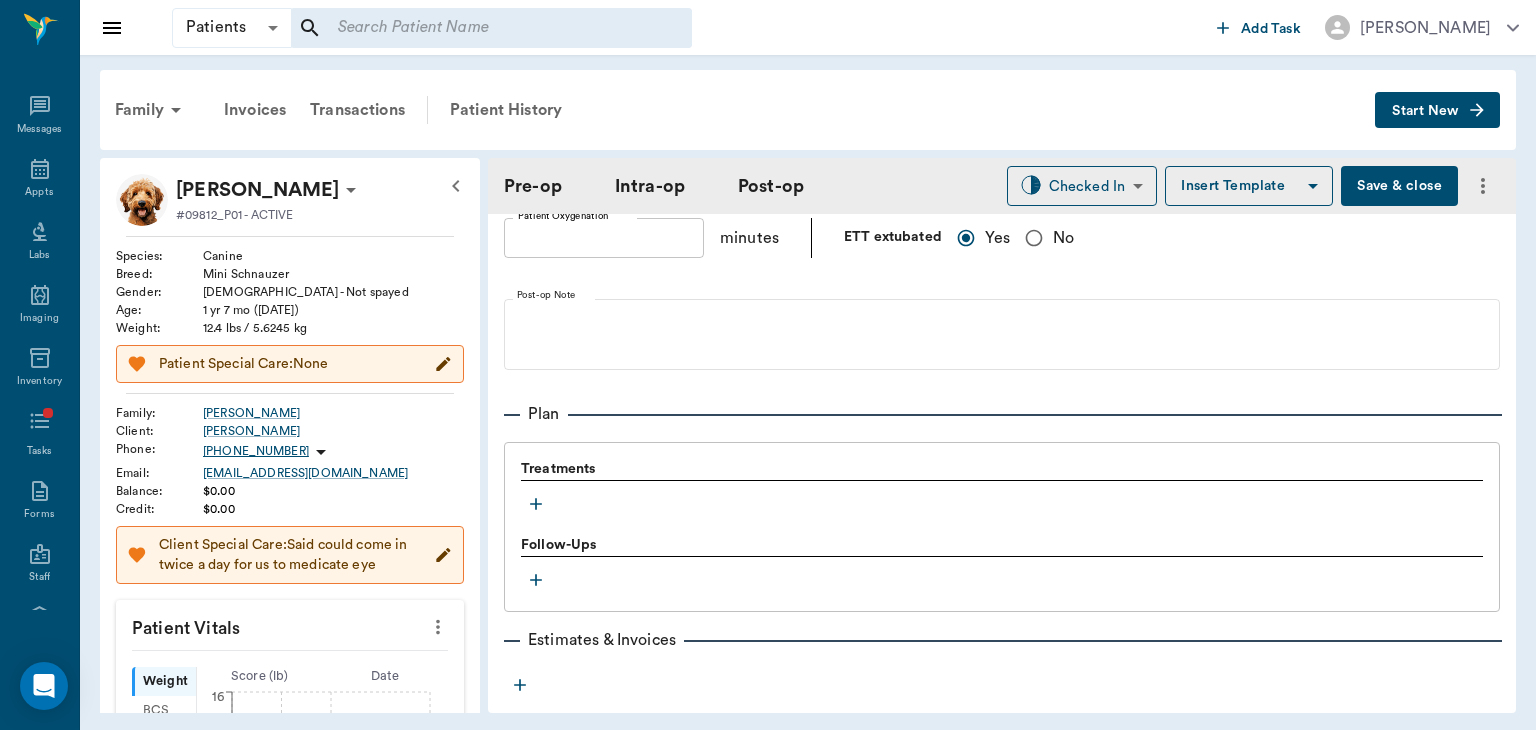 click on "Plan Treatments Follow-Ups Estimates & Invoices Attachments" at bounding box center [1002, 599] 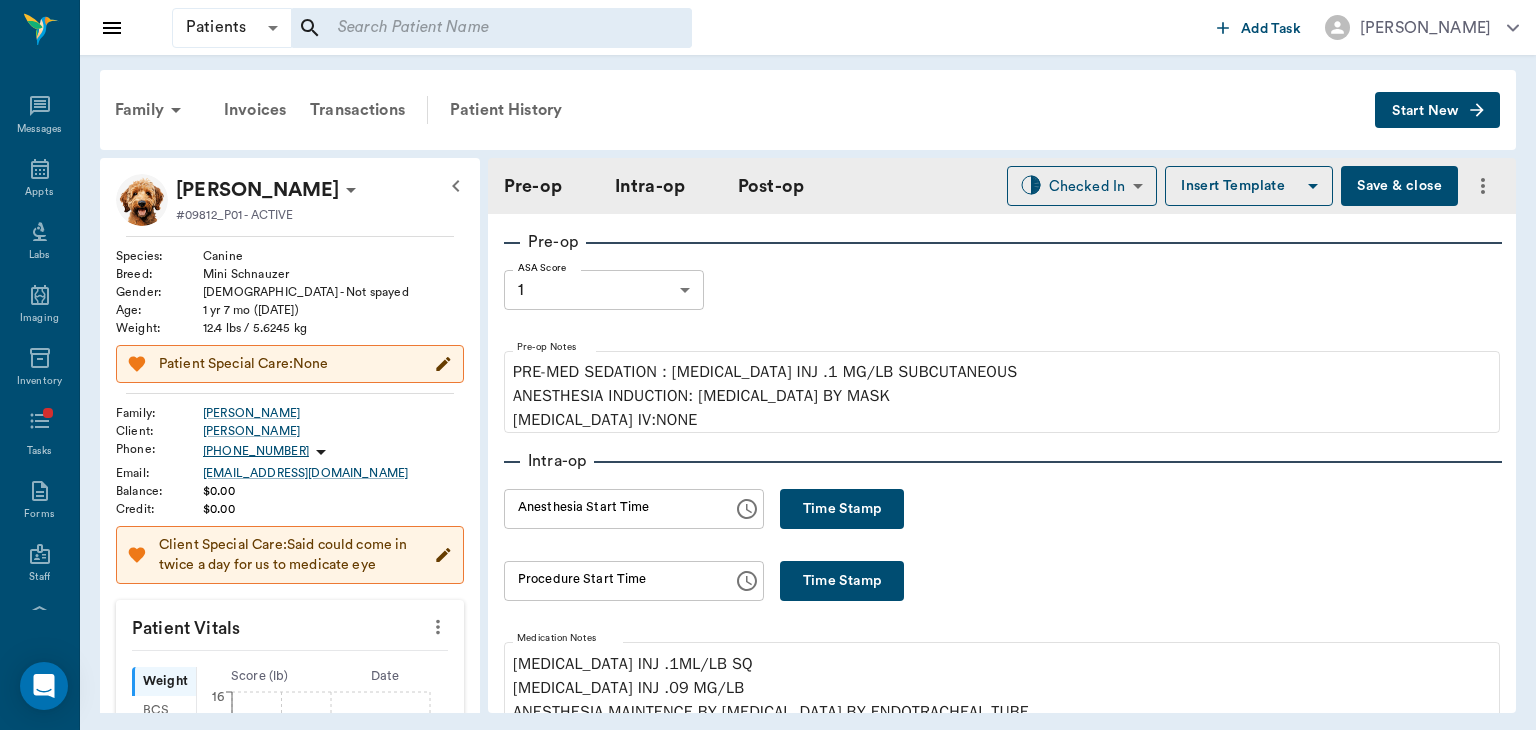 scroll, scrollTop: 93, scrollLeft: 0, axis: vertical 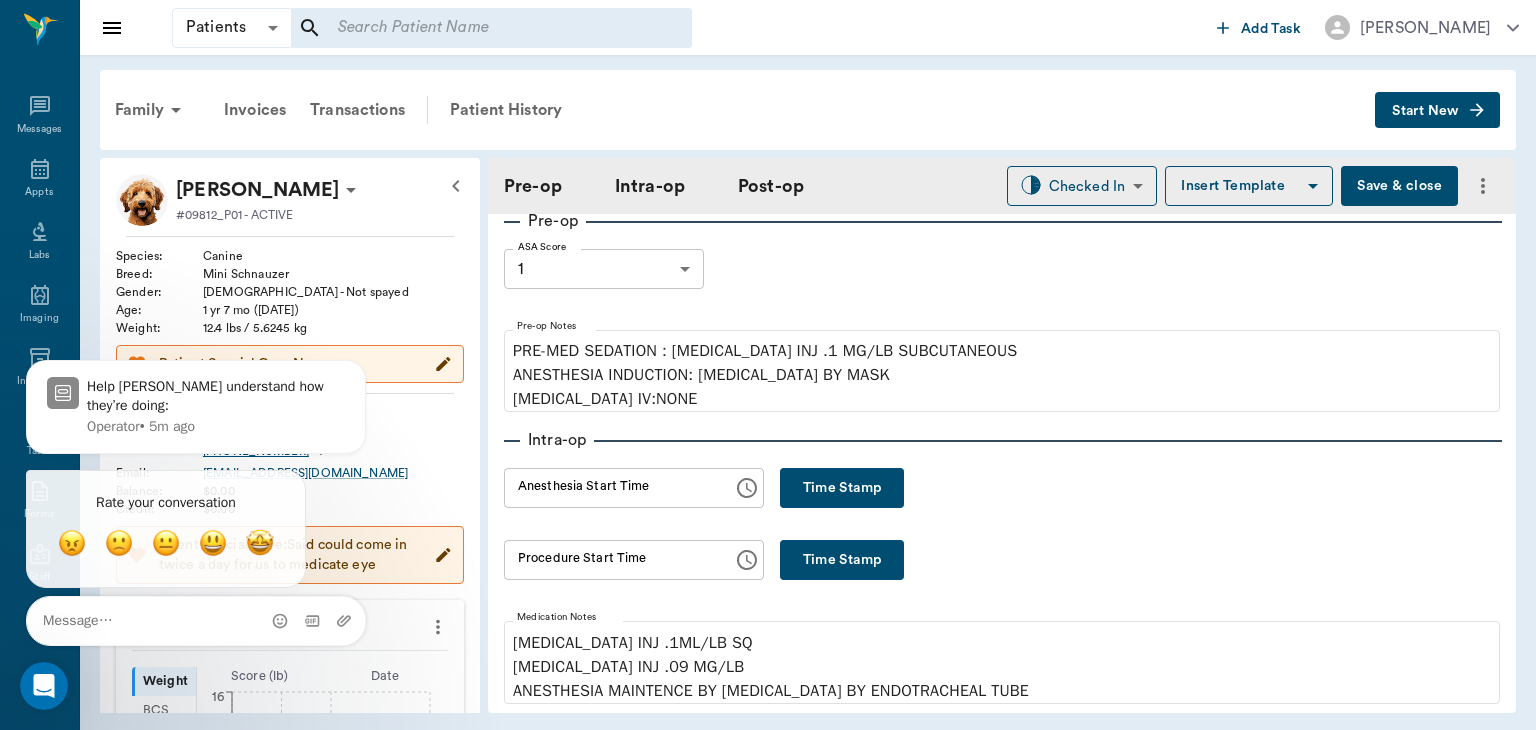 click on "Time Stamp" at bounding box center [842, 488] 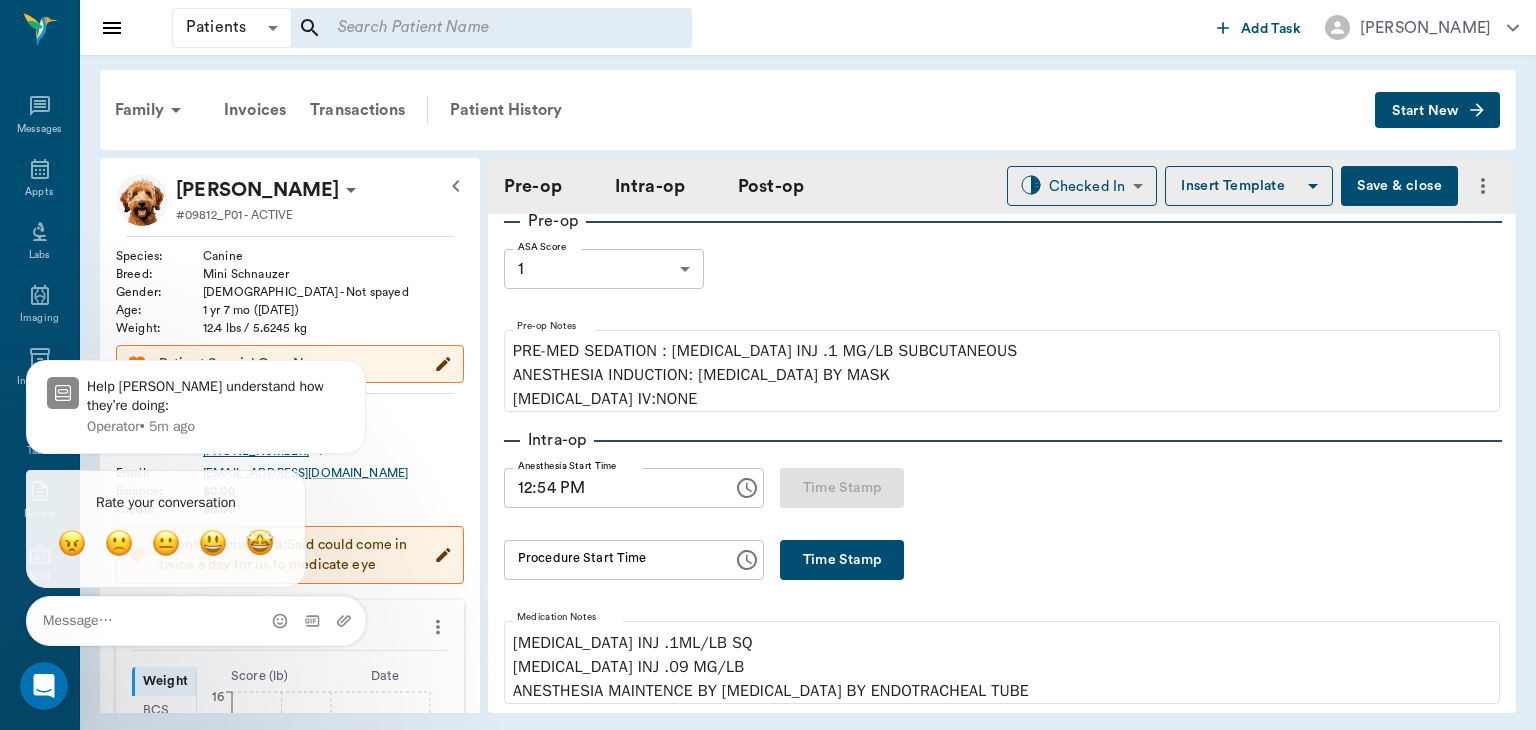 click on "12:54 PM" at bounding box center (611, 488) 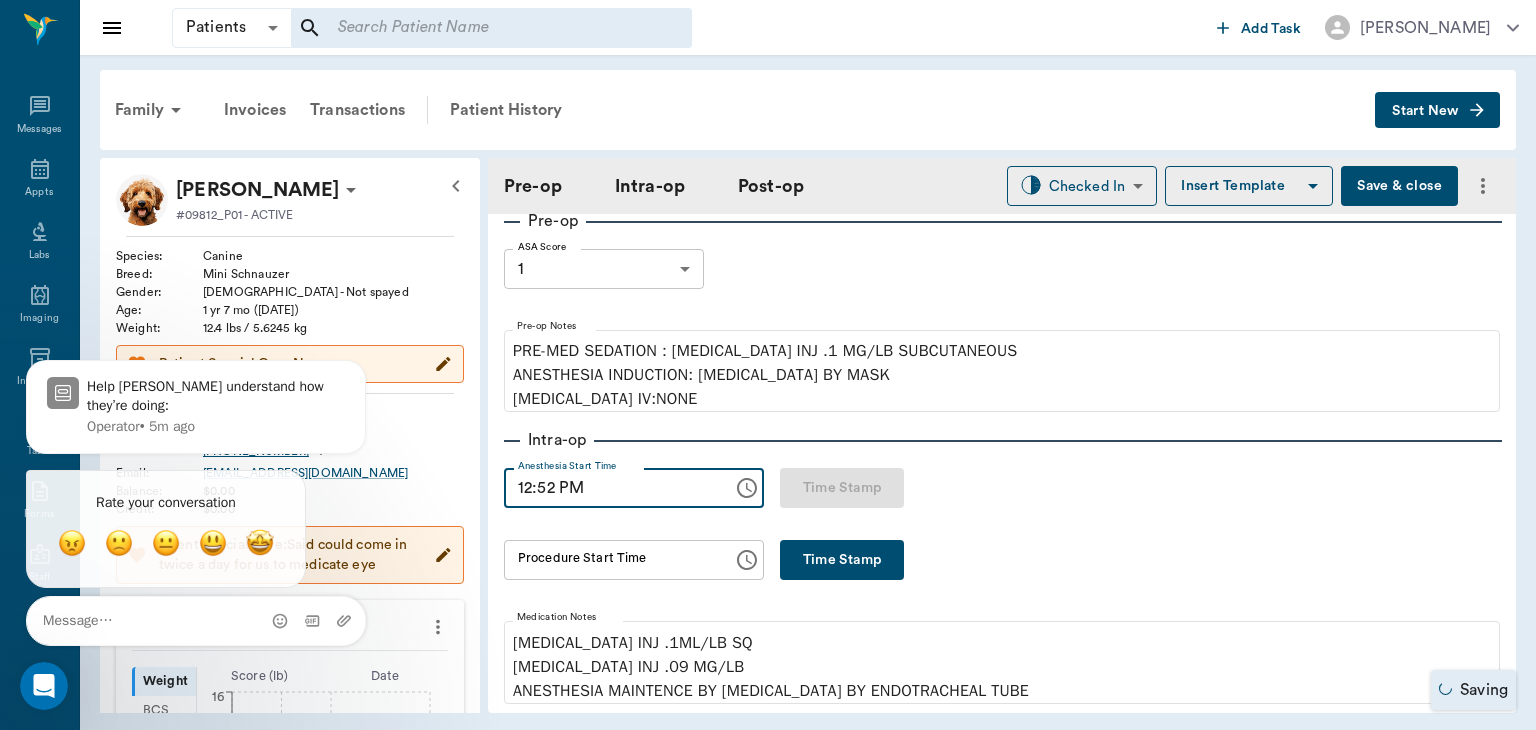 type on "12:52 PM" 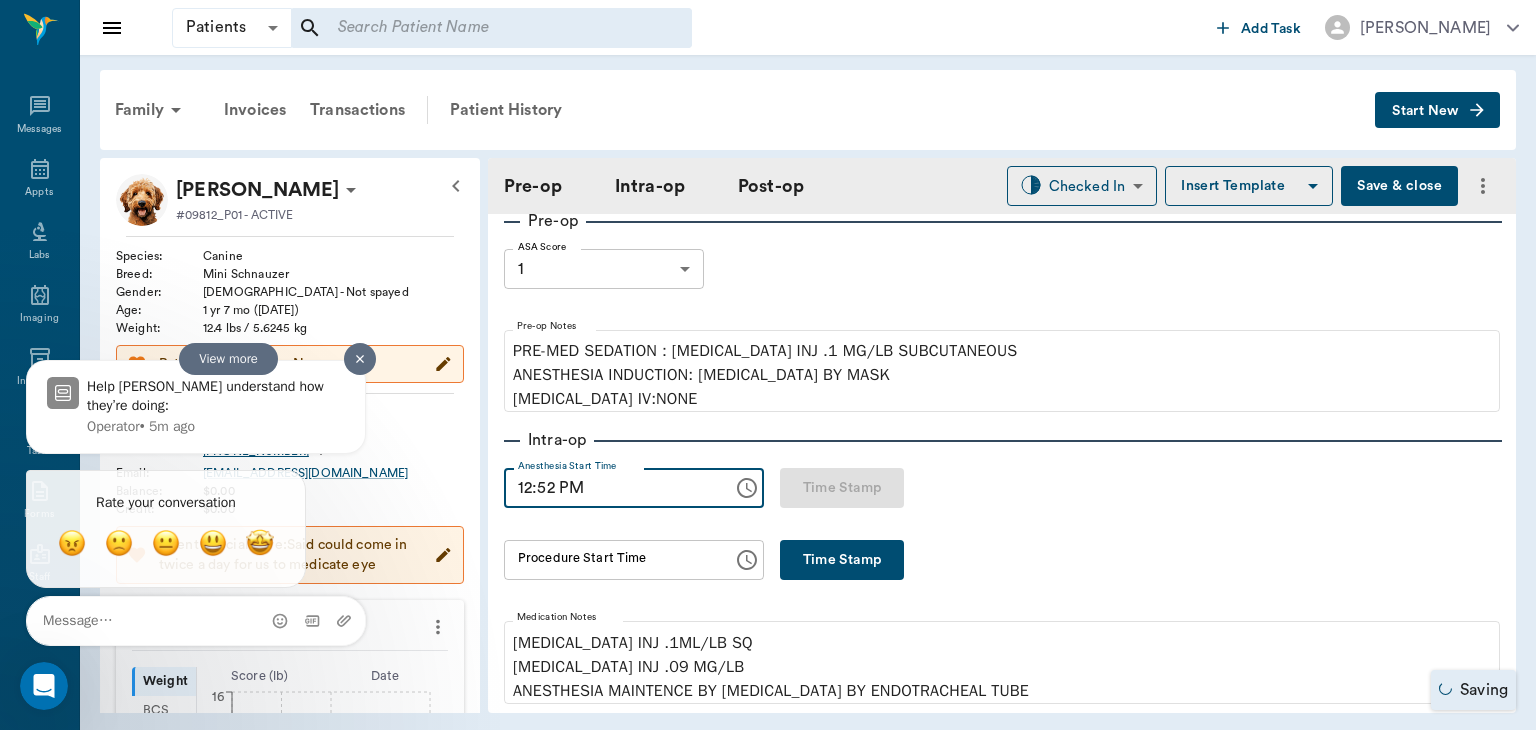 click on "Help [PERSON_NAME] understand how they’re doing:" at bounding box center (216, 395) 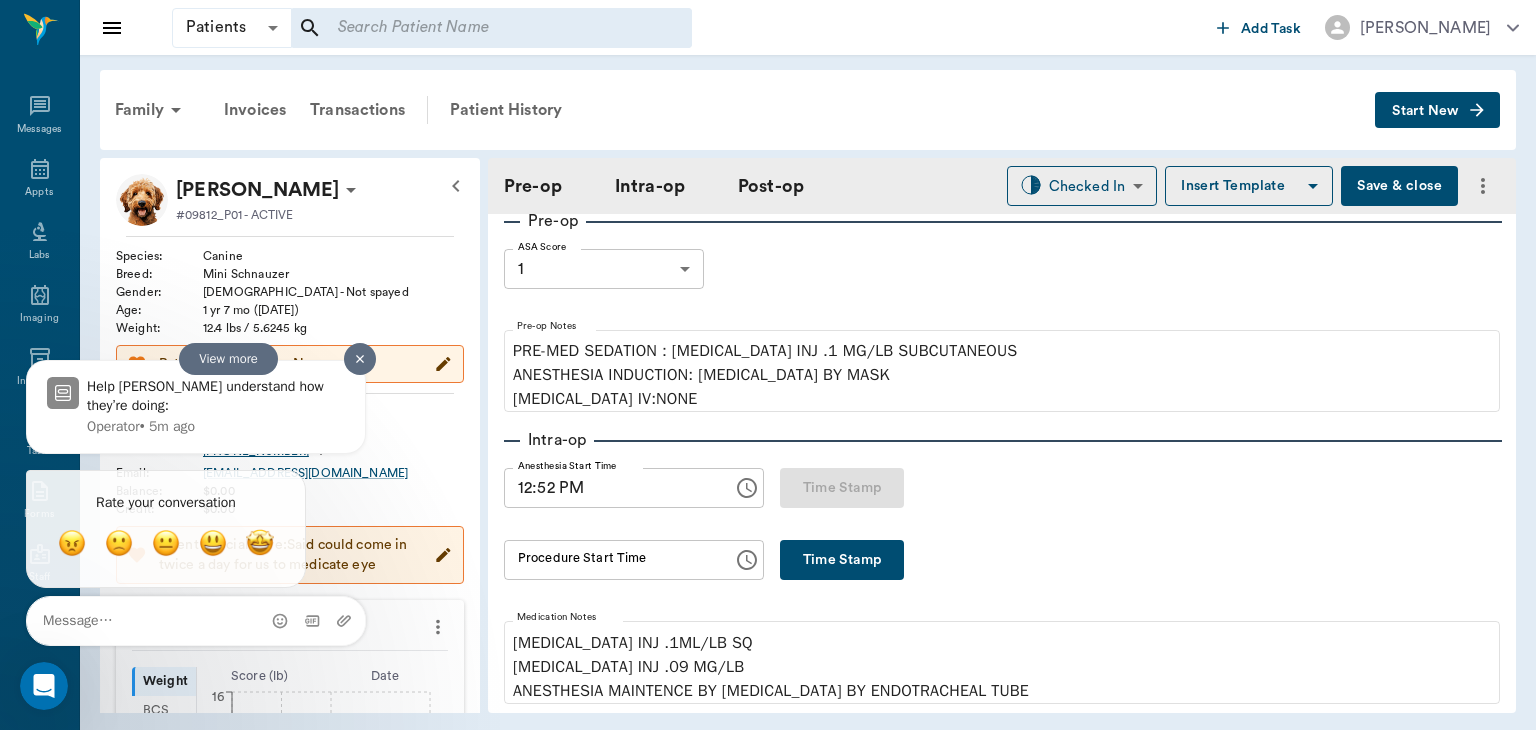 click at bounding box center [360, 358] 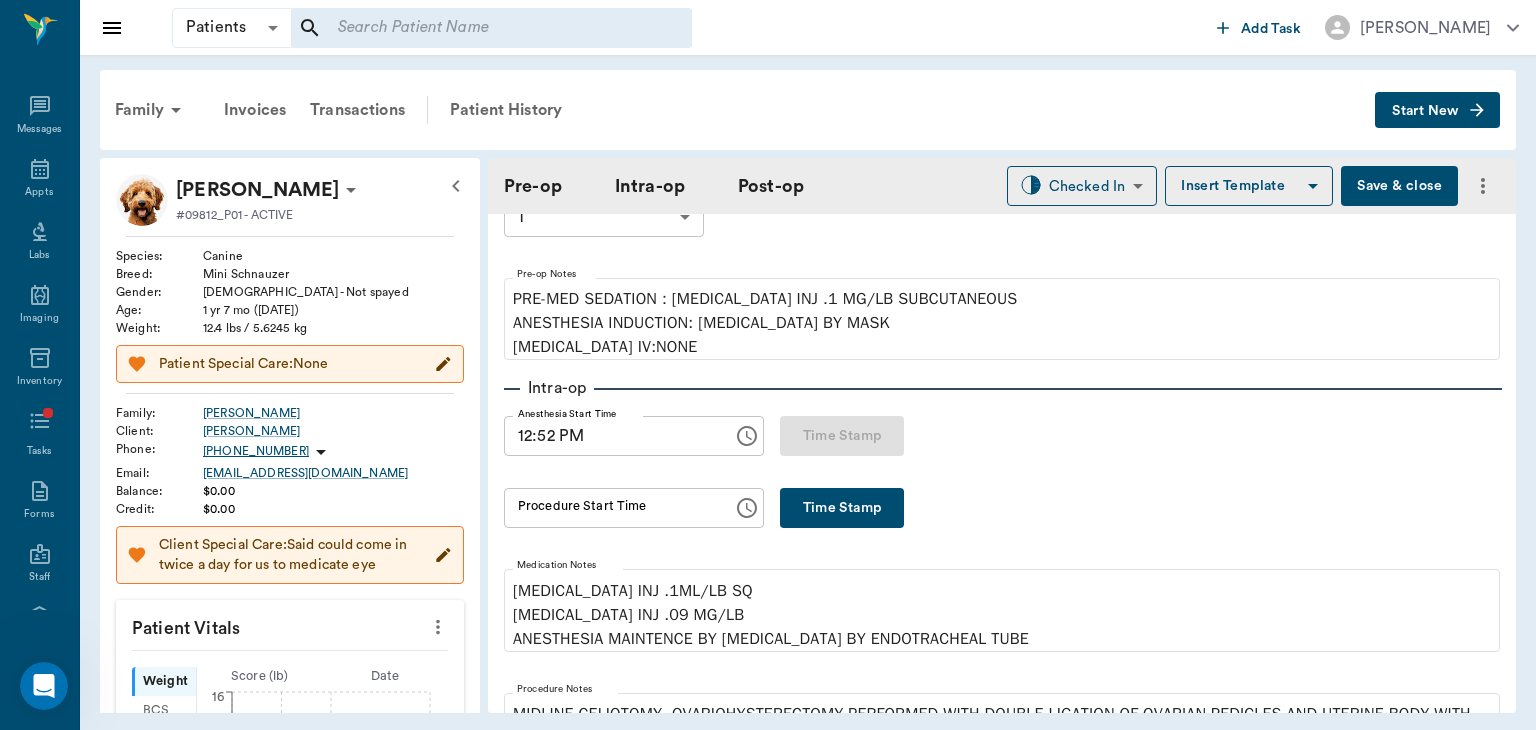 scroll, scrollTop: 149, scrollLeft: 0, axis: vertical 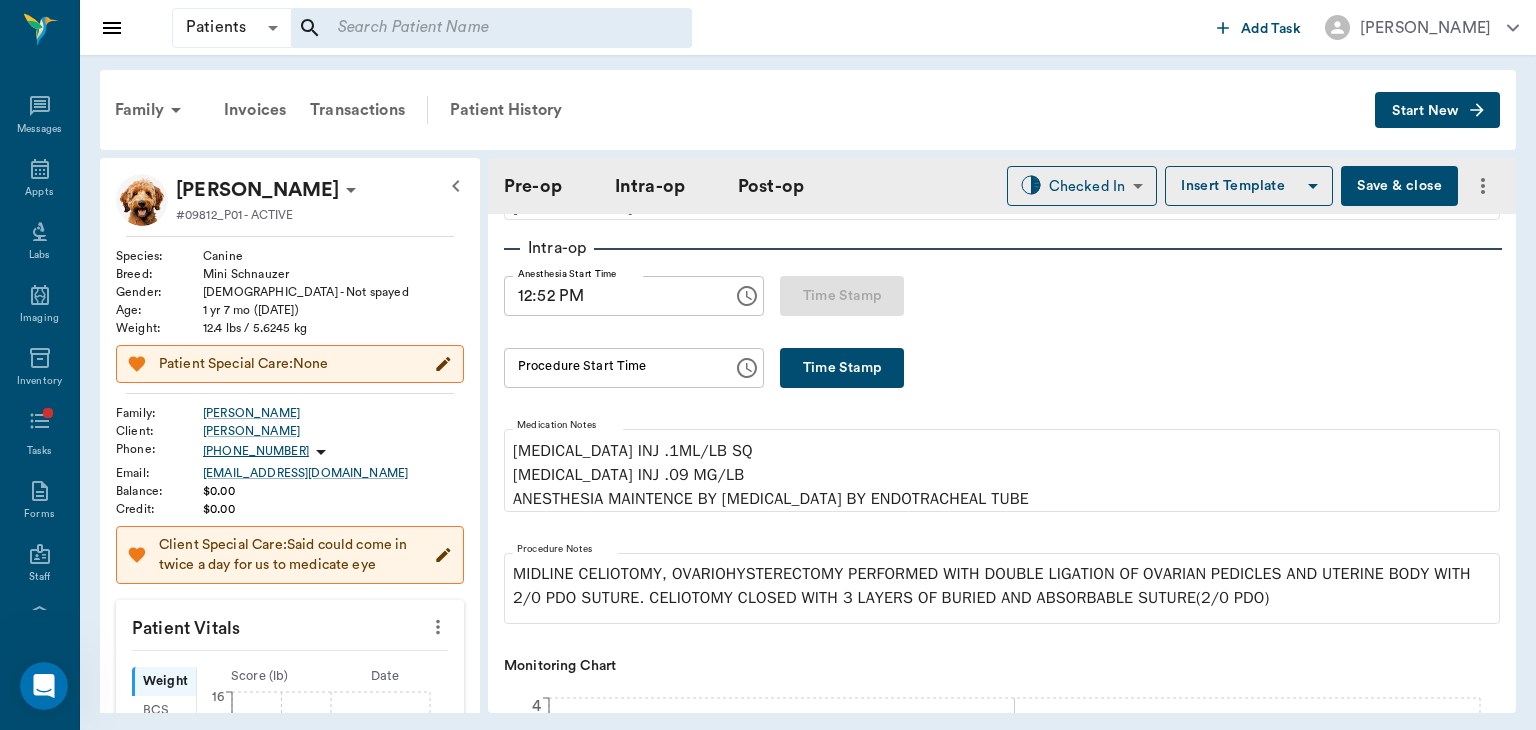 click on "Time Stamp" at bounding box center [842, 368] 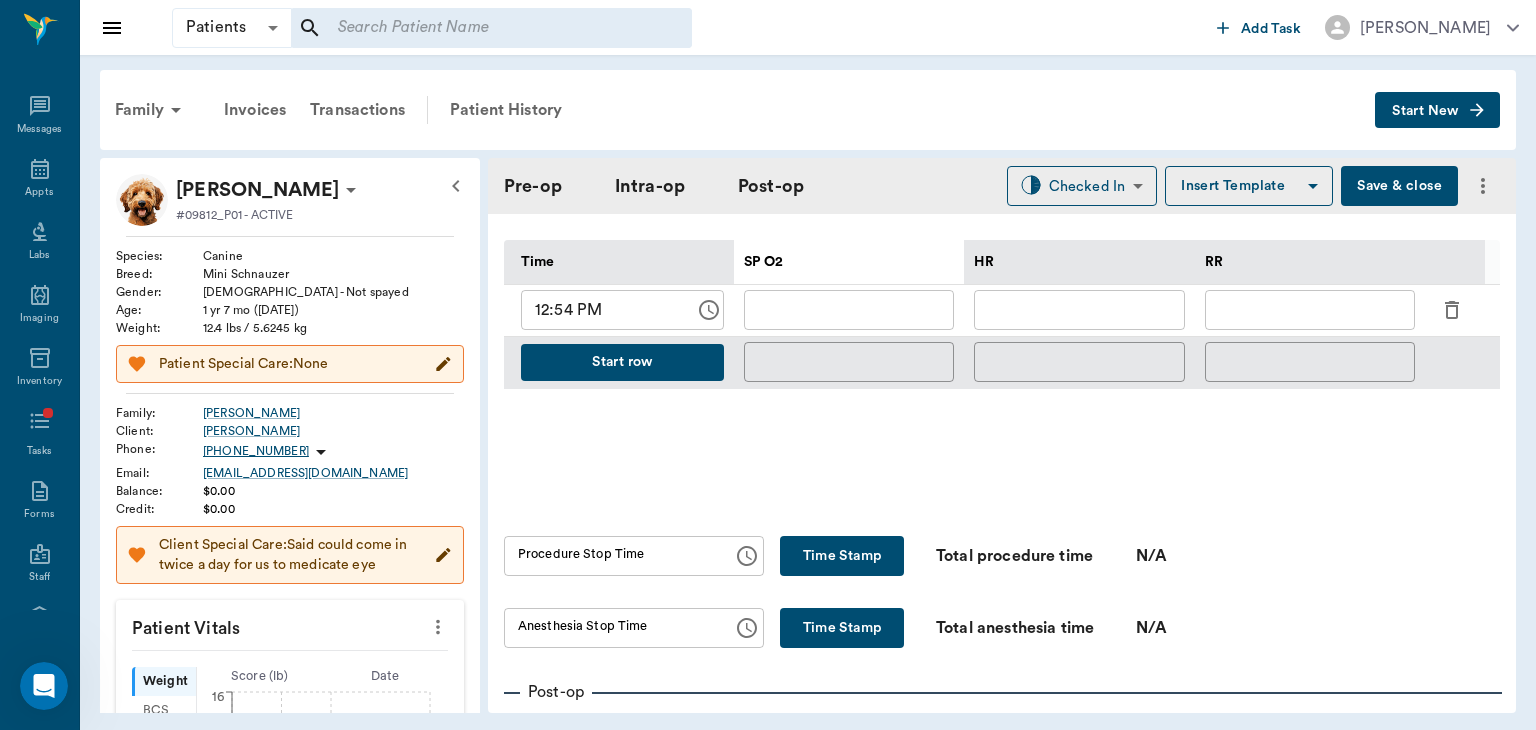 scroll, scrollTop: 915, scrollLeft: 0, axis: vertical 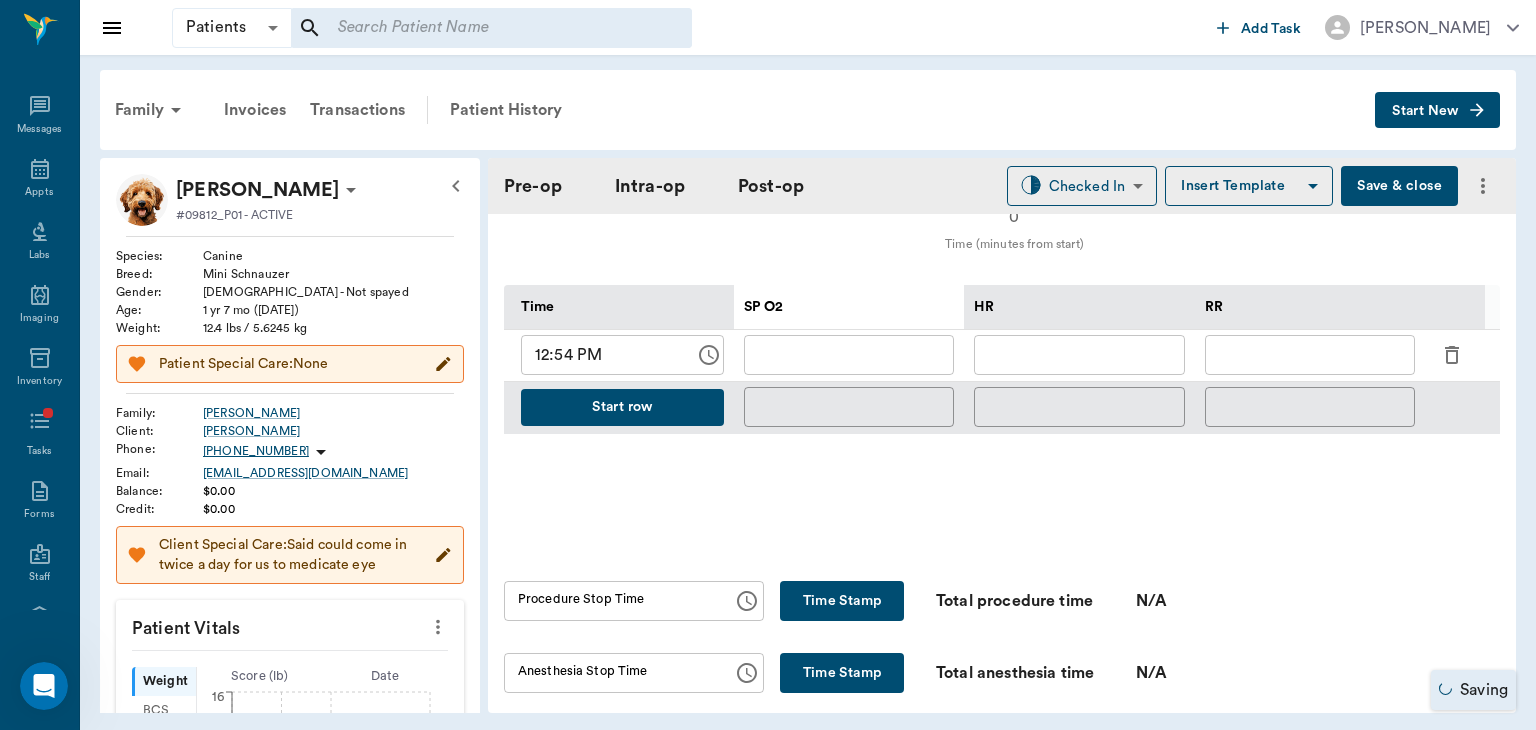 click 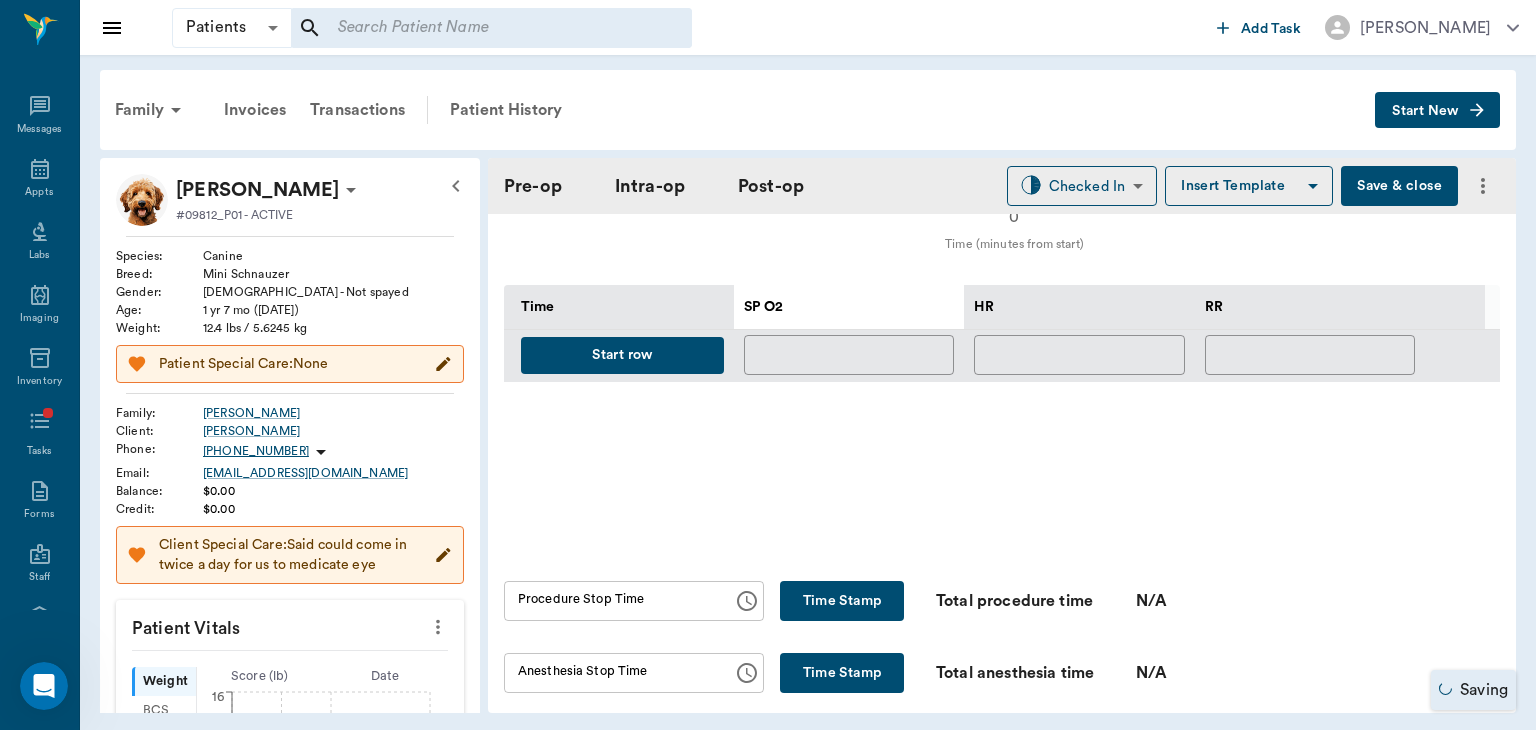 click on "Start row" at bounding box center [622, 355] 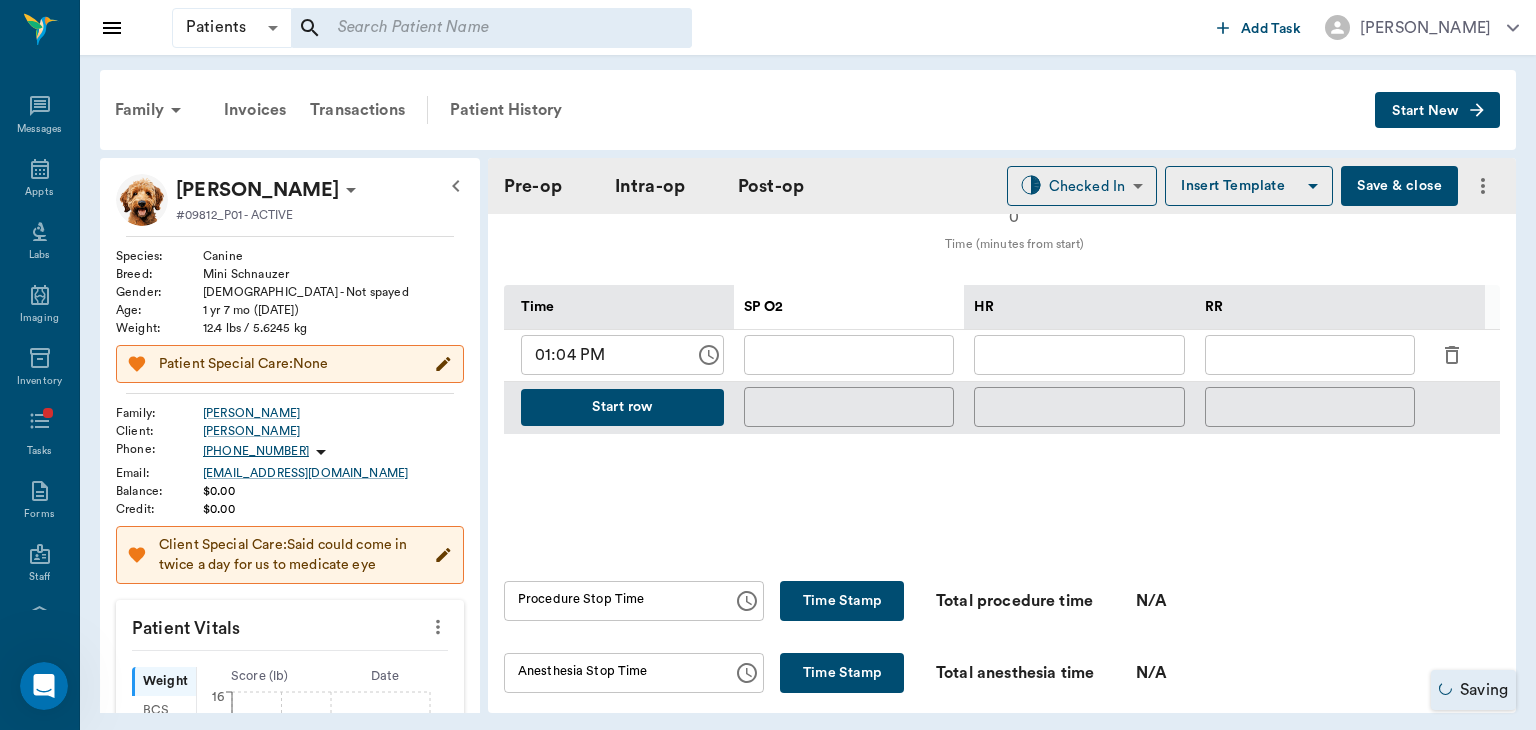 click at bounding box center [1079, 355] 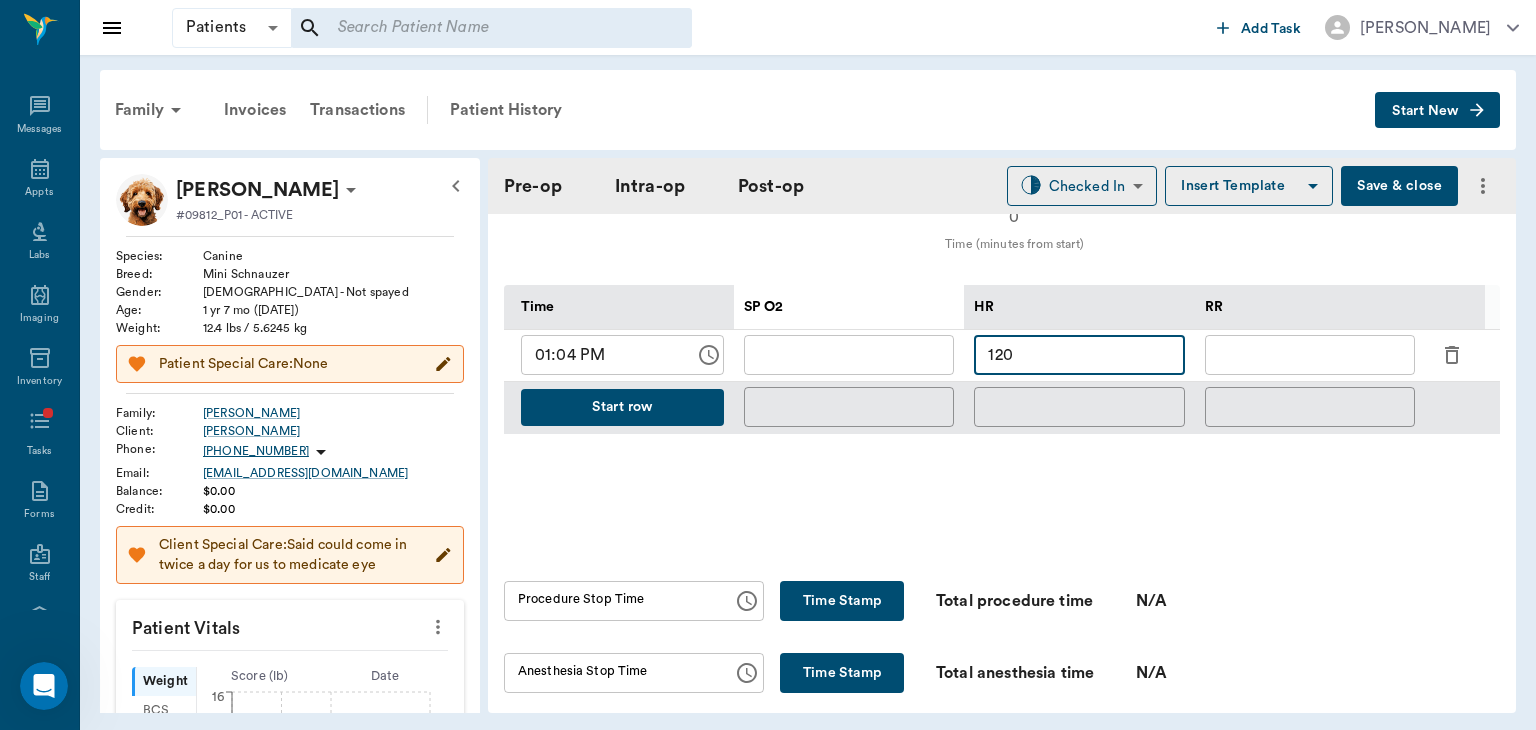 type on "120" 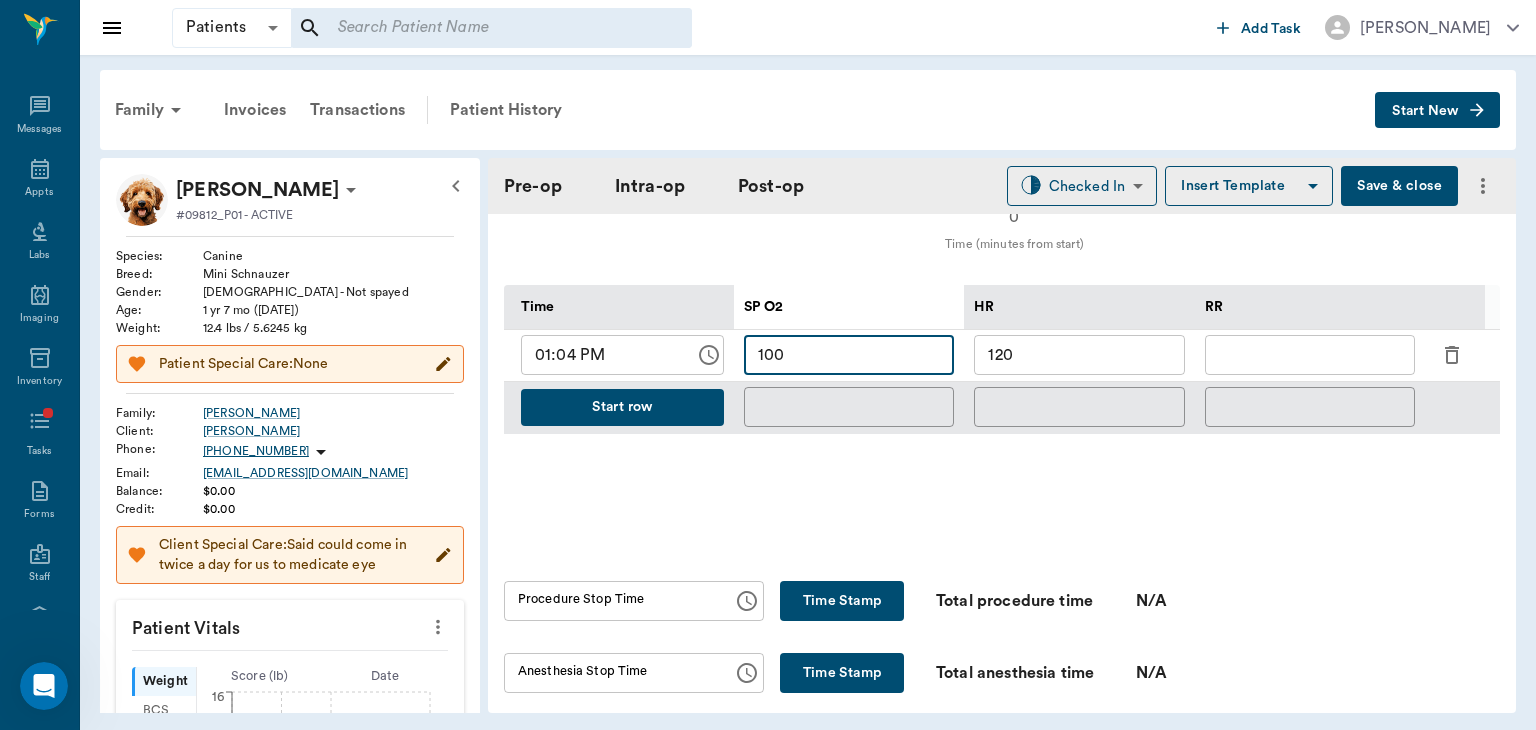 type on "100" 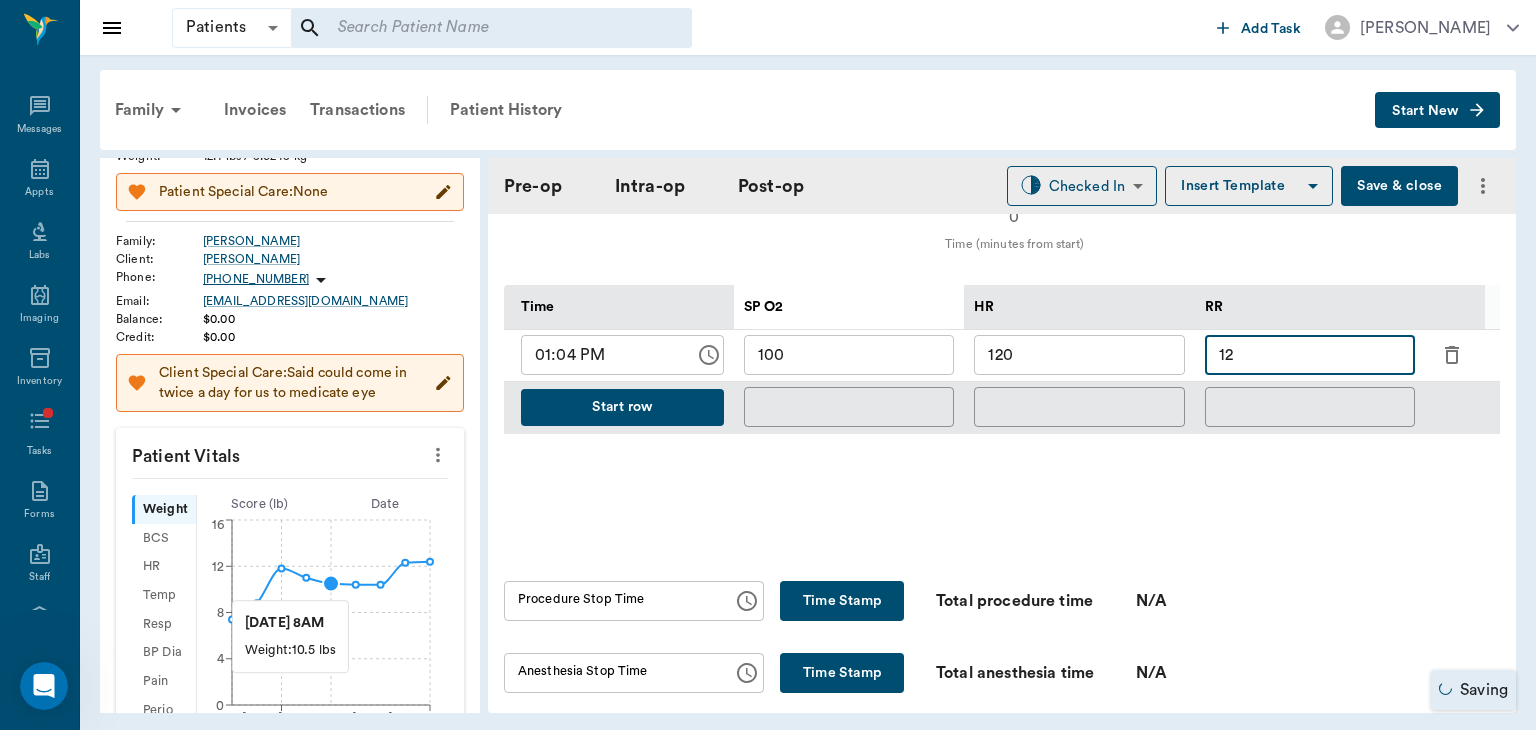 scroll, scrollTop: 151, scrollLeft: 0, axis: vertical 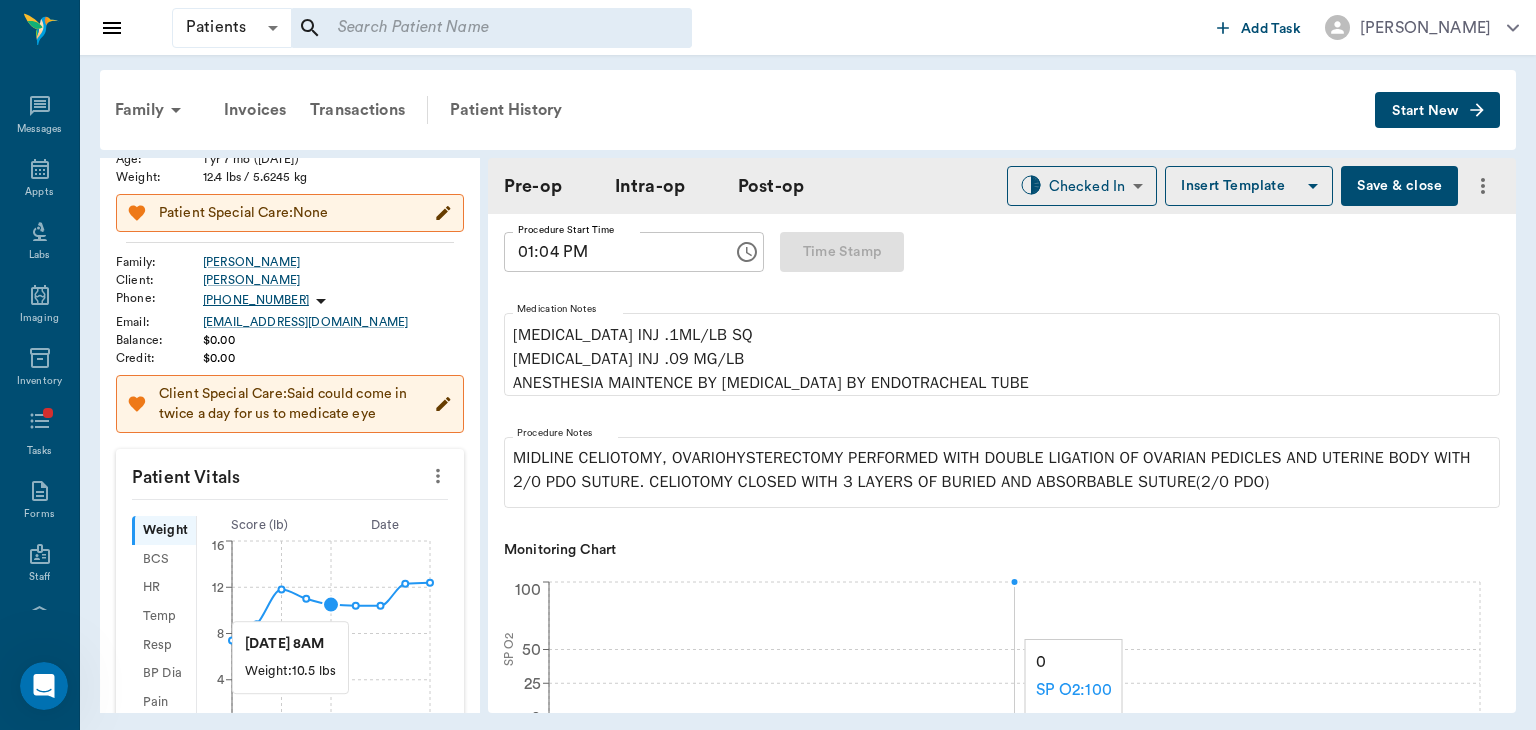 type on "12" 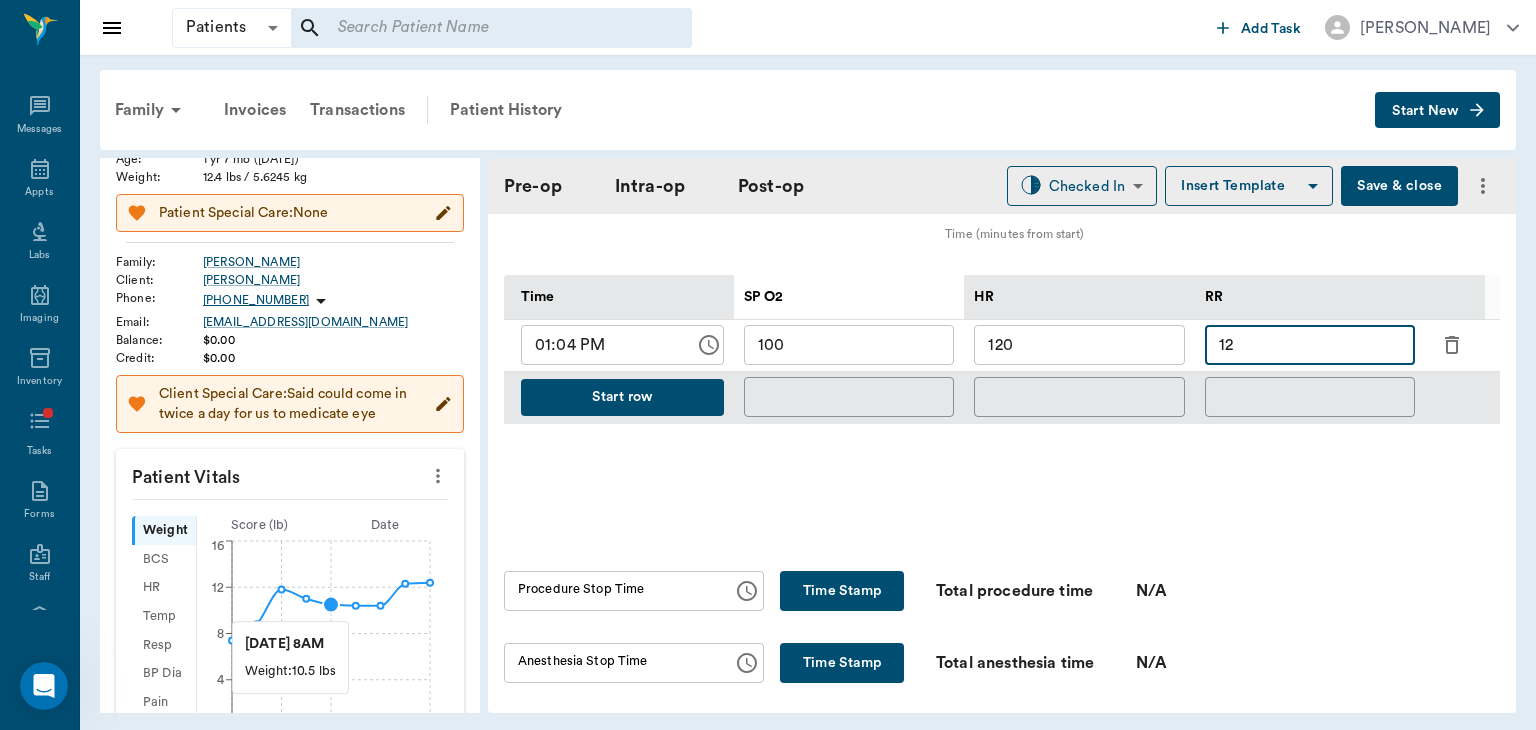 scroll, scrollTop: 926, scrollLeft: 0, axis: vertical 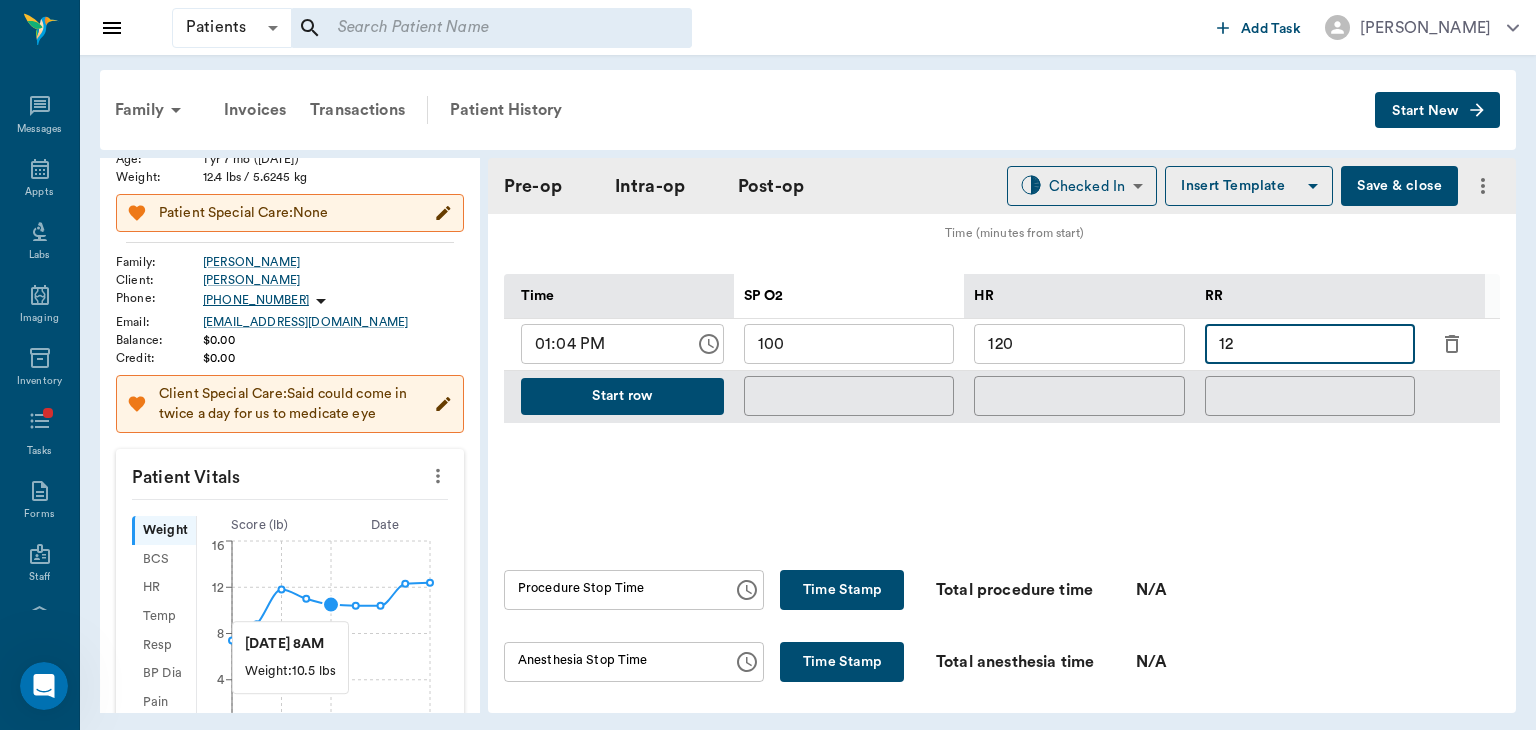 click on "Start row" at bounding box center (622, 396) 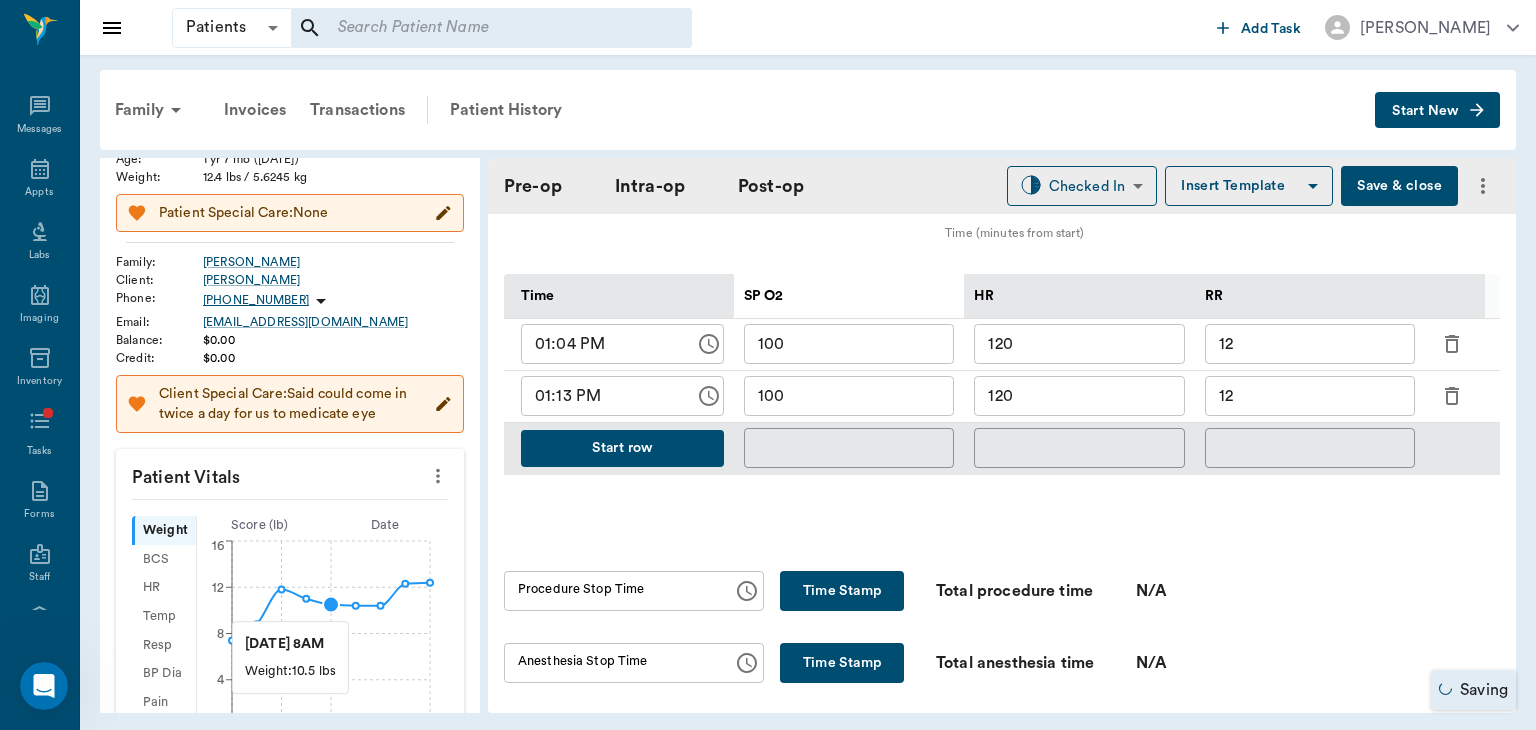 click on "120" at bounding box center [1079, 396] 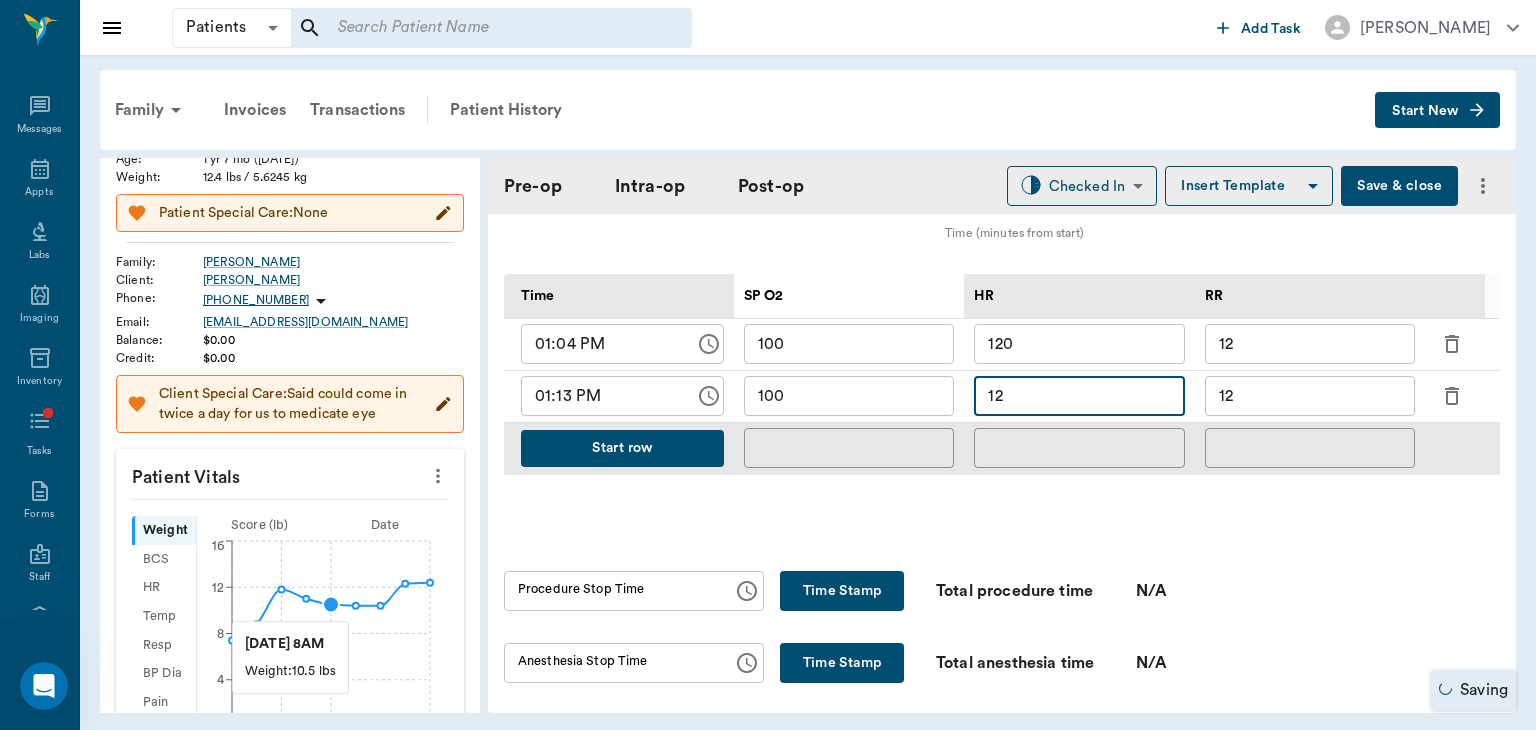 type on "1" 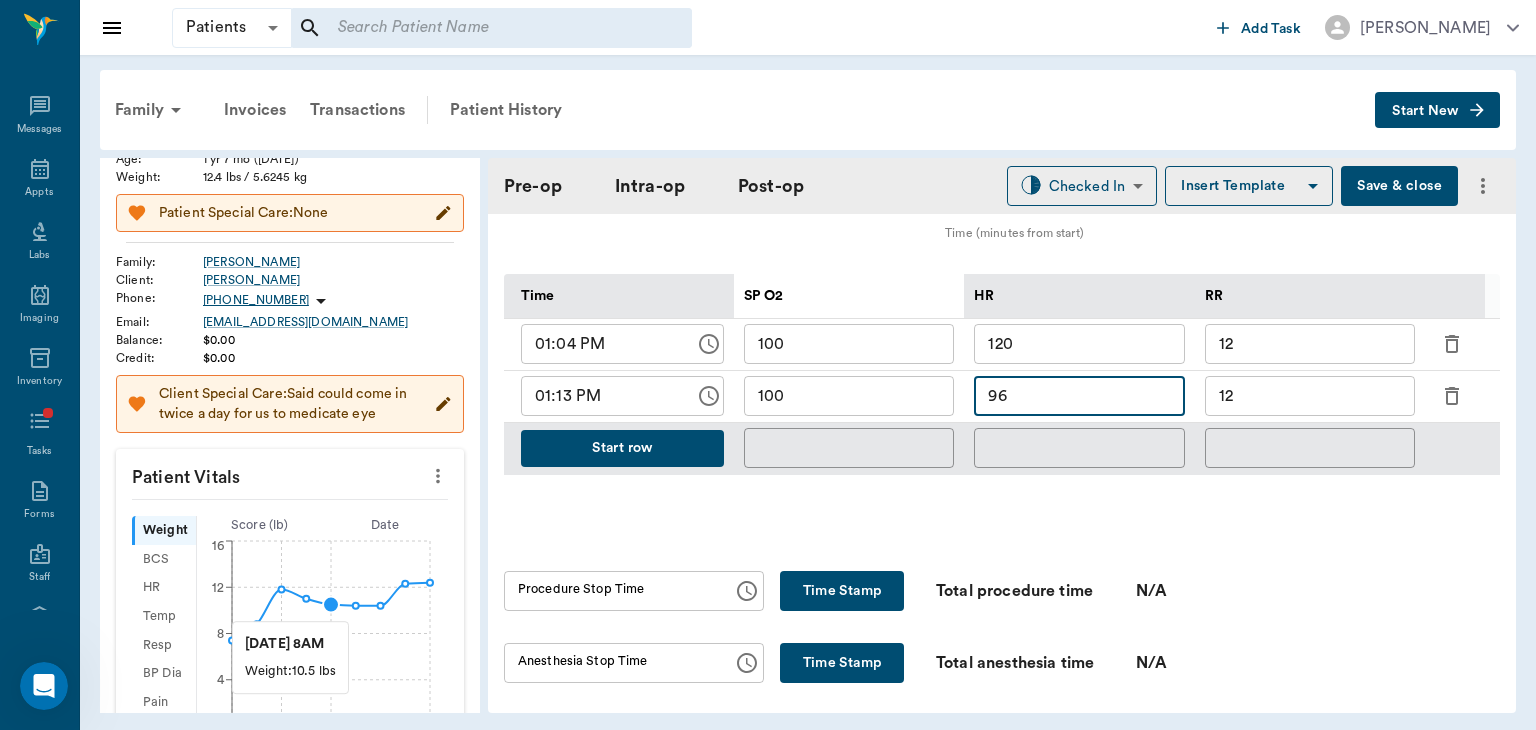 type on "96" 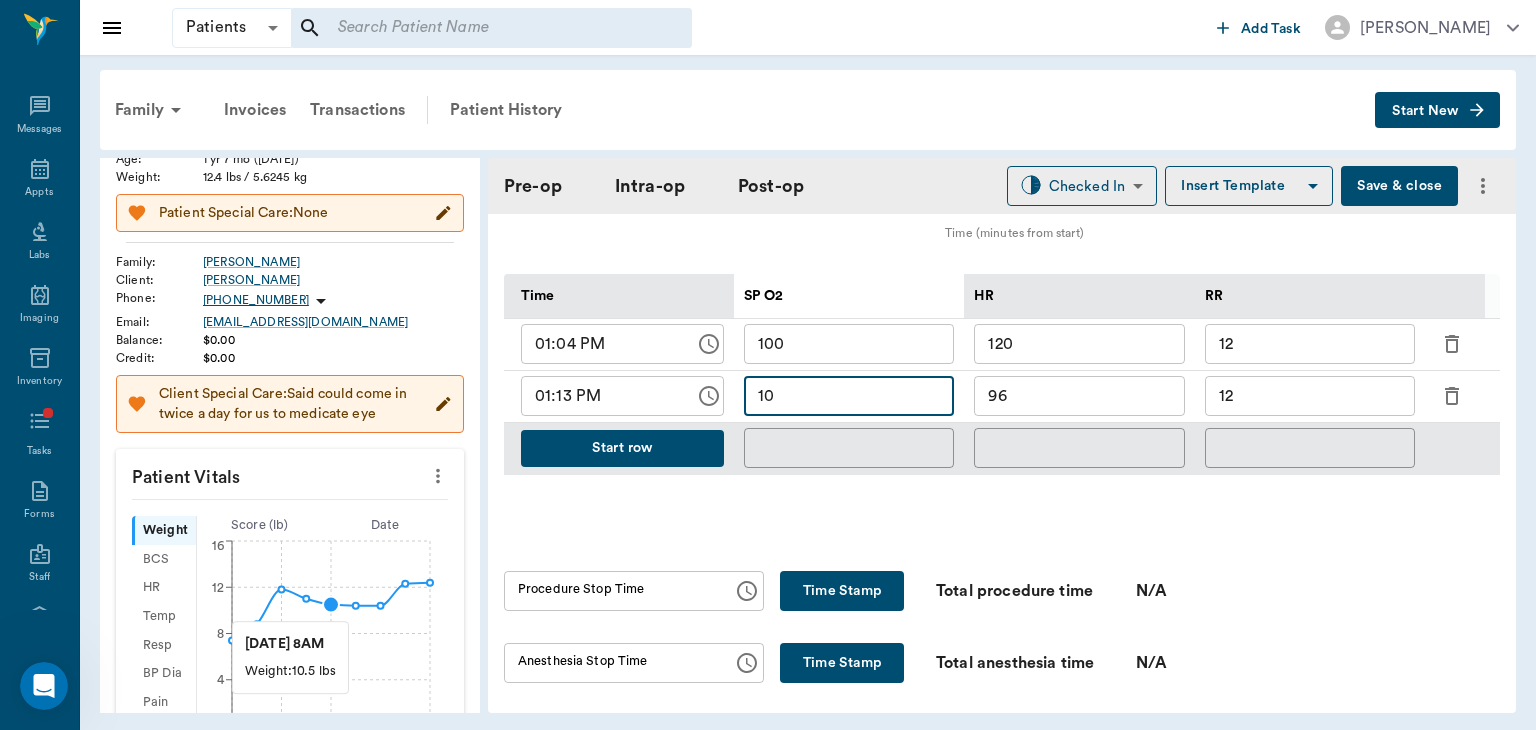type on "1" 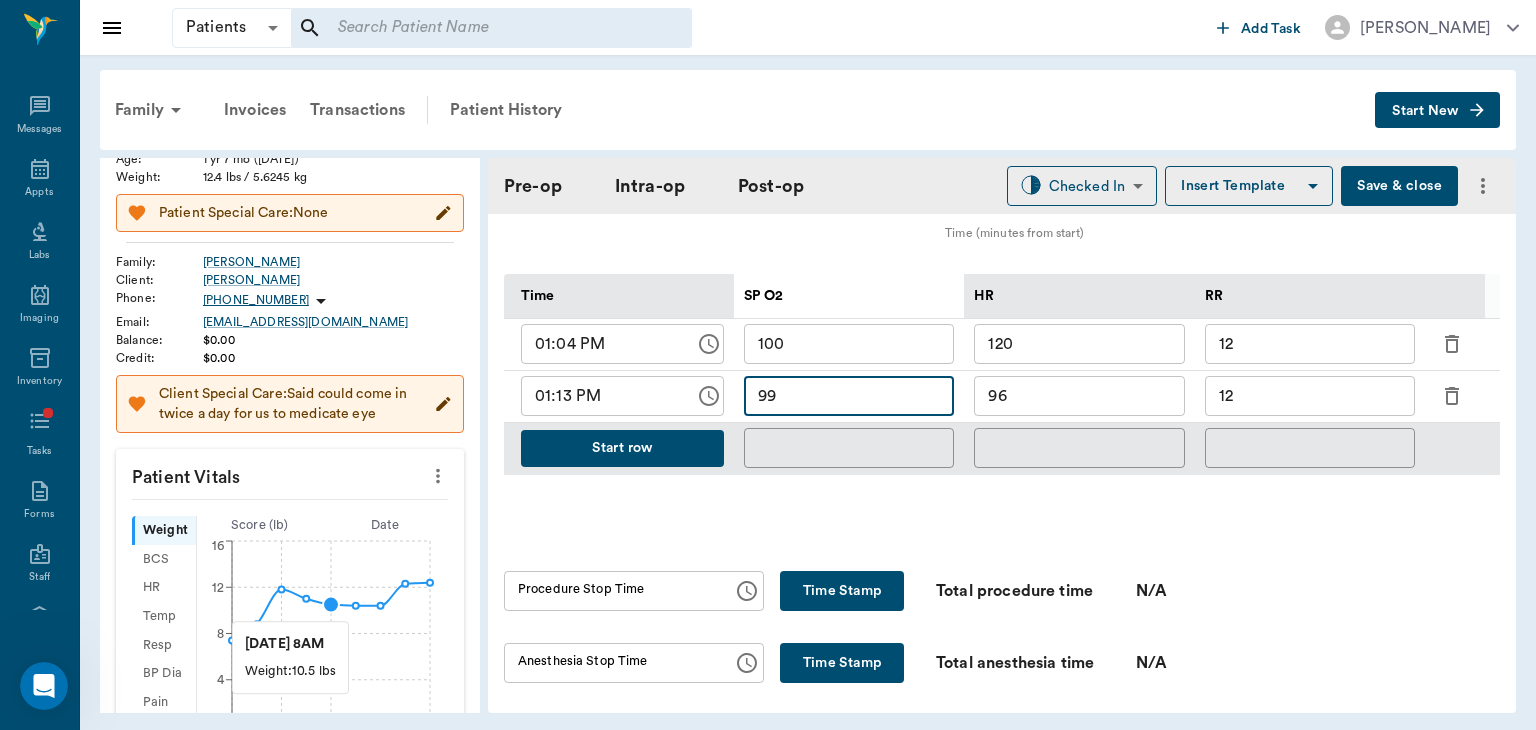 type on "99" 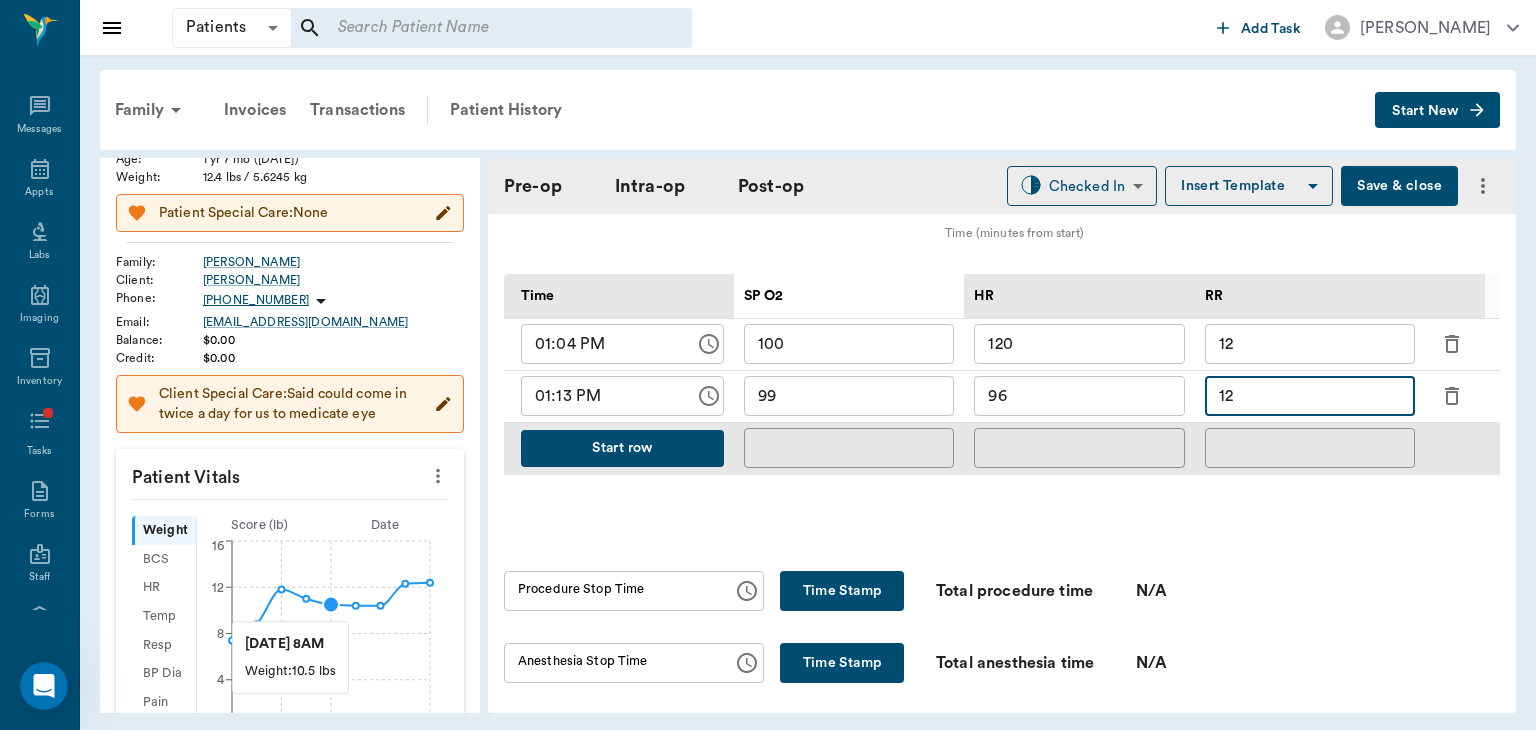 type on "1" 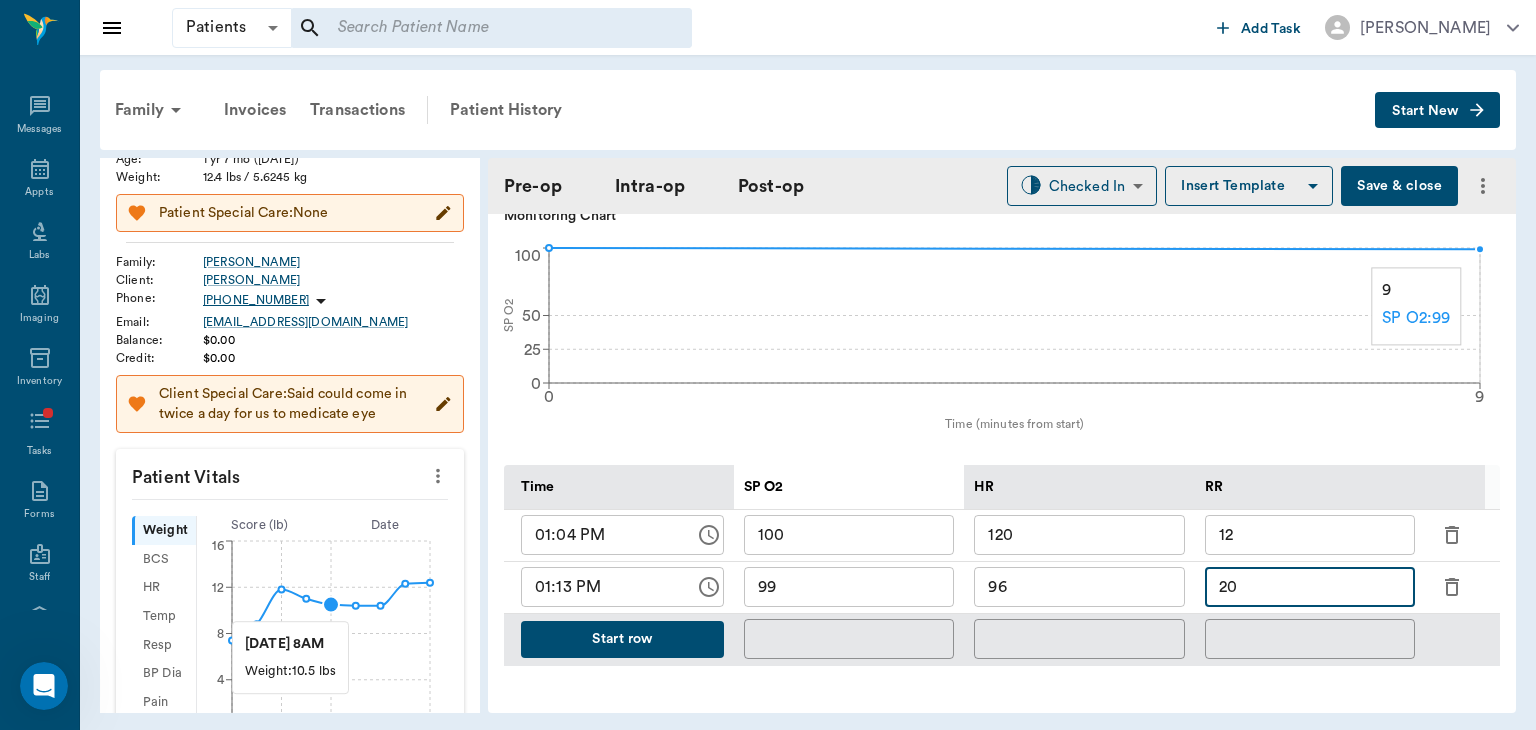 scroll, scrollTop: 732, scrollLeft: 0, axis: vertical 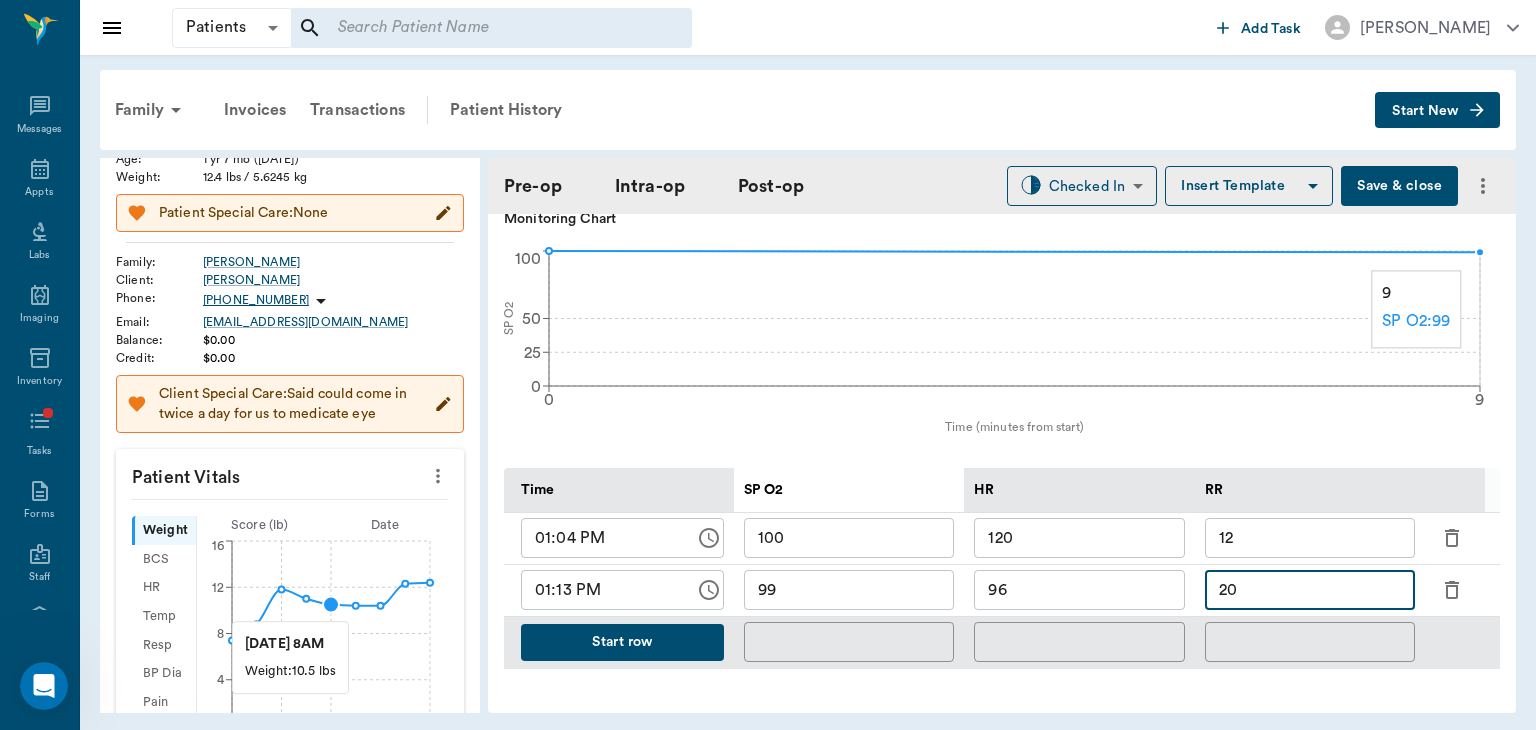 type on "20" 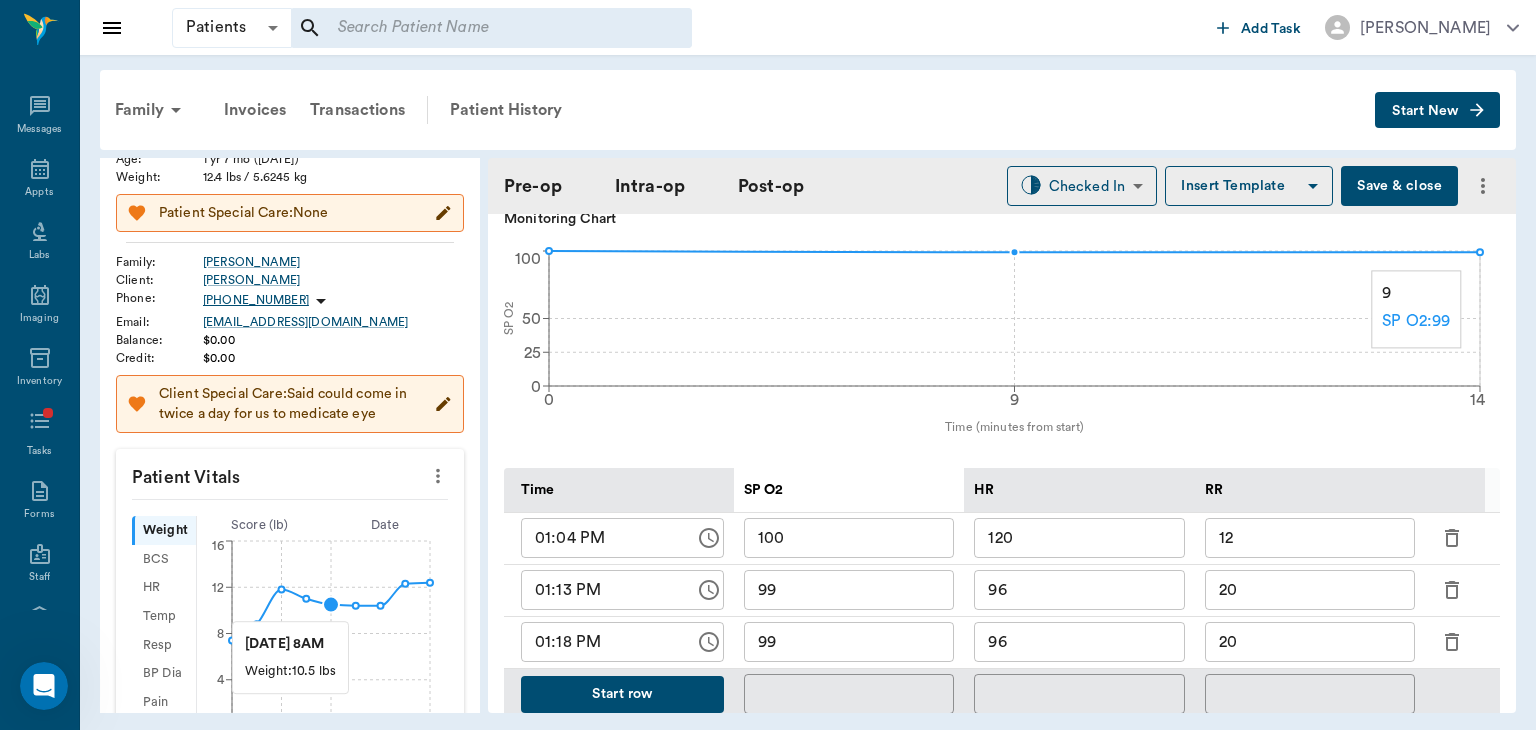 click on "96" at bounding box center [1079, 642] 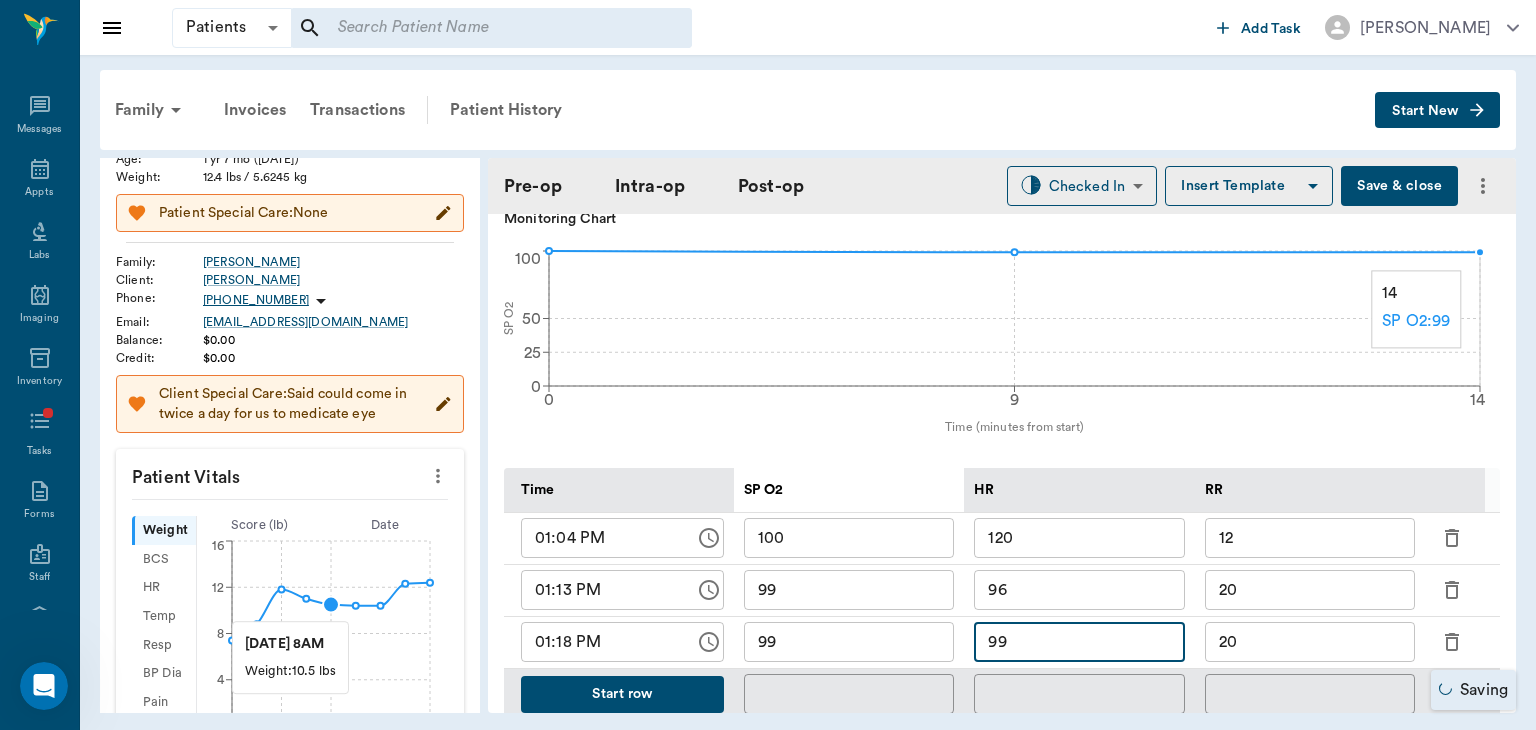 type on "99" 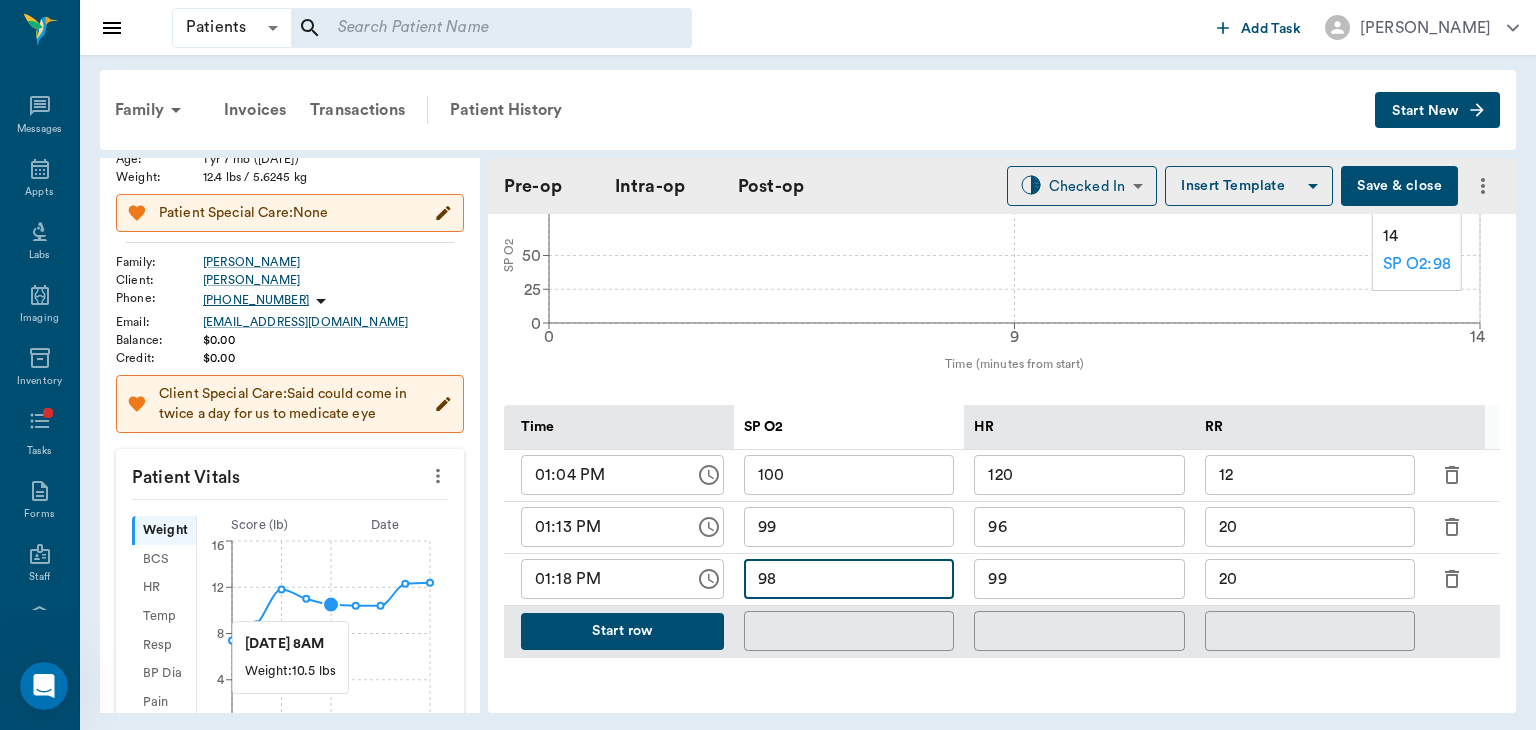 scroll, scrollTop: 788, scrollLeft: 0, axis: vertical 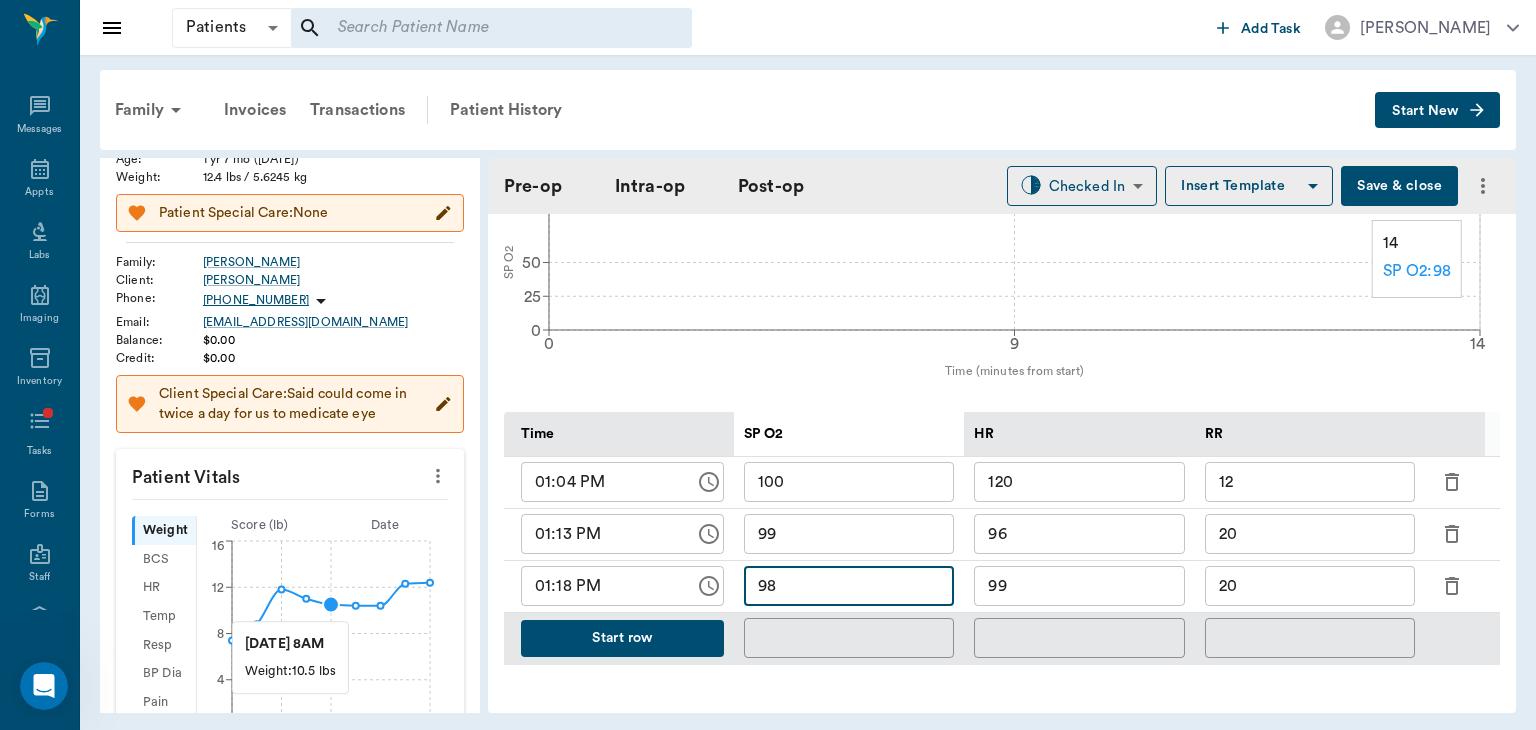 type on "98" 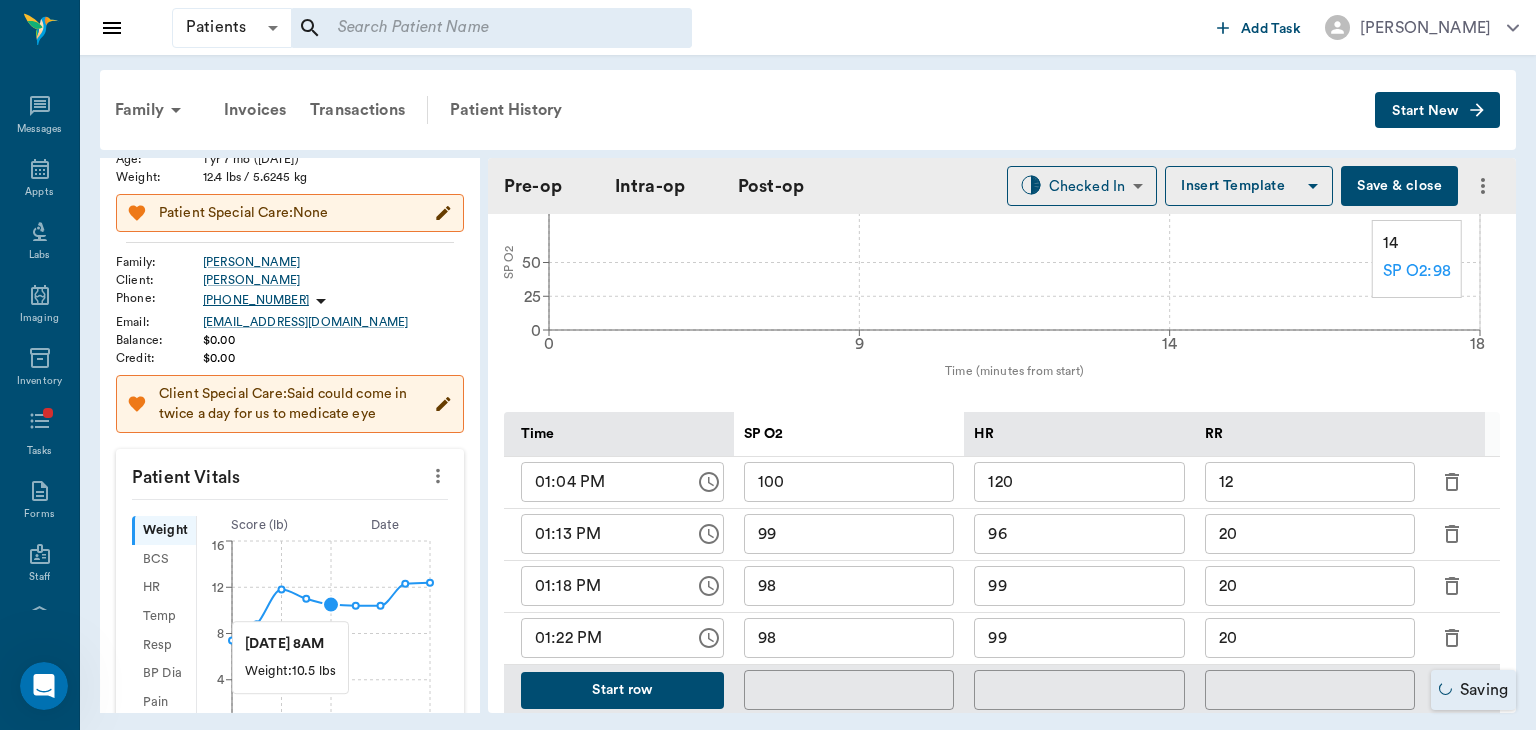 click on "99" at bounding box center (1079, 638) 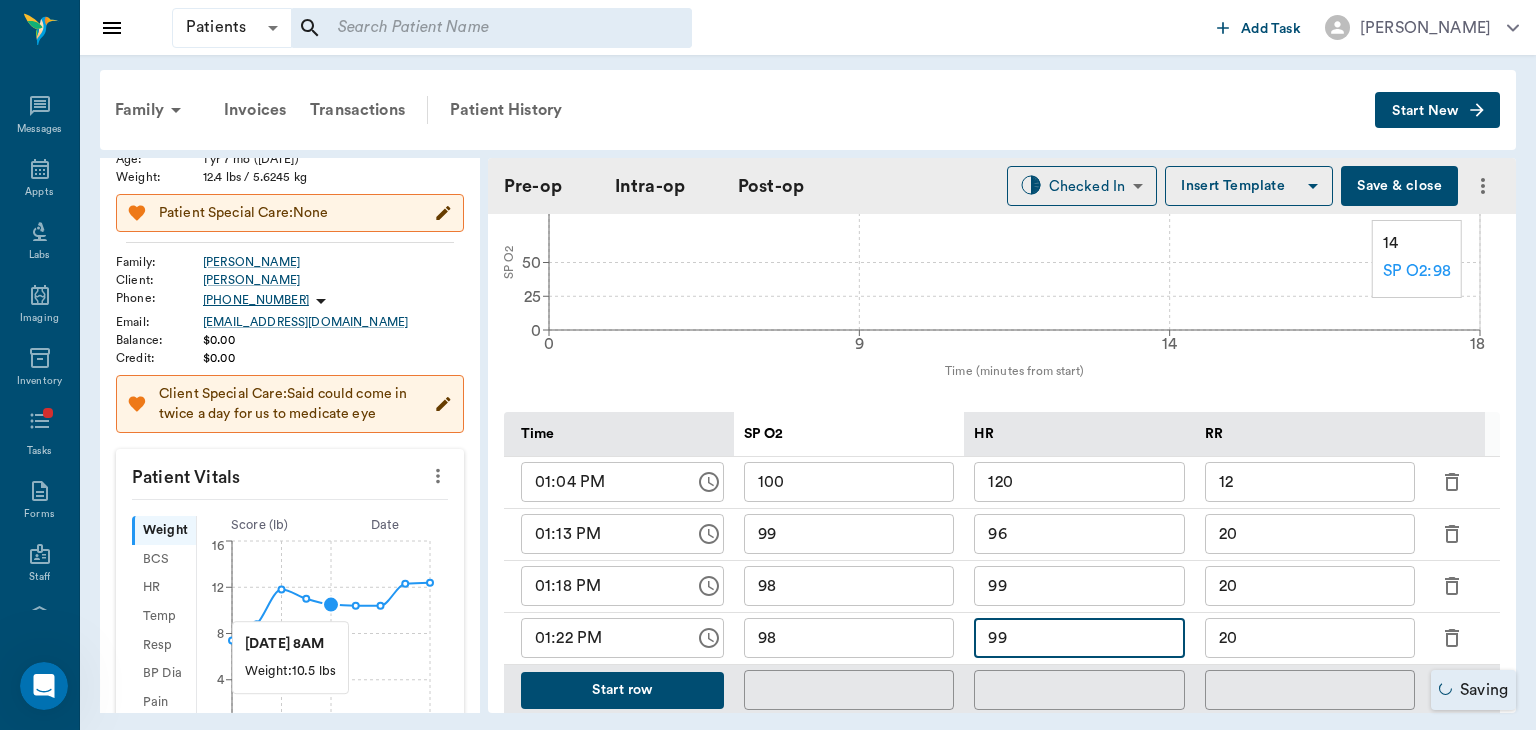 type on "9" 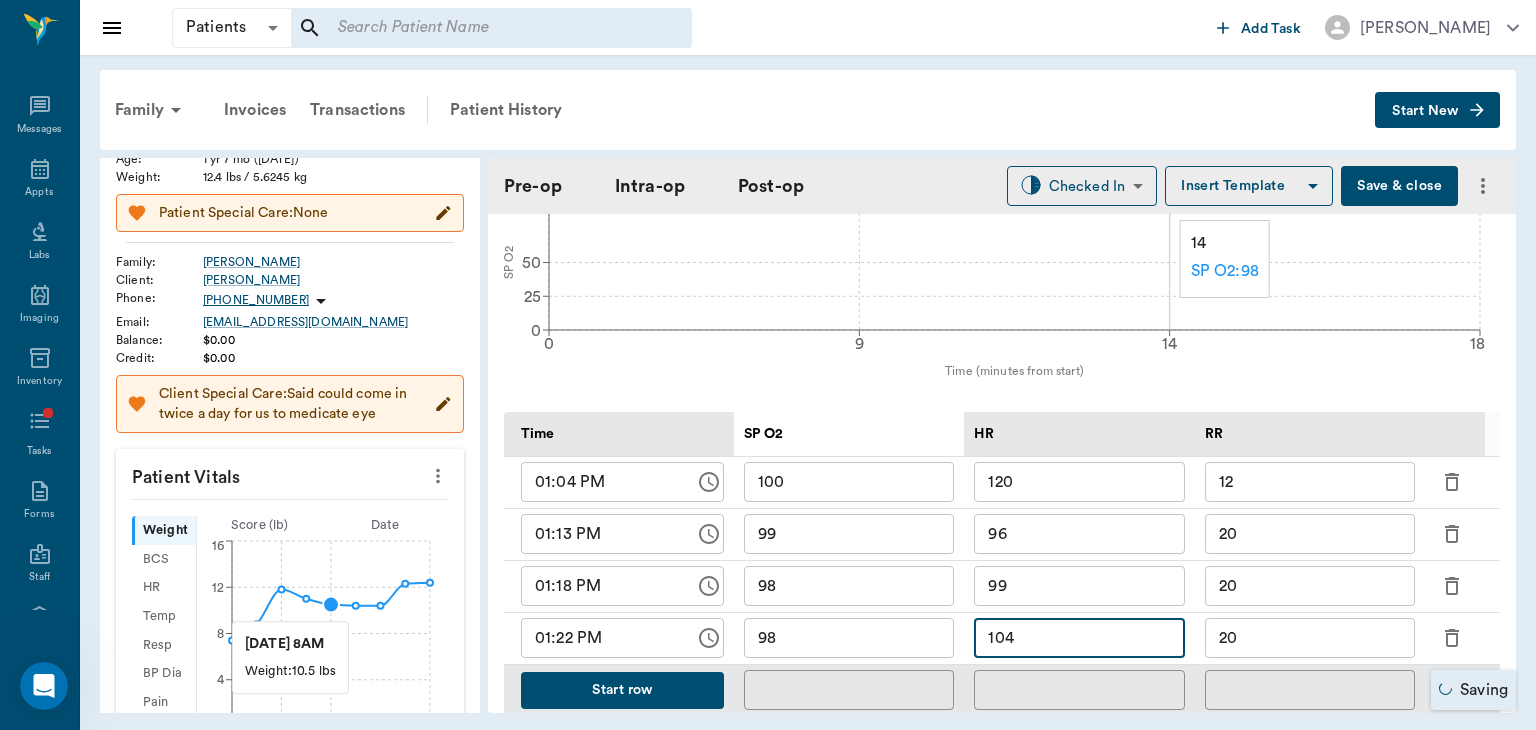 type on "104" 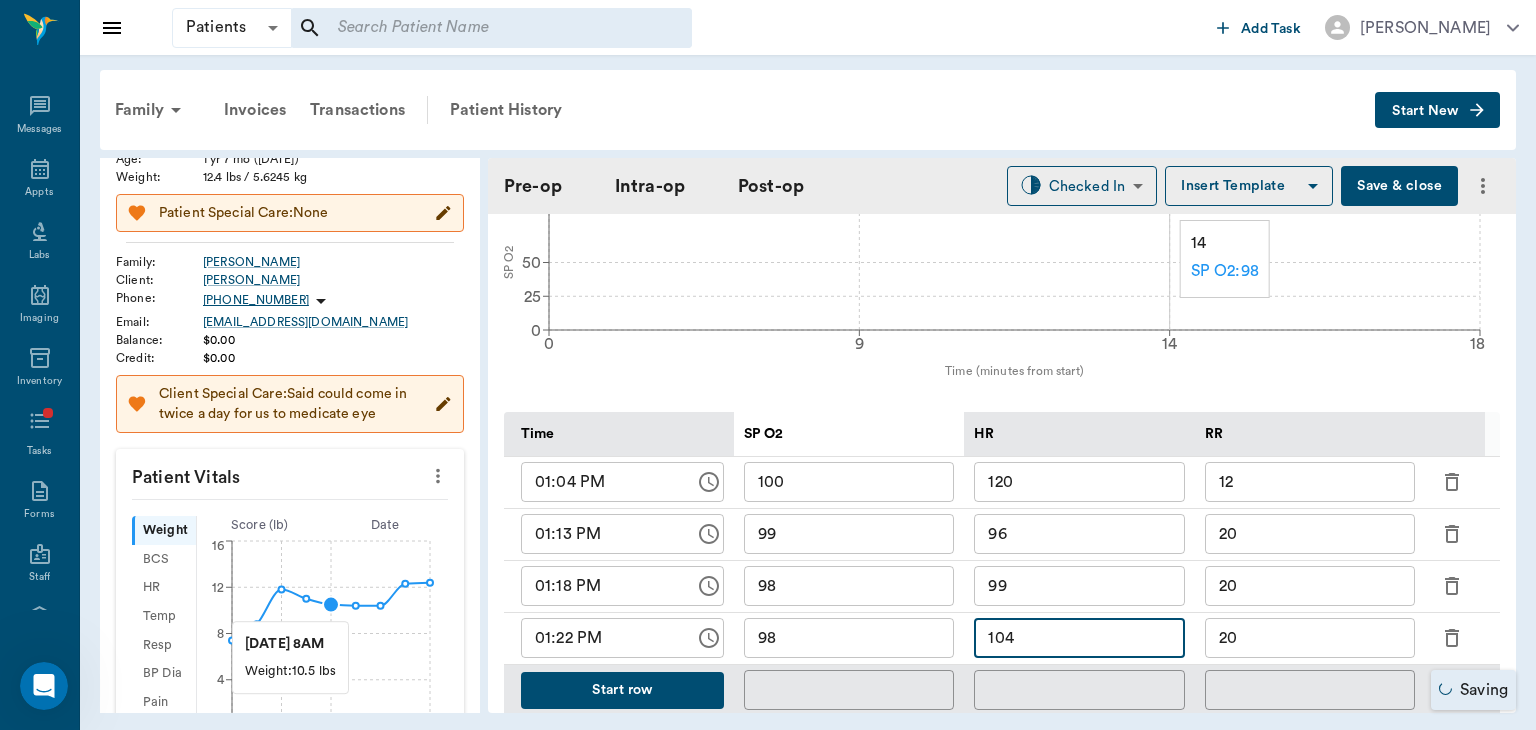 click on "98" at bounding box center [849, 638] 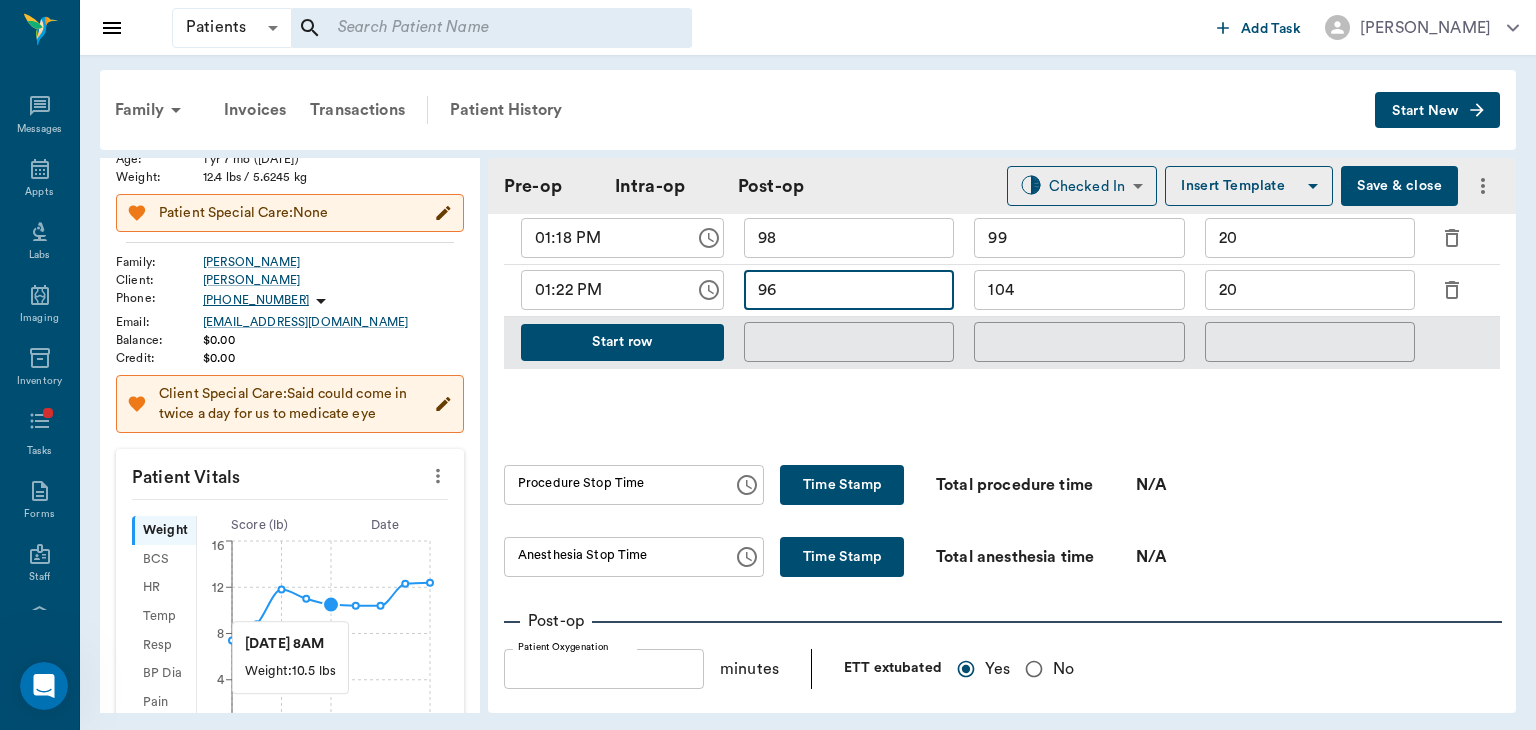 scroll, scrollTop: 1117, scrollLeft: 0, axis: vertical 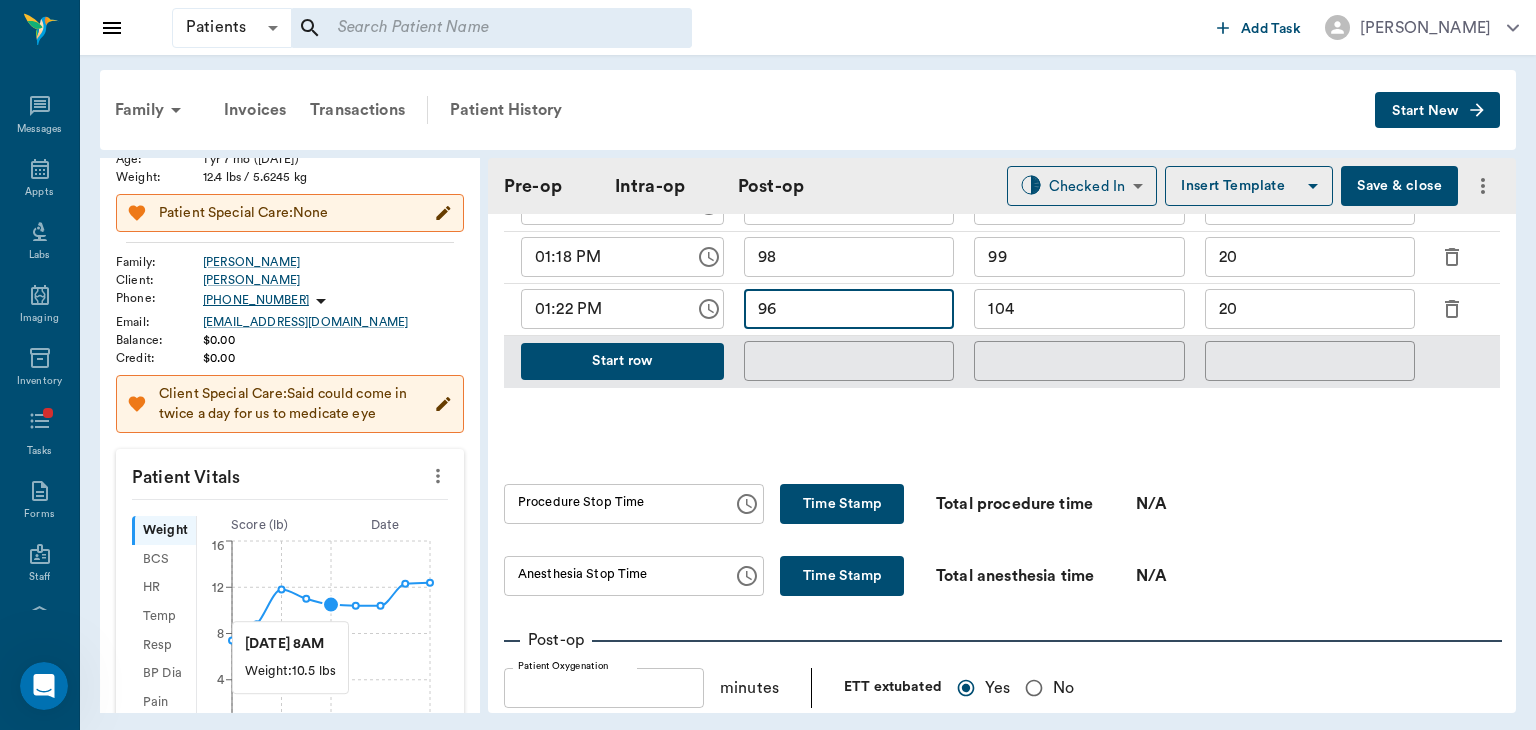 type on "96" 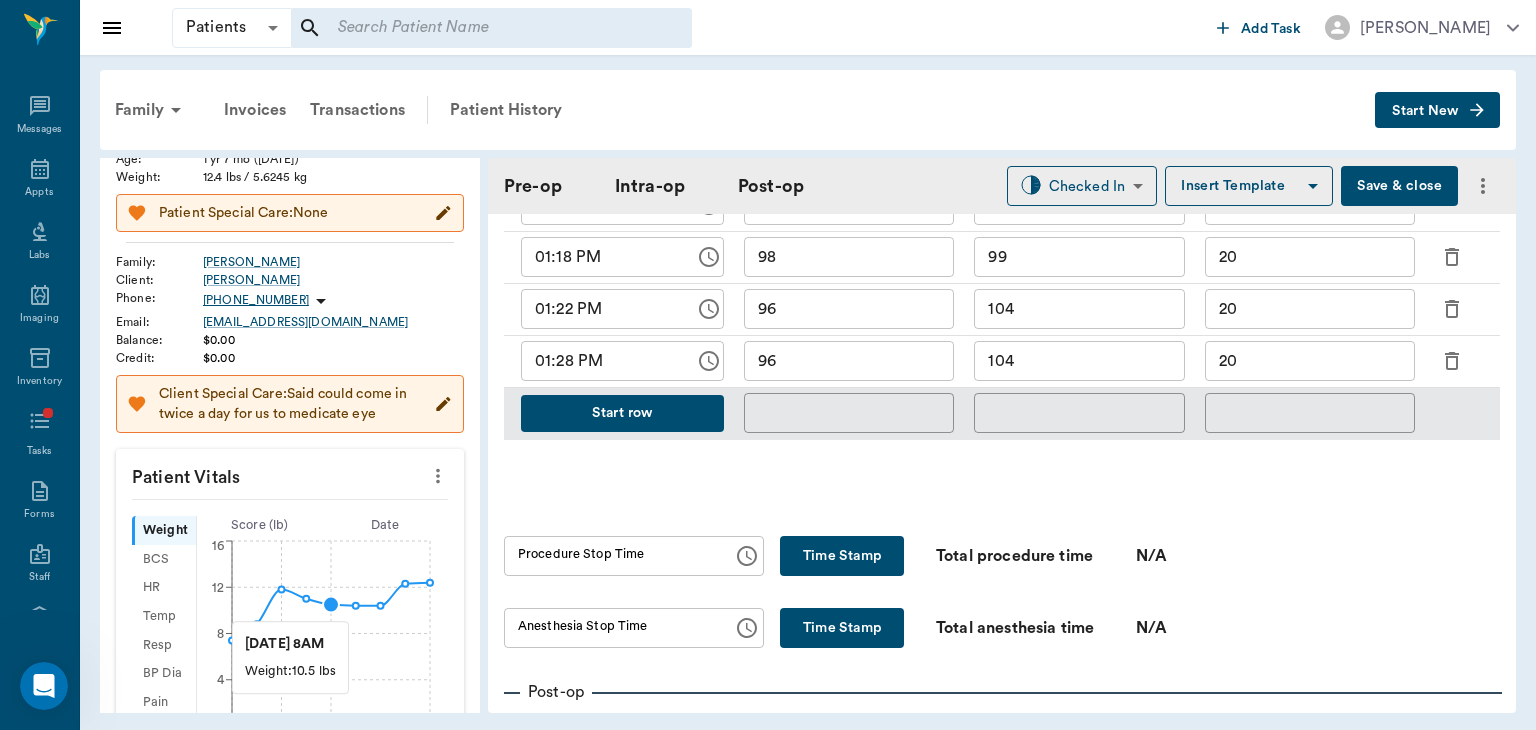 click on "20" at bounding box center (1310, 361) 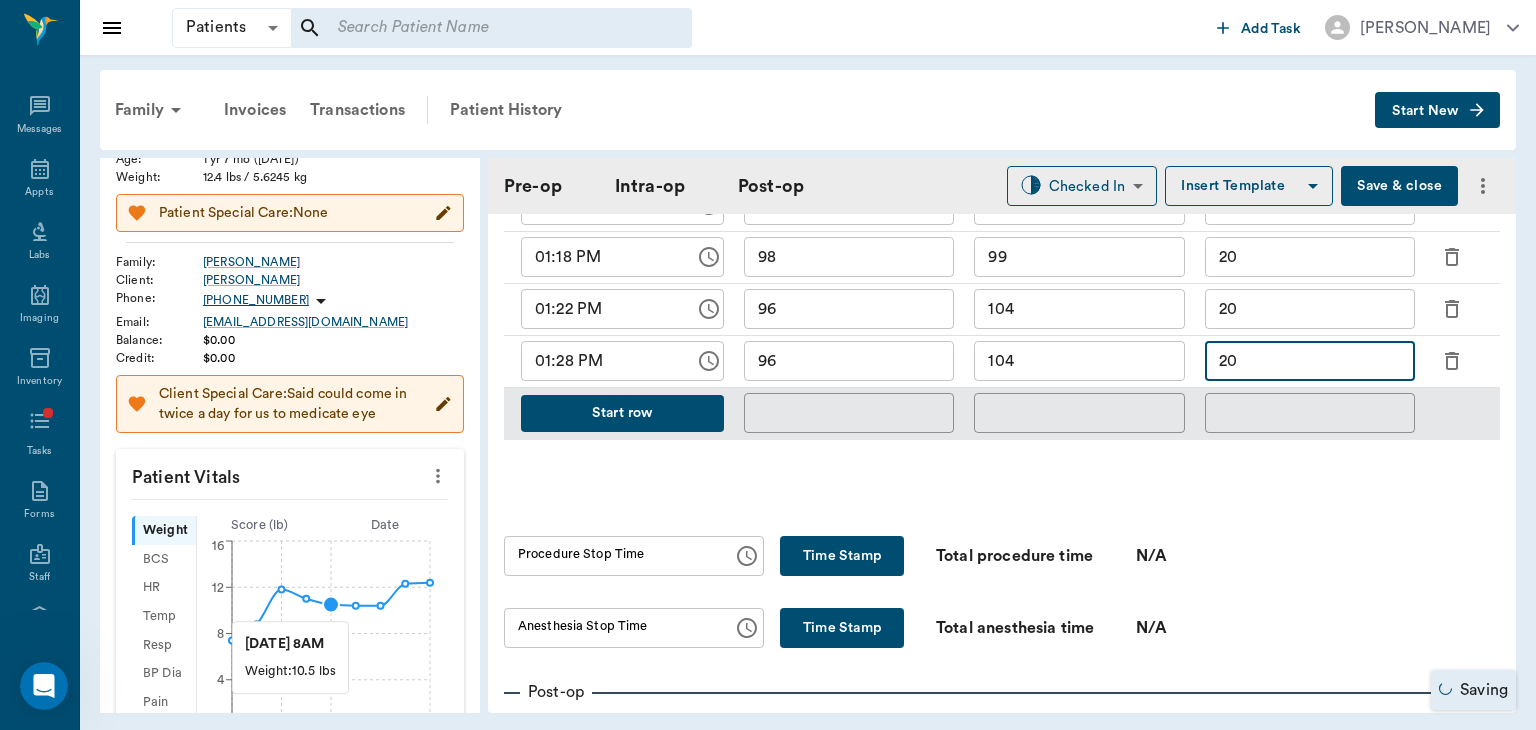 type on "2" 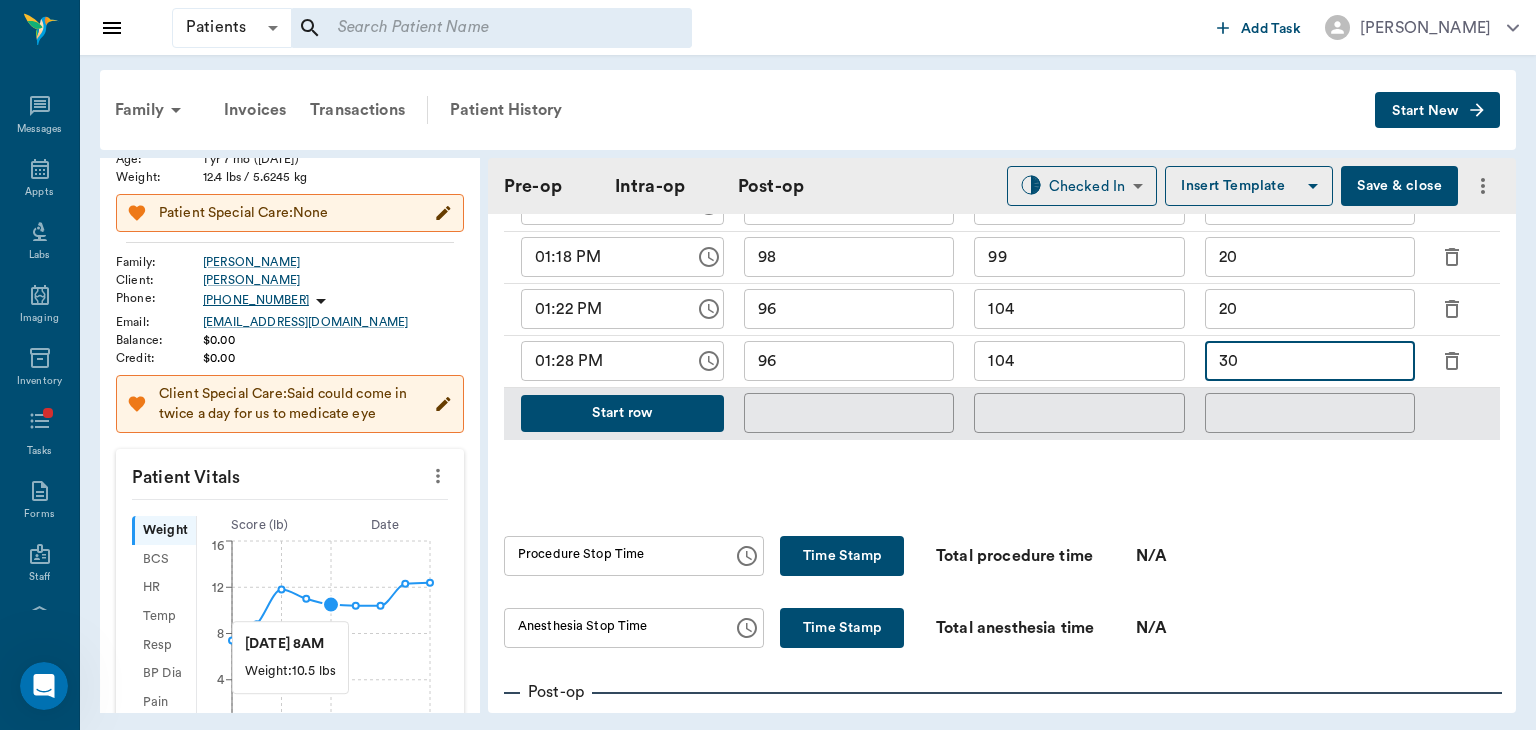 type on "30" 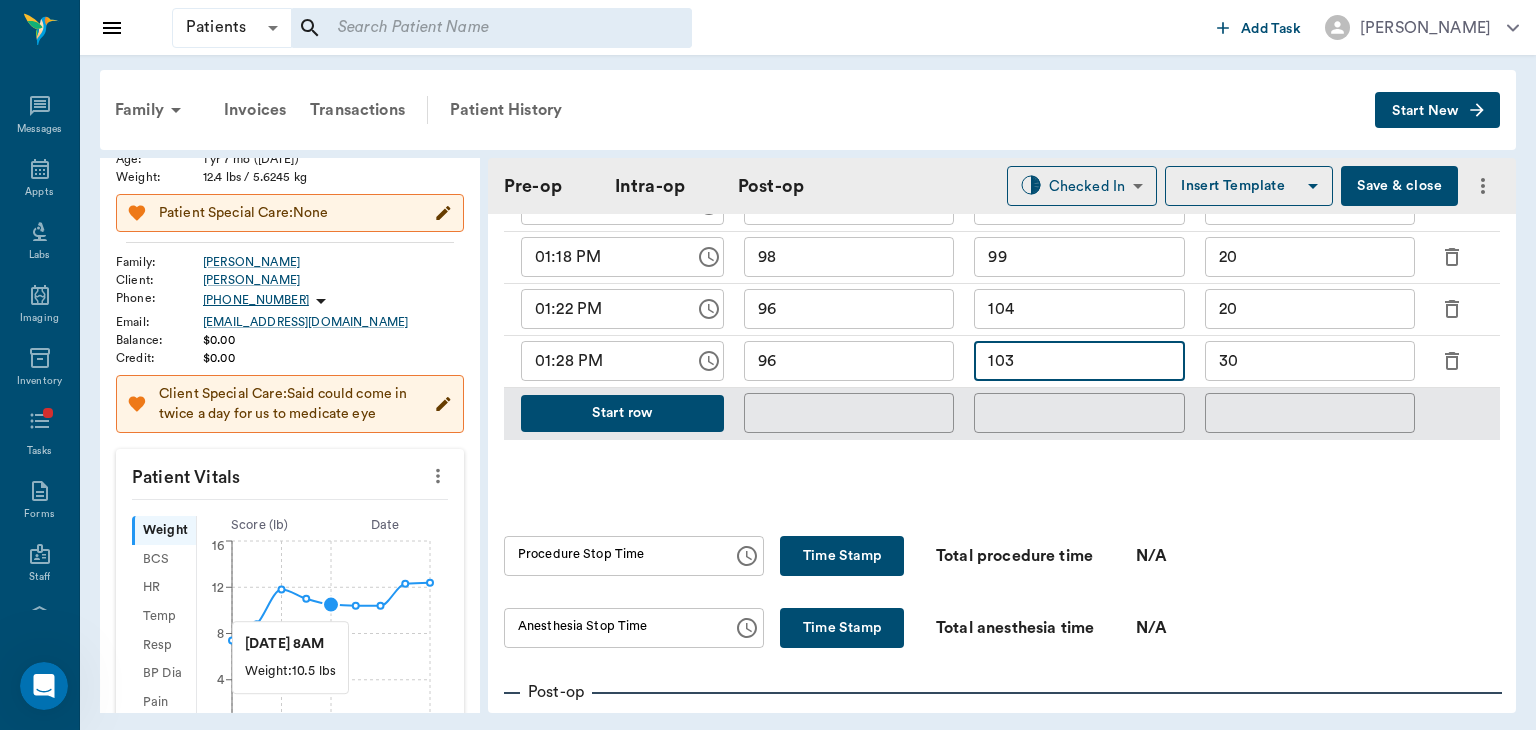 type on "103" 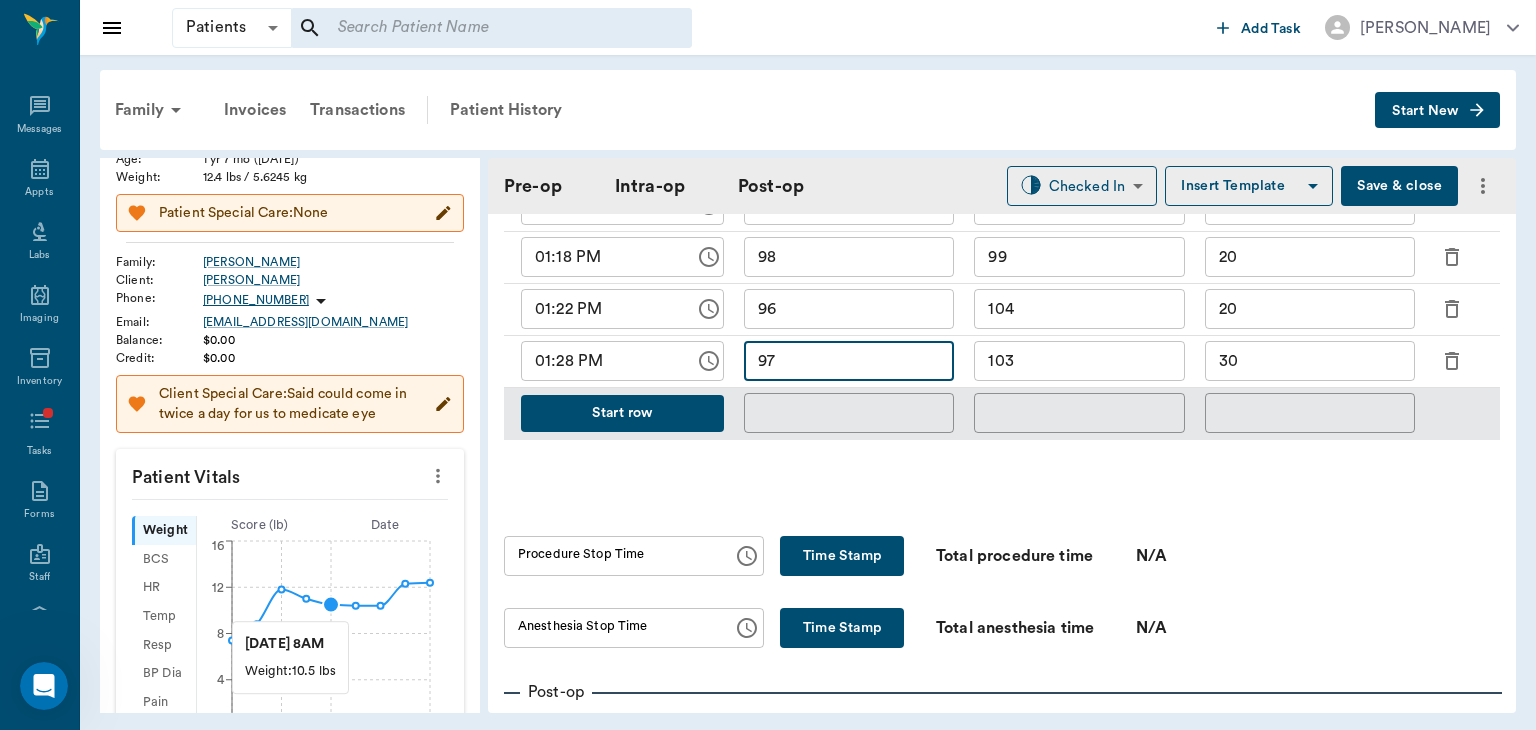 type on "97" 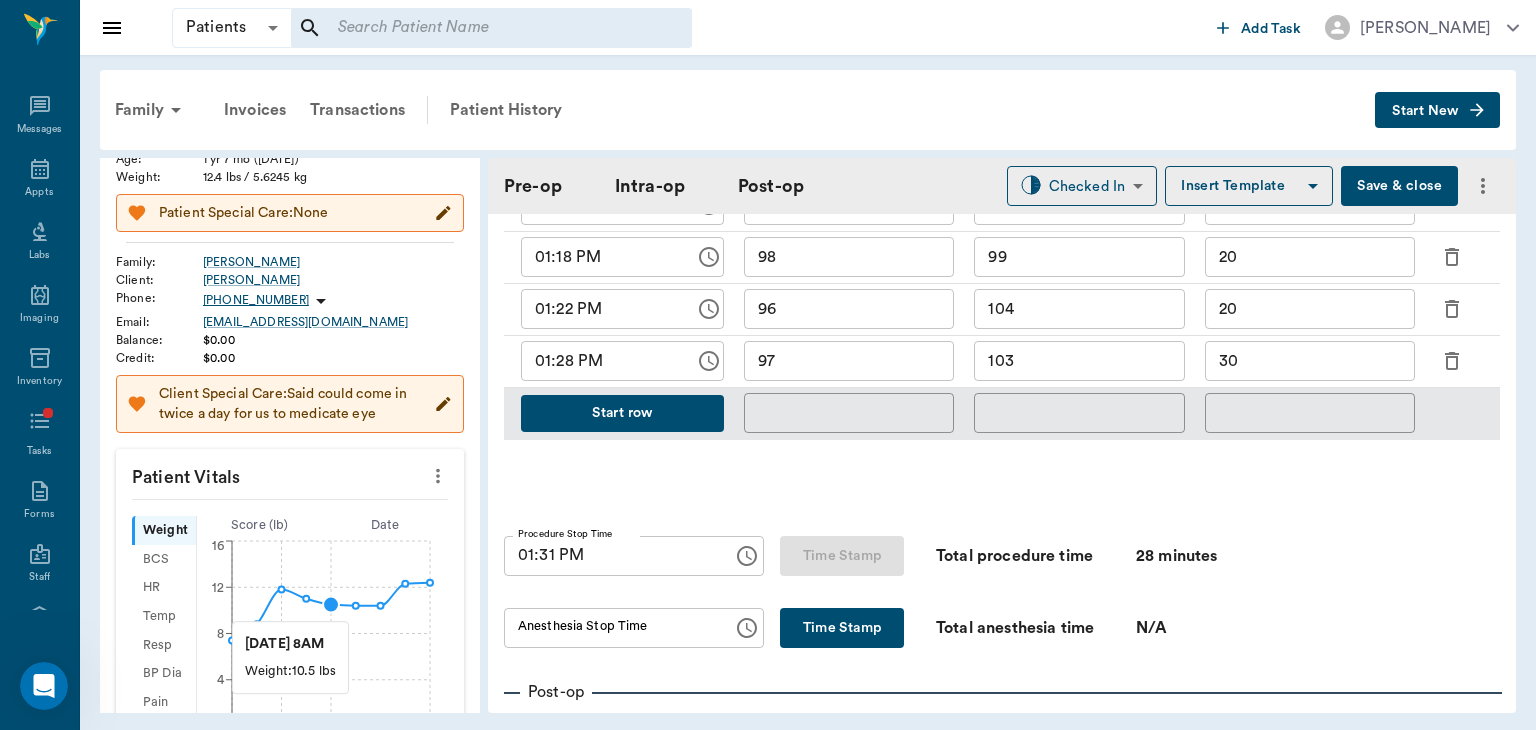 click on "Time Stamp" at bounding box center (842, 628) 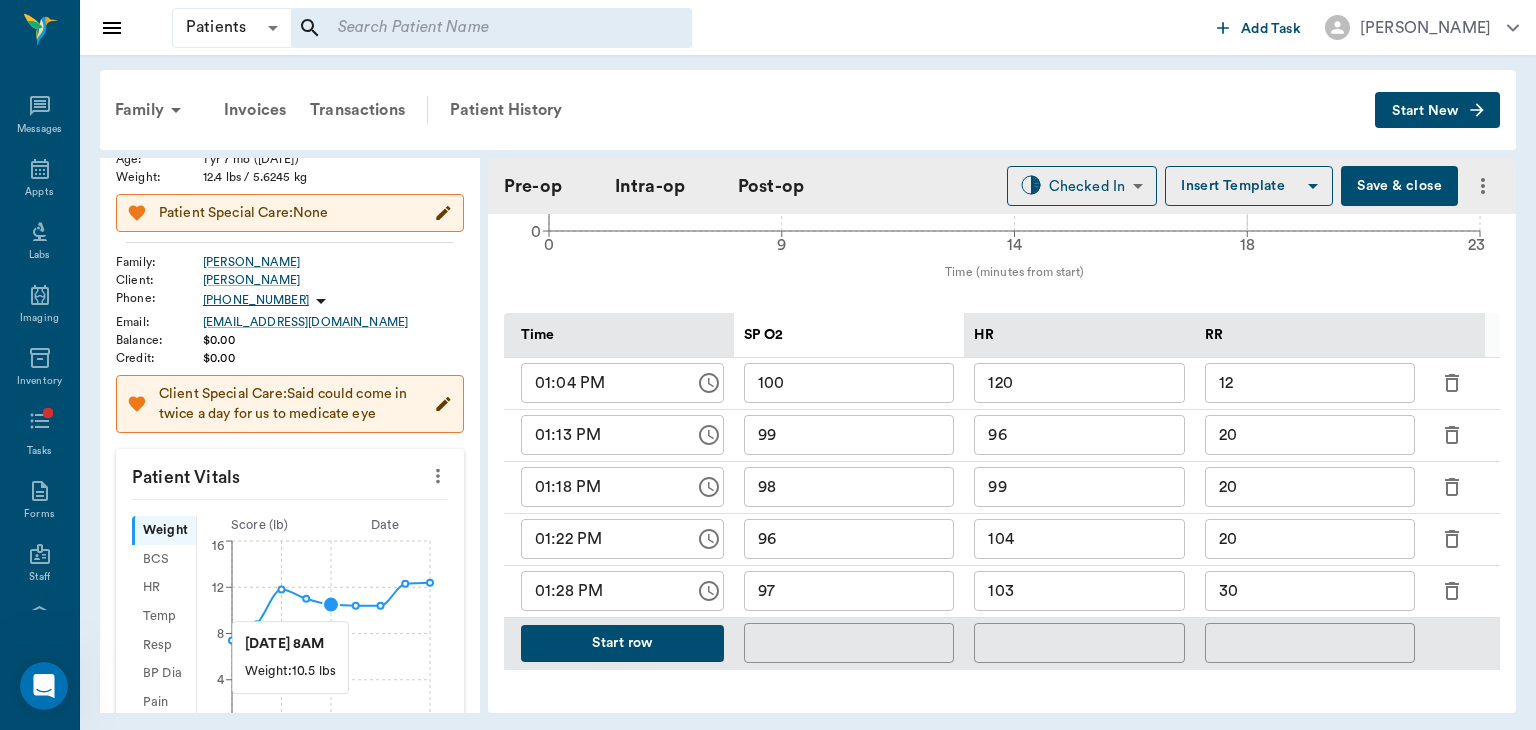 scroll, scrollTop: 885, scrollLeft: 0, axis: vertical 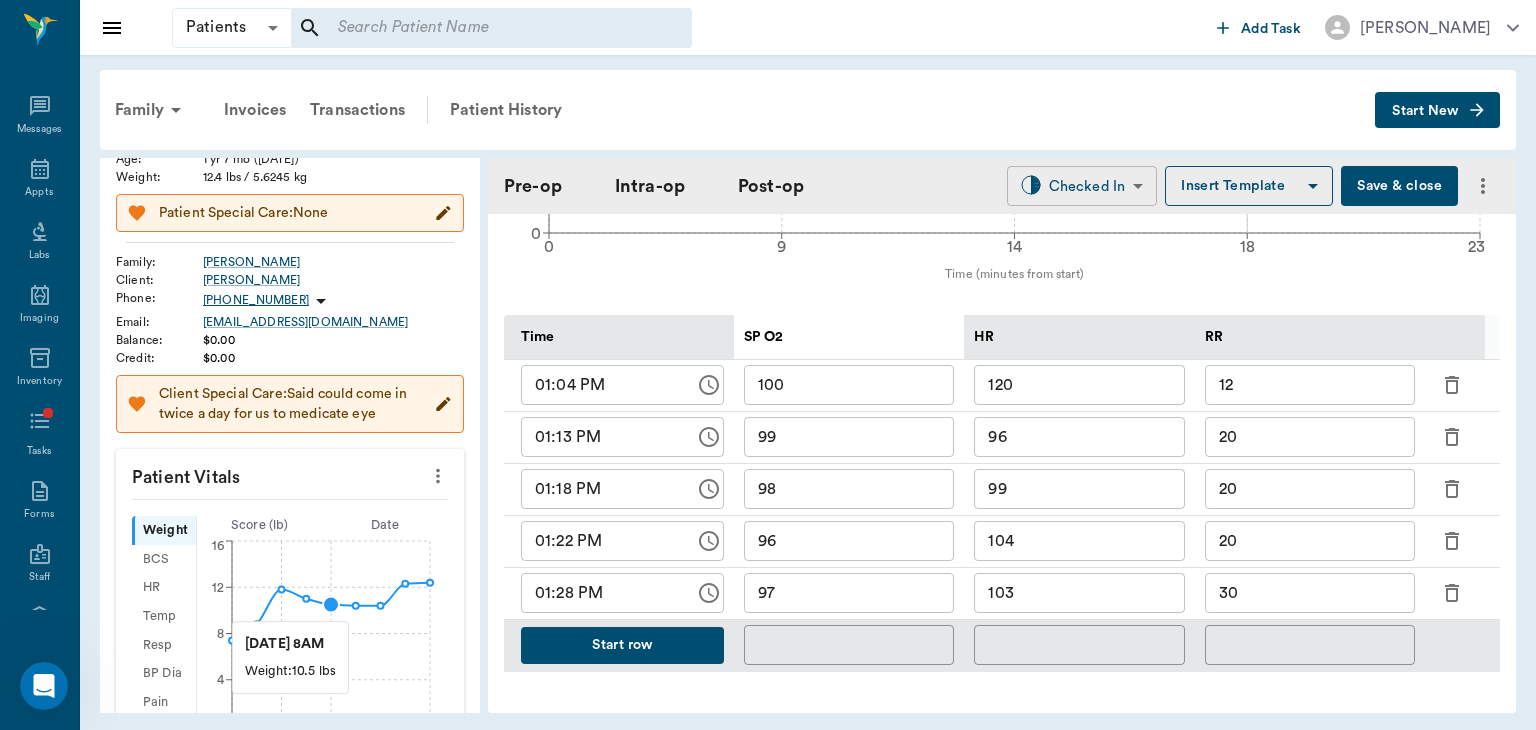 click on "Patients Patients ​ ​ Add Task [PERSON_NAME] Nectar Messages Appts Labs Imaging Inventory Tasks Forms Staff Reports Lookup Settings Family Invoices Transactions Patient History Start New Lolli Pop [PERSON_NAME] #09812_P01    -    ACTIVE   Species : Canine Breed : Mini Schnauzer Gender : [DEMOGRAPHIC_DATA] - Not spayed Age : [DEMOGRAPHIC_DATA] yr 7 mo ([DATE]) Weight : 12.4 lbs / 5.6245 kg Patient Special Care:  None Family : [PERSON_NAME] Client : [PERSON_NAME] Phone : [PHONE_NUMBER] Email : [EMAIL_ADDRESS][DOMAIN_NAME] Balance : $0.00 Credit : $0.00 Client Special Care:  Said could come in twice a day for us to medicate eye Patient Vitals Weight BCS HR Temp Resp BP Dia Pain Perio Score ( lb ) Date [DATE] 10AM [DATE] 12PM 0 4 8 12 16 [DATE] 8AM Weight :  10.5 lbs Ongoing diagnosis Current Rx oculenis - ocular repair gel [DATE] [MEDICAL_DATA] oral solution 1.5mg/ml [DATE] polymixin b/ [MEDICAL_DATA] eye drops [DATE] ciprofloxin eye drops [DATE] Reminders Canine Complete Adult Annual [DATE] Distemper/Parvo Vaccination Annual [DATE]" at bounding box center (768, 365) 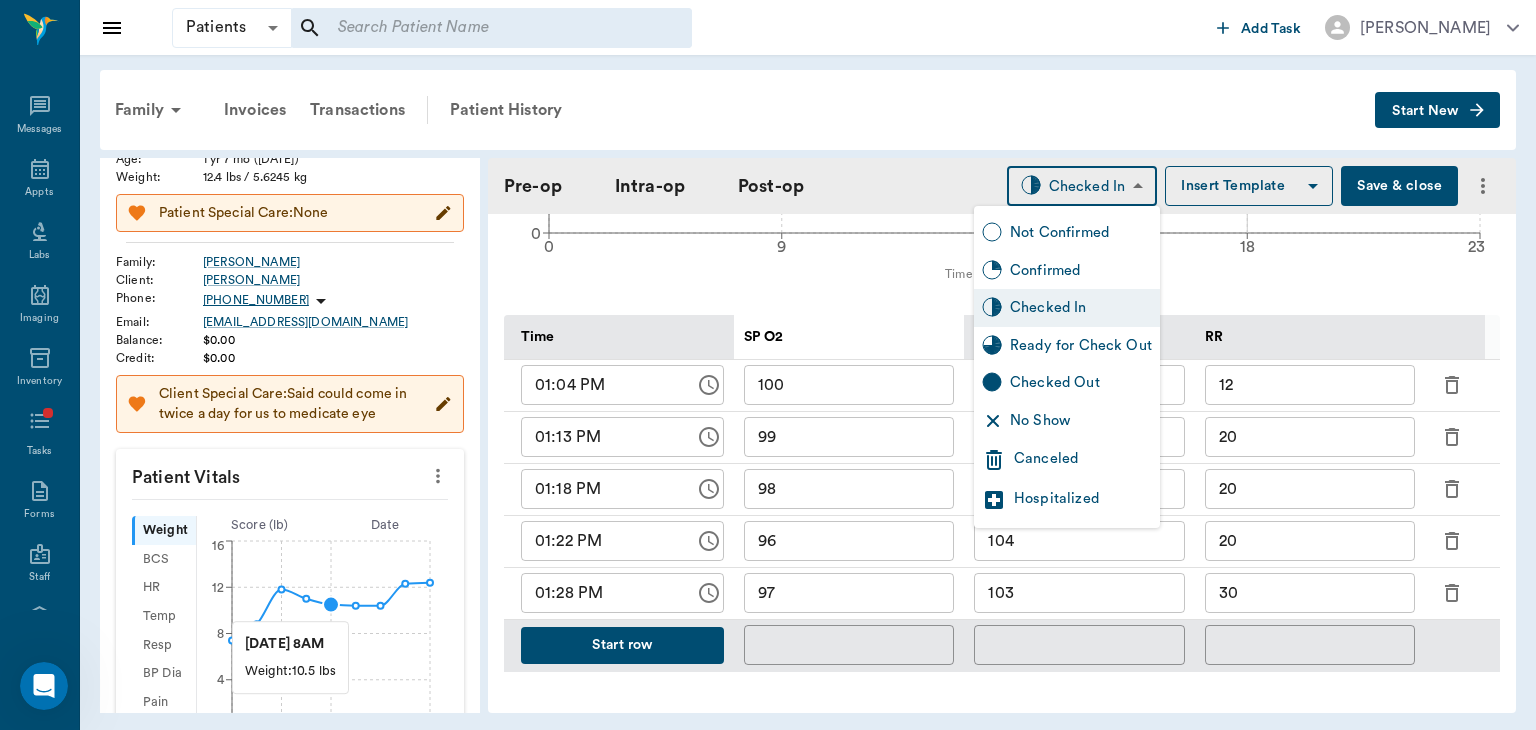click on "Ready for Check Out" at bounding box center (1081, 346) 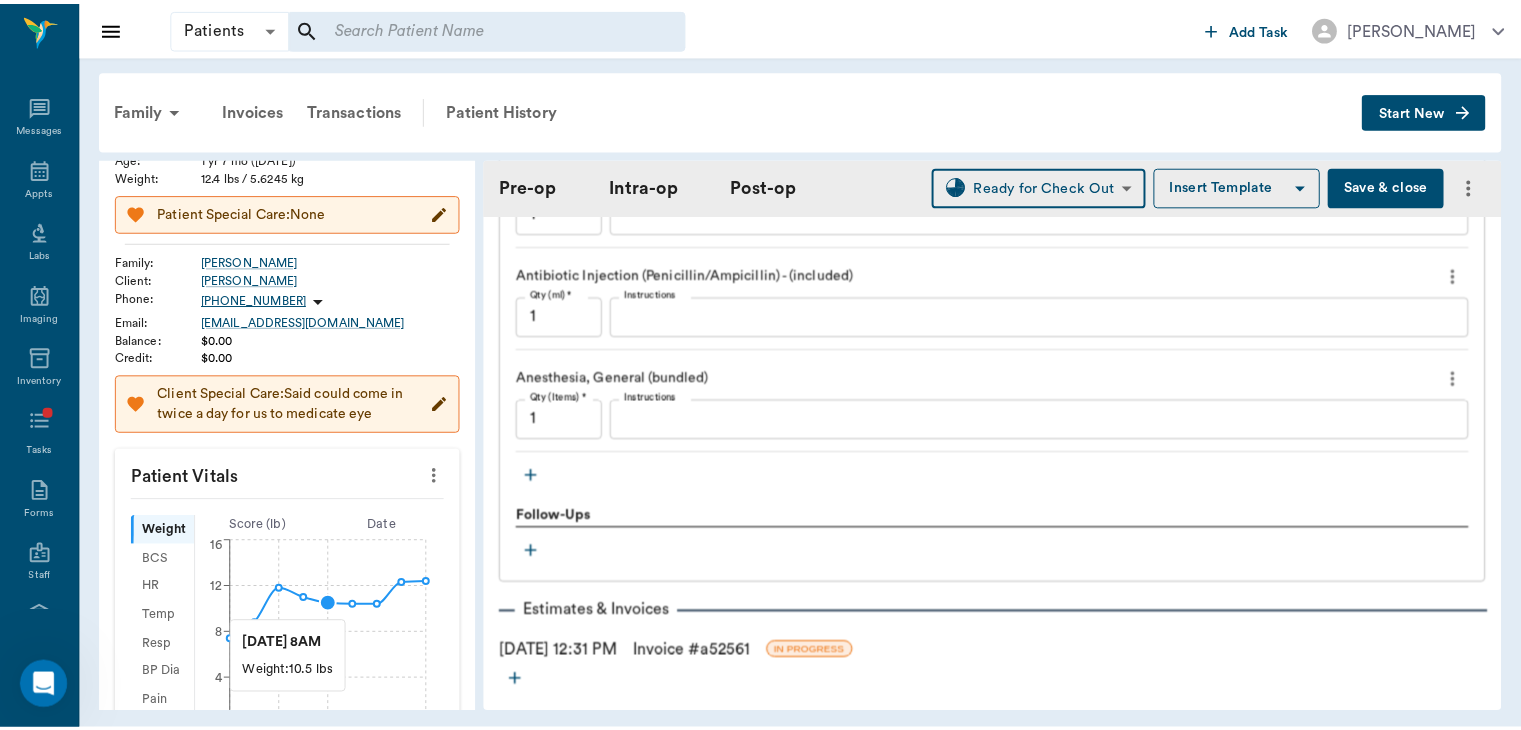 scroll, scrollTop: 2192, scrollLeft: 0, axis: vertical 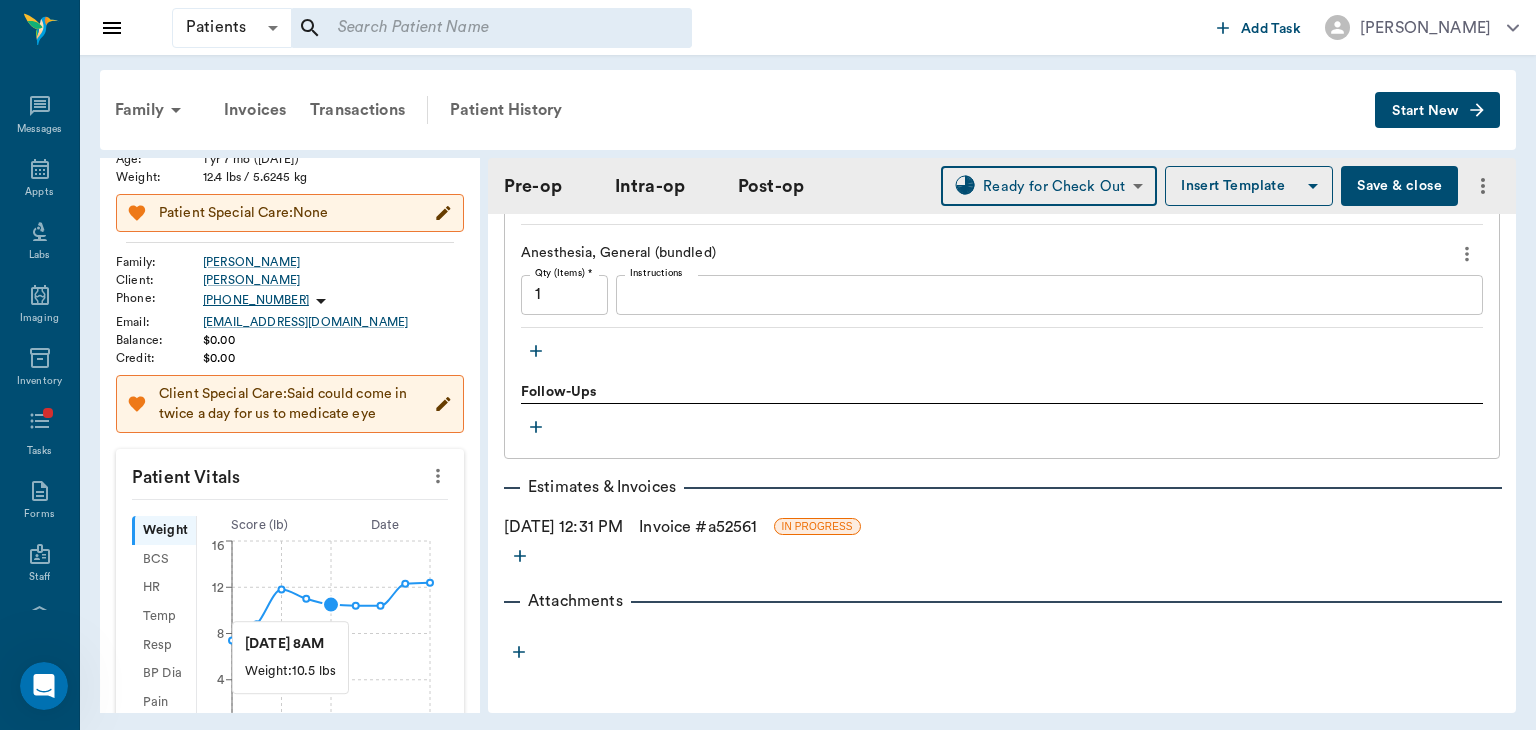 click on "Invoice # a52561" at bounding box center (698, 527) 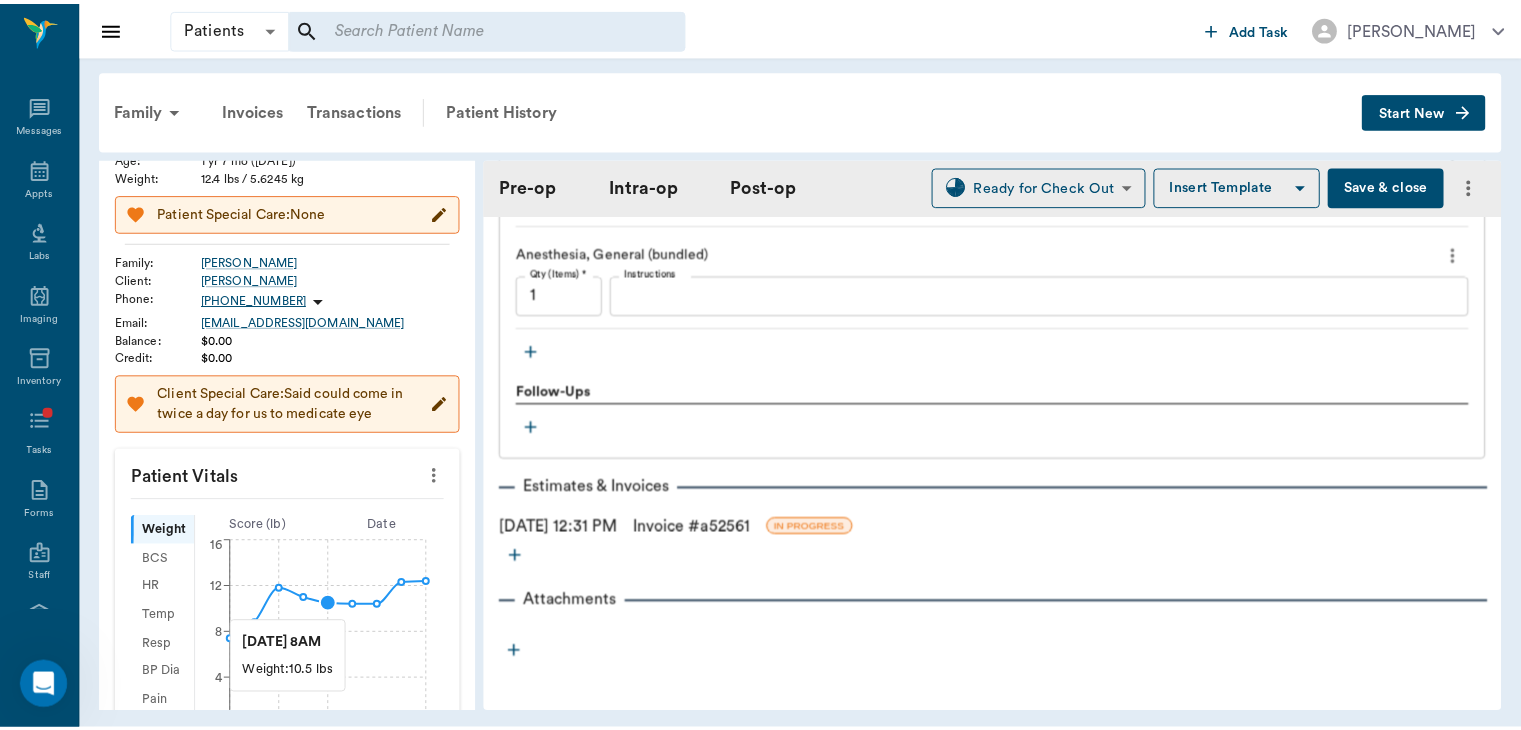 scroll, scrollTop: 0, scrollLeft: 0, axis: both 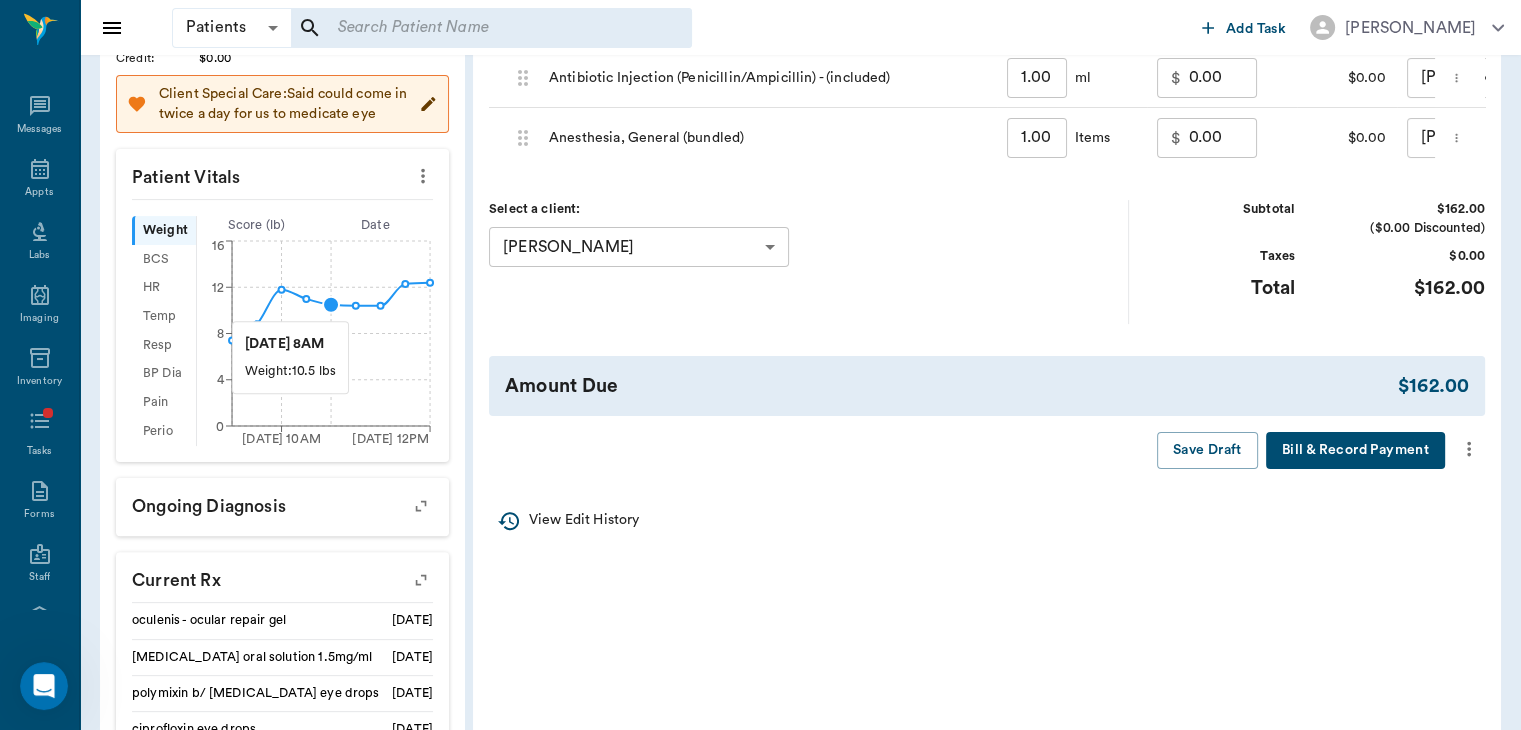 click 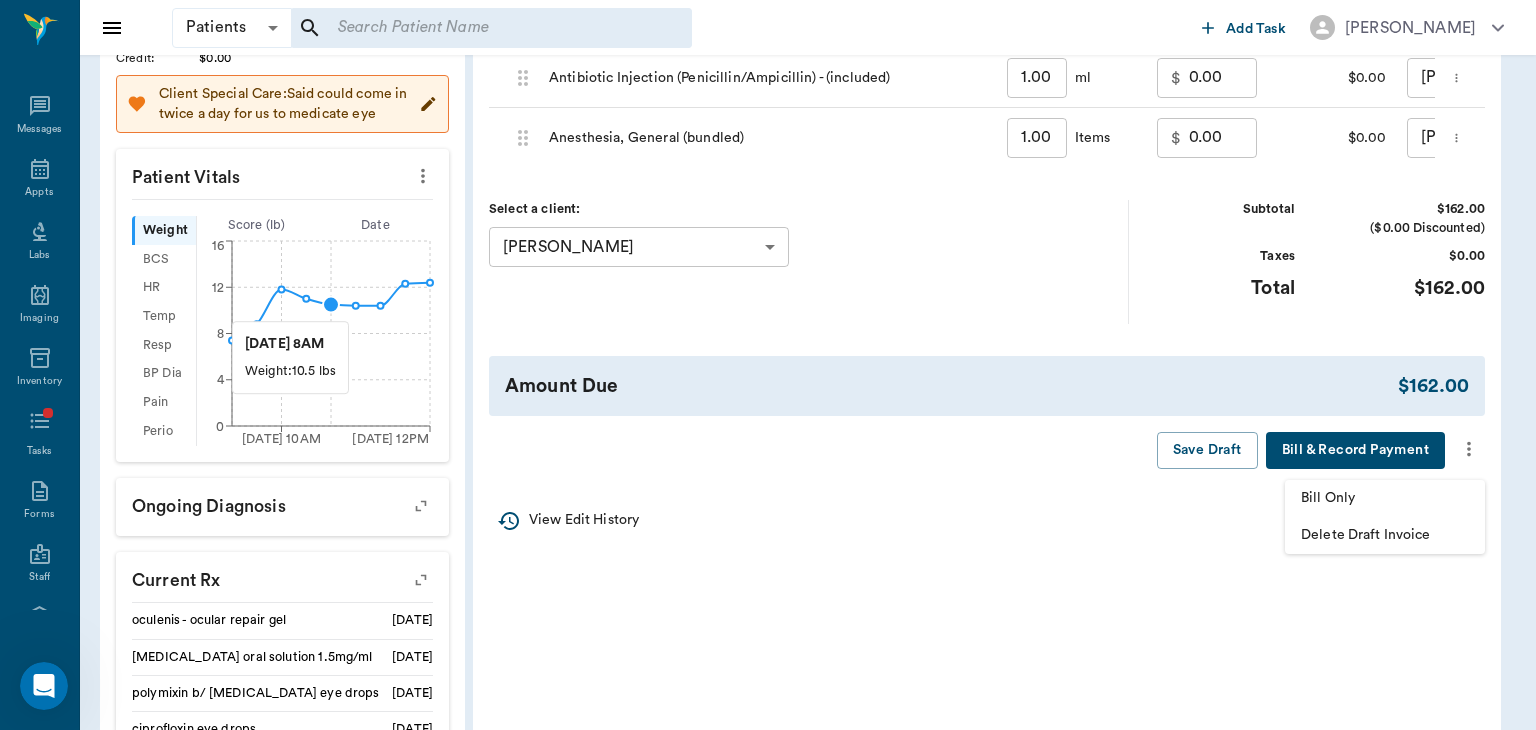click on "Bill Only" at bounding box center [1385, 498] 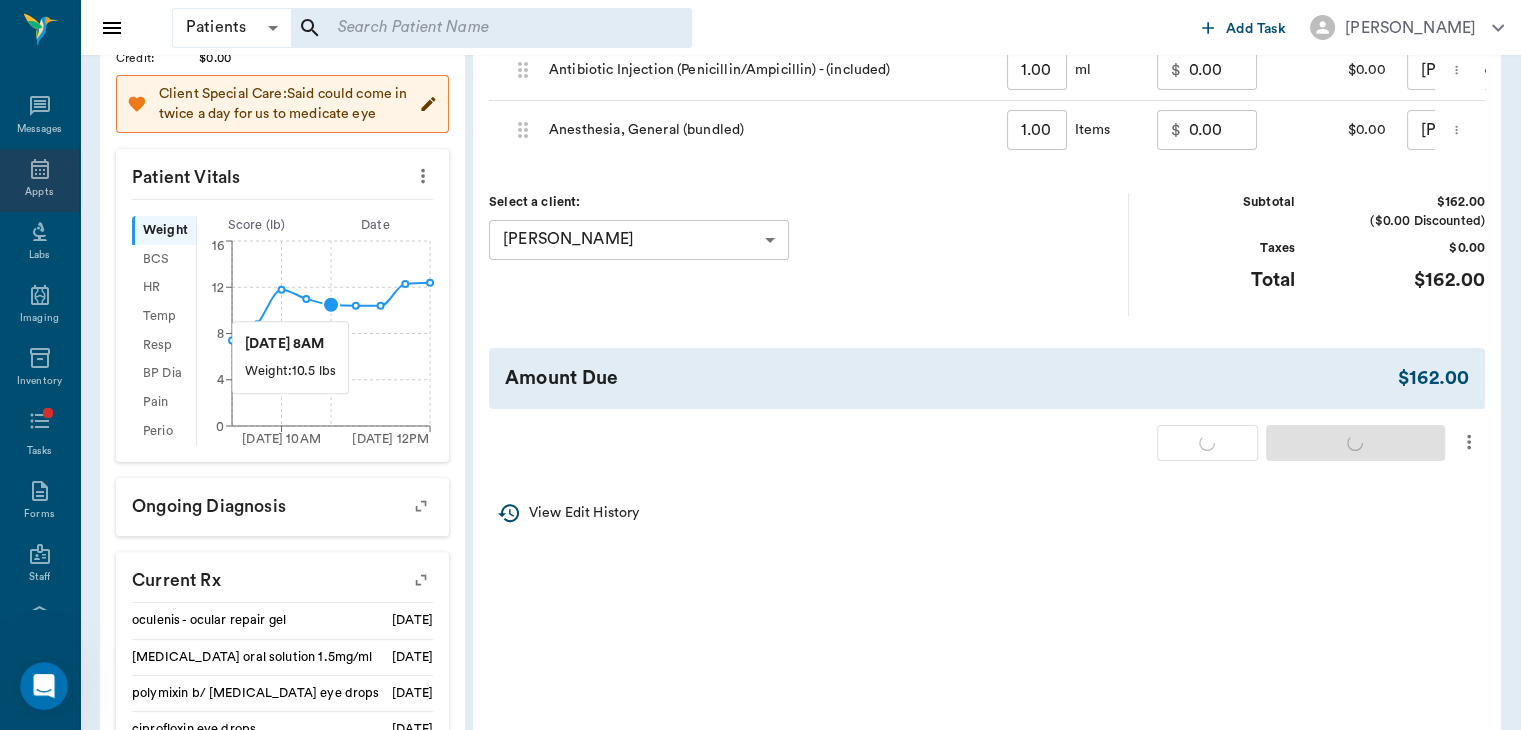click 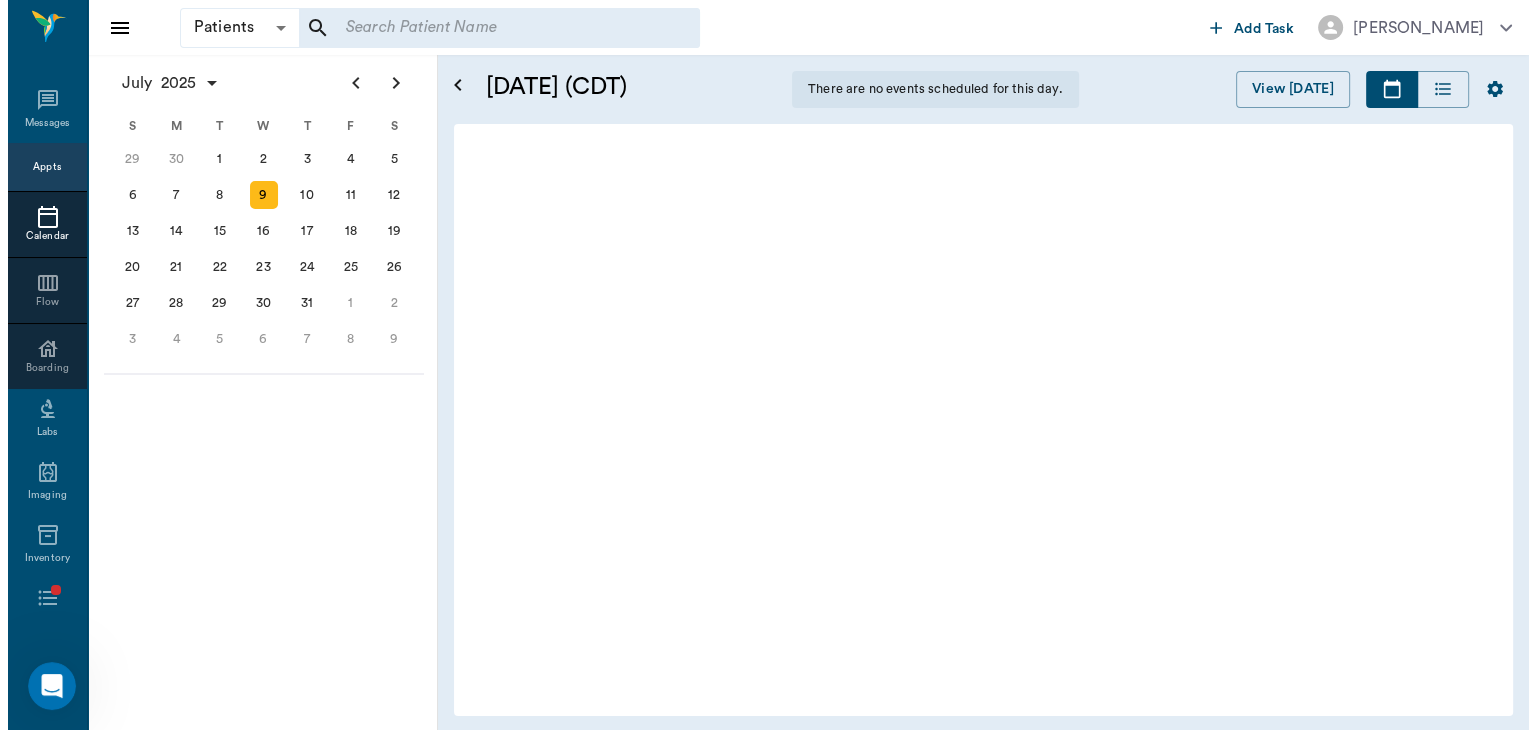 scroll, scrollTop: 0, scrollLeft: 0, axis: both 